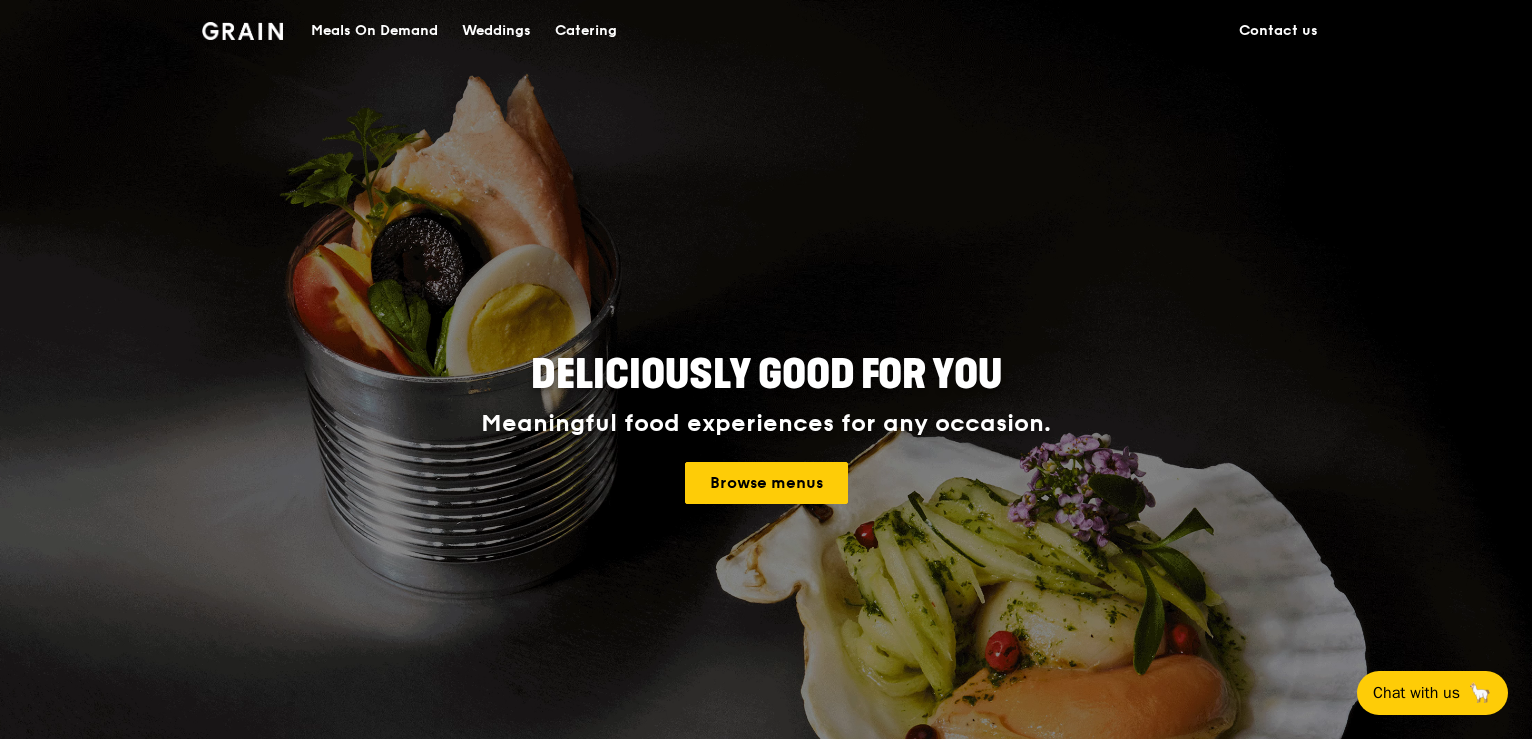 scroll, scrollTop: 0, scrollLeft: 0, axis: both 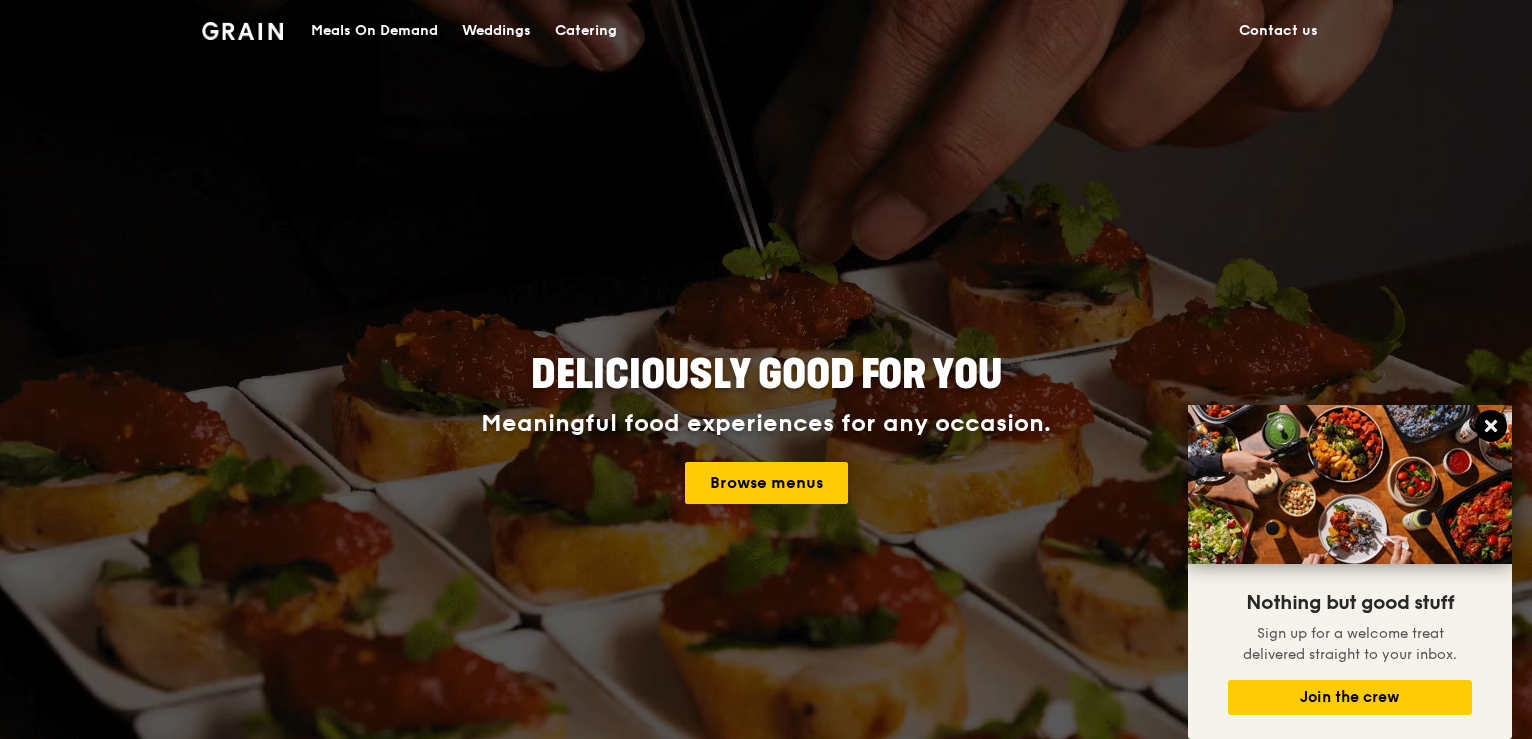 click 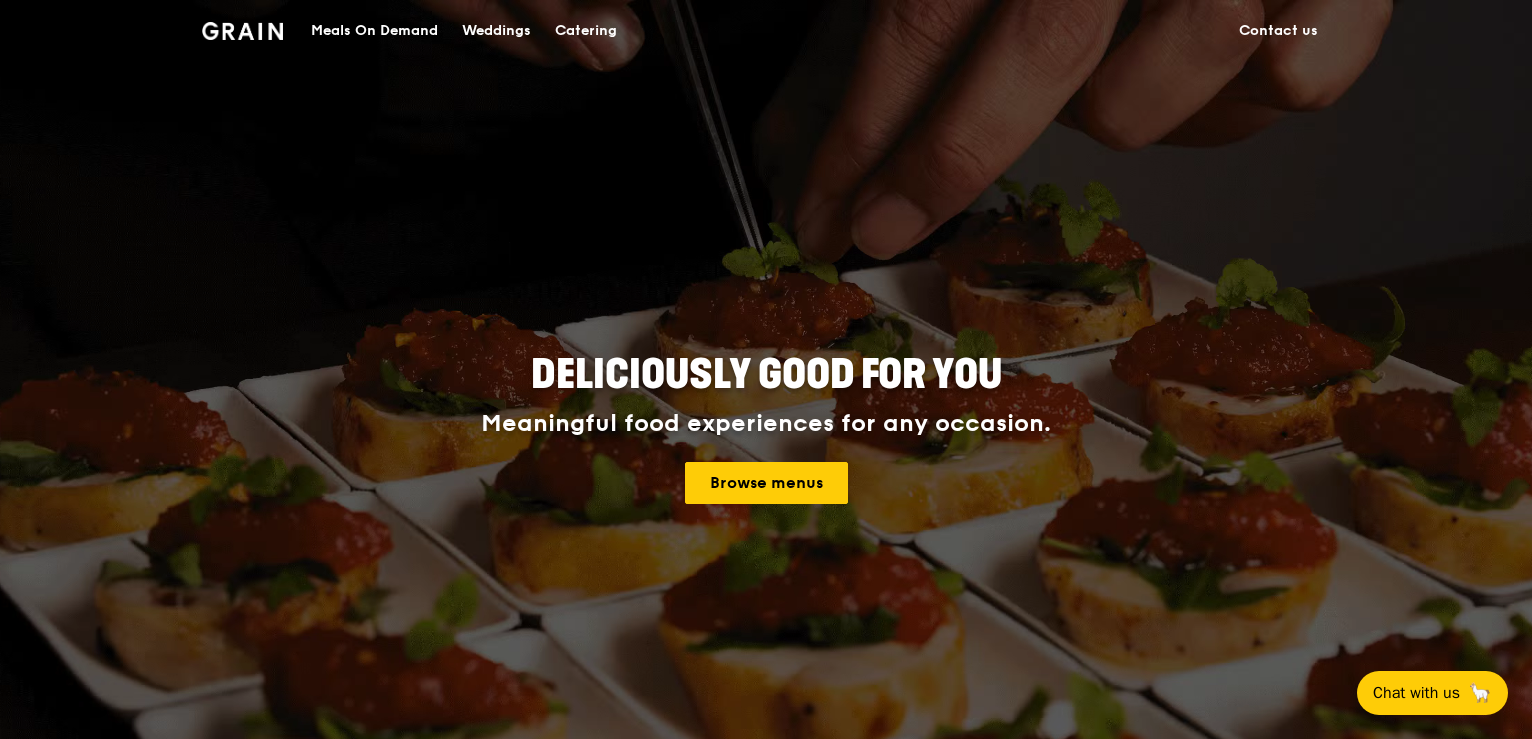 click at bounding box center [242, 31] 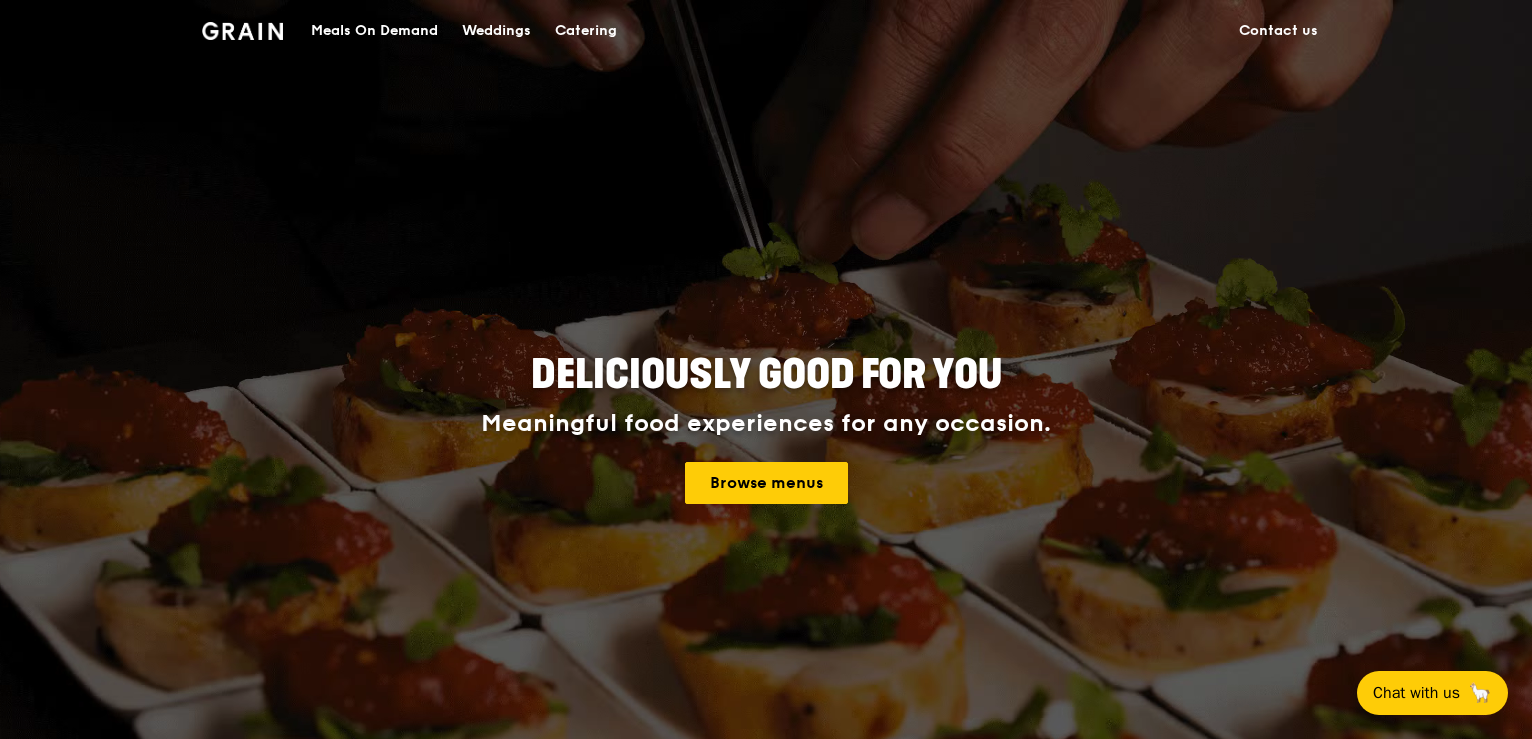 click on "Meals On Demand" at bounding box center (374, 31) 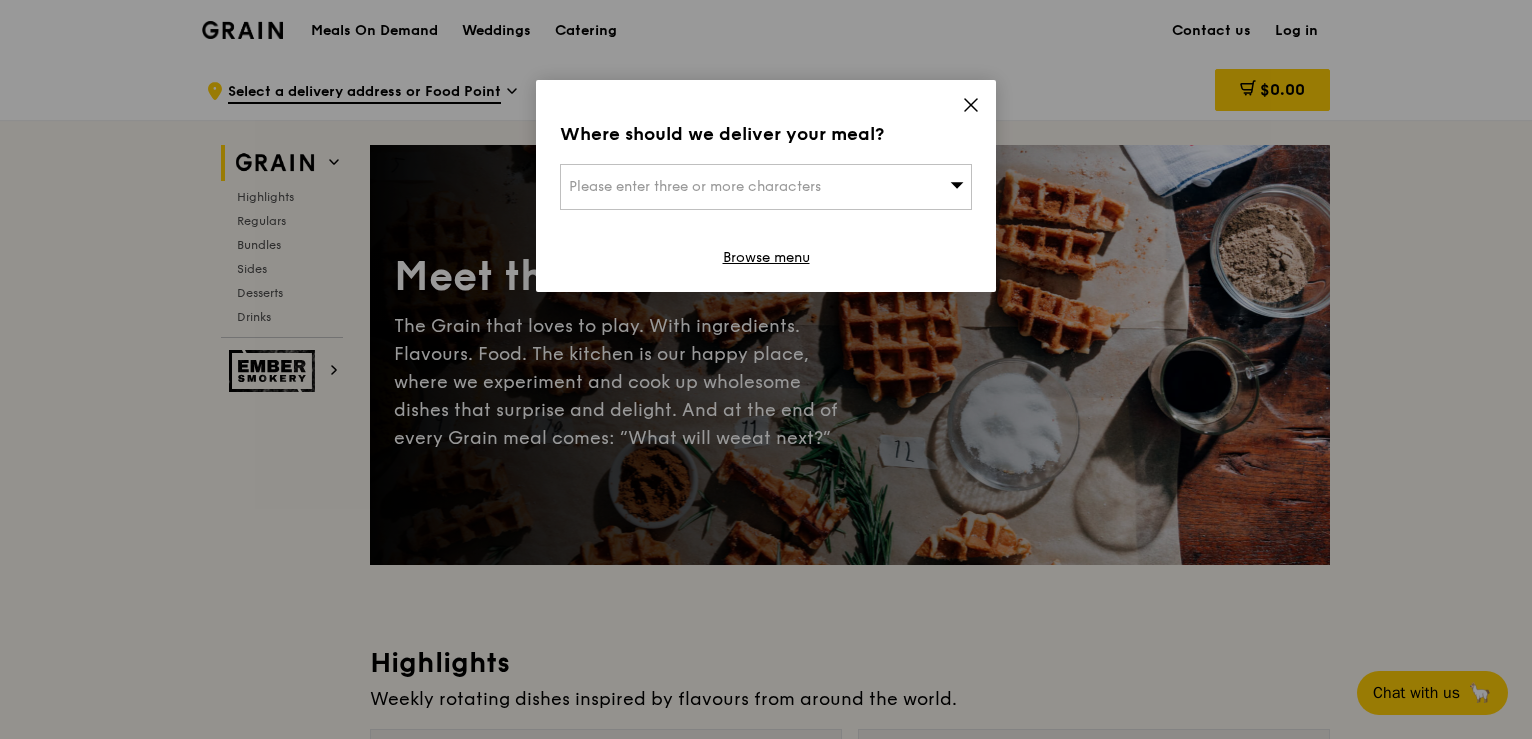 click on "Please enter three or more characters" at bounding box center (766, 187) 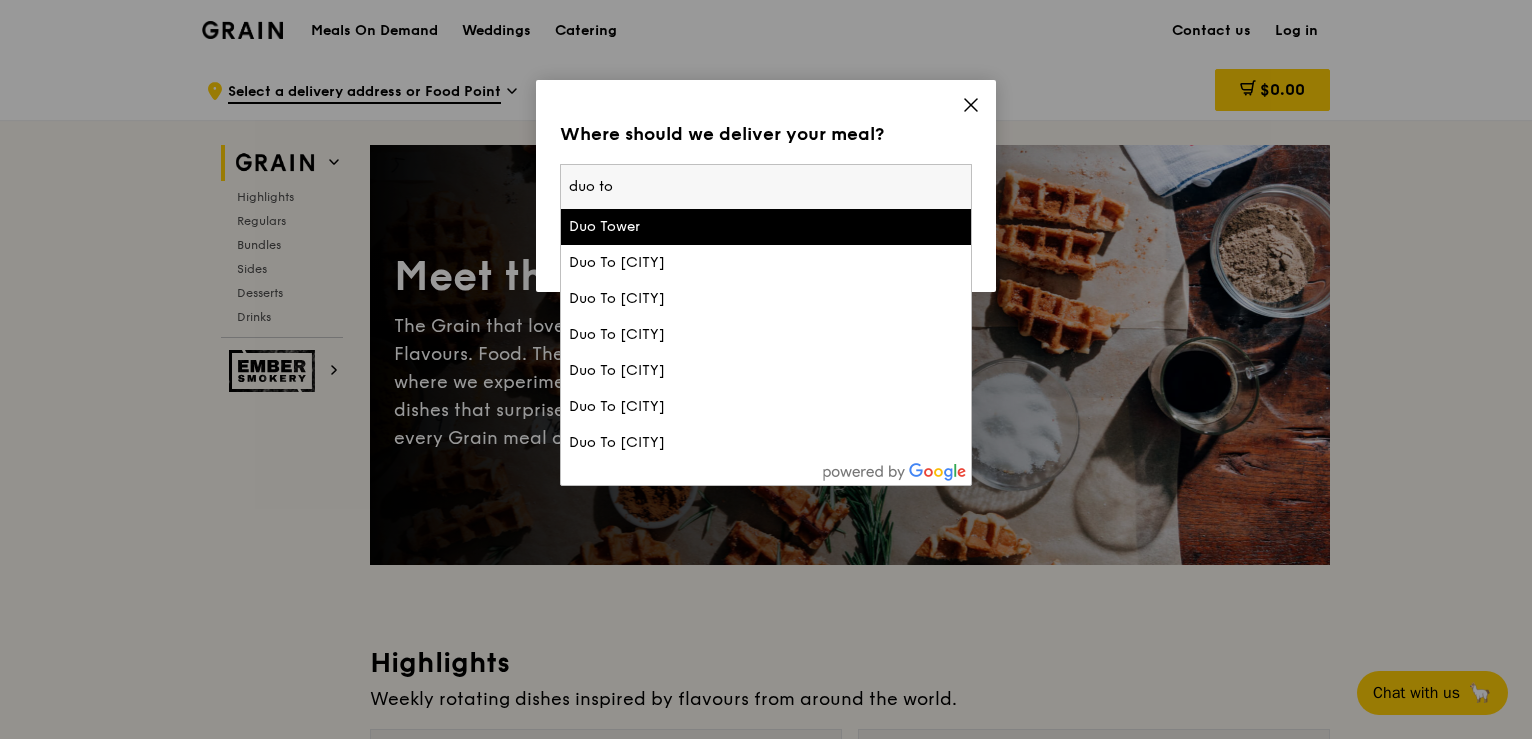 type on "duo to" 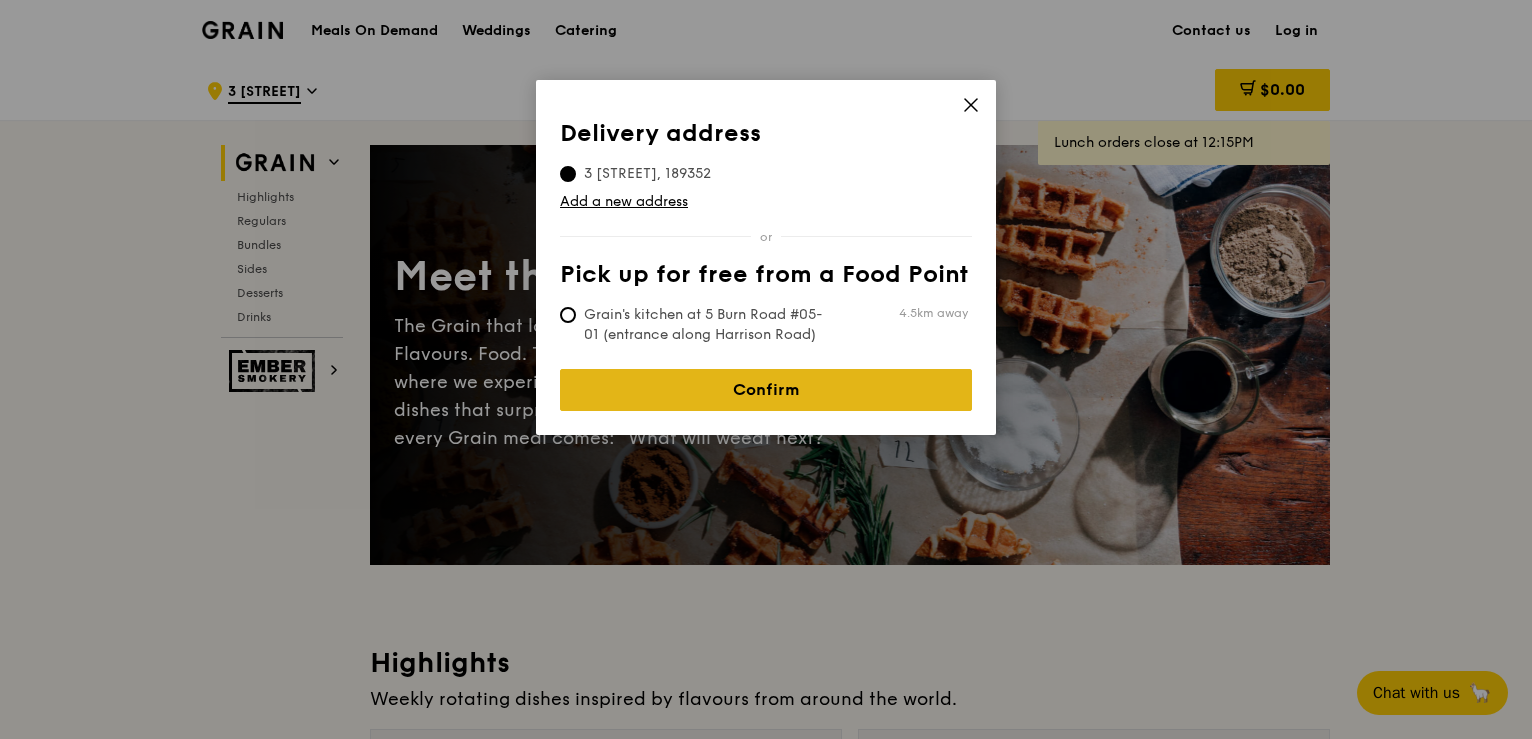 click on "Confirm" at bounding box center (766, 390) 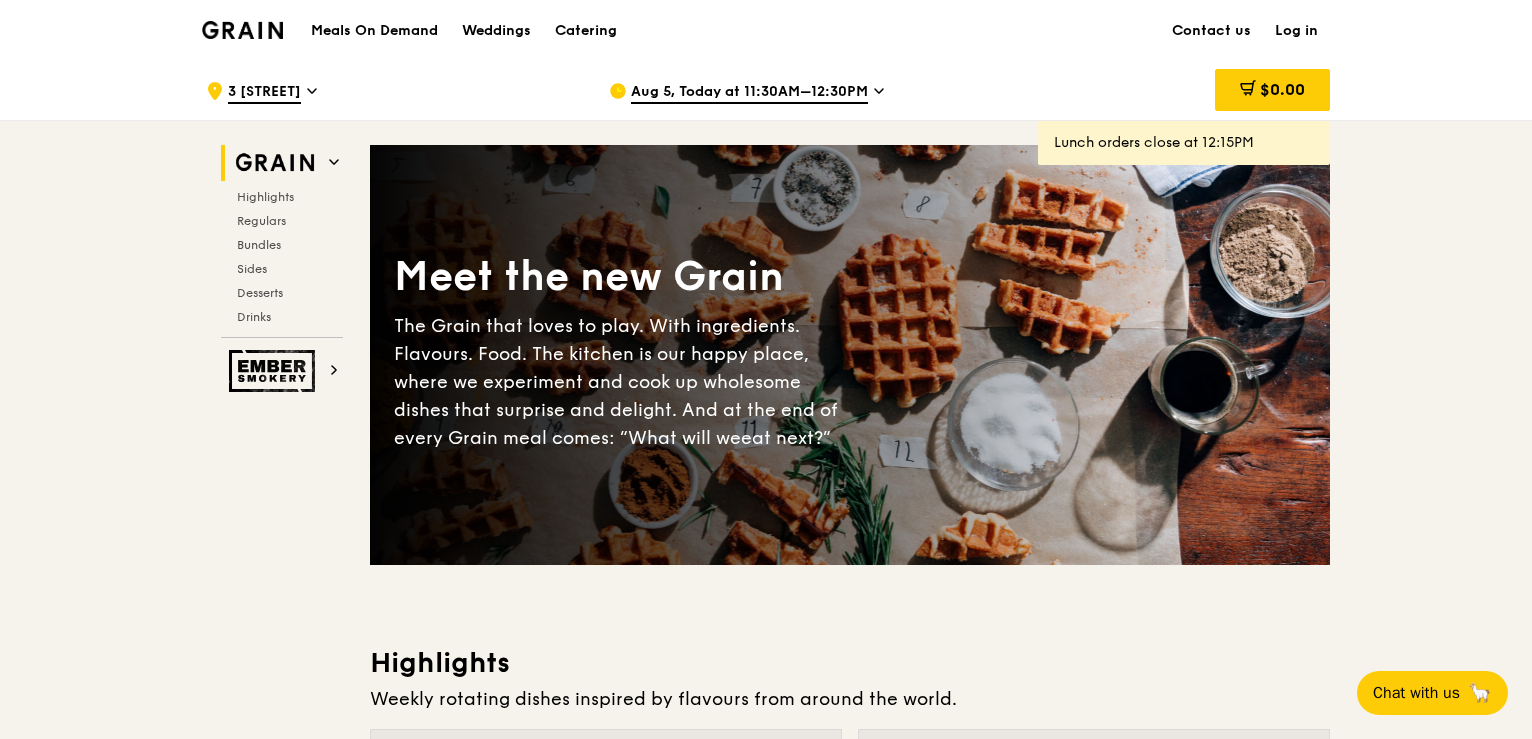 click on "Aug 5, Today at 11:30AM–12:30PM" at bounding box center [749, 93] 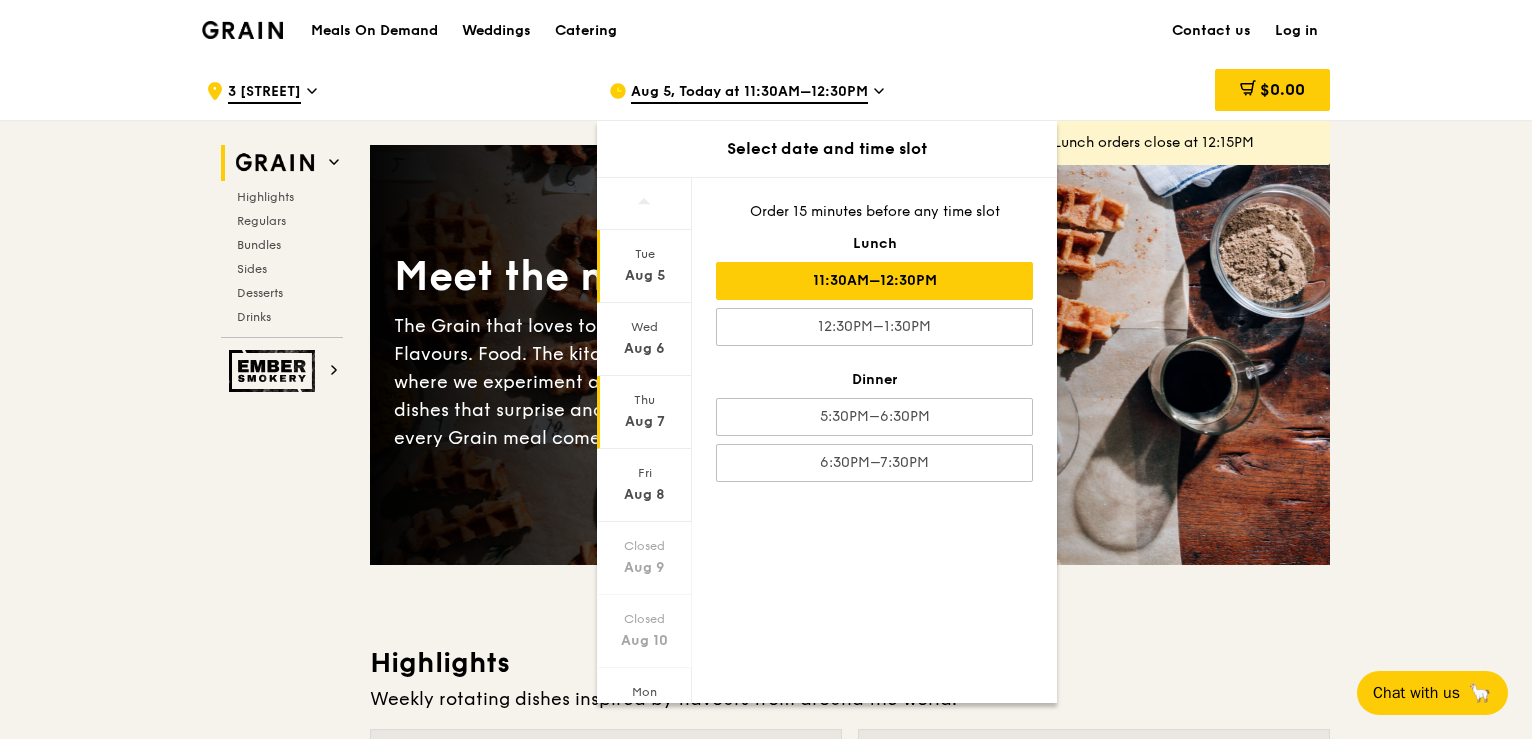click on "Aug 7" at bounding box center (644, 422) 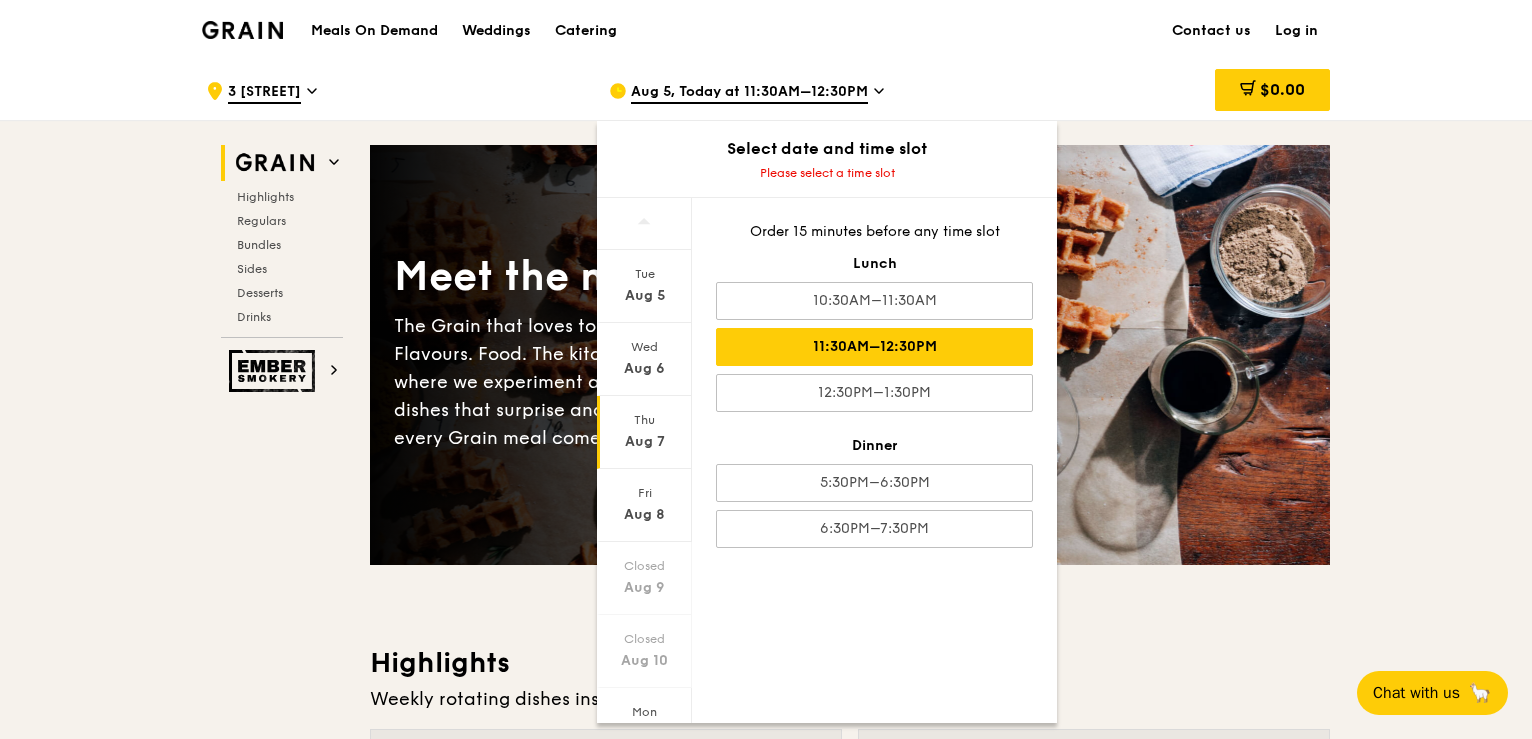click on "11:30AM–12:30PM" at bounding box center [874, 347] 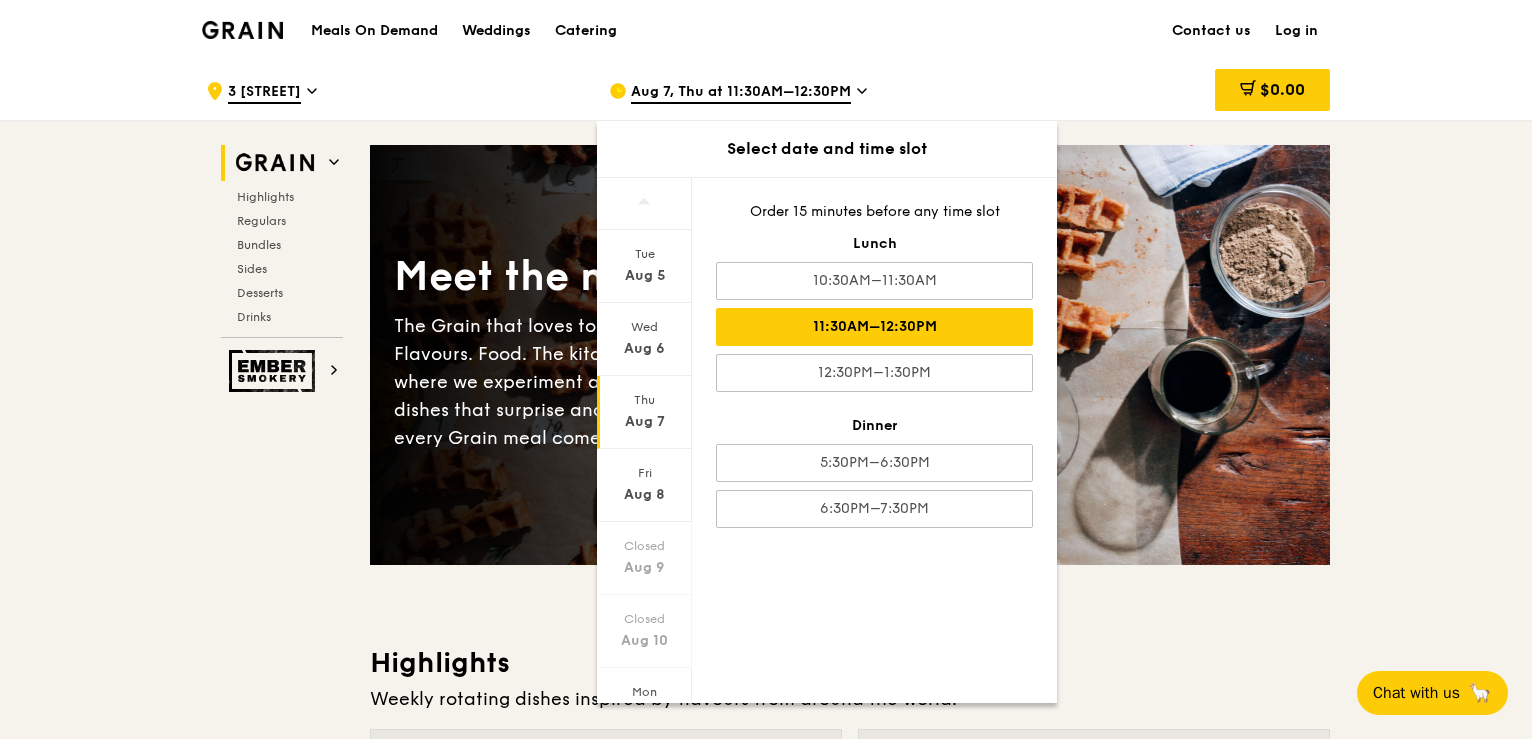 click on "Highlights" at bounding box center (850, 663) 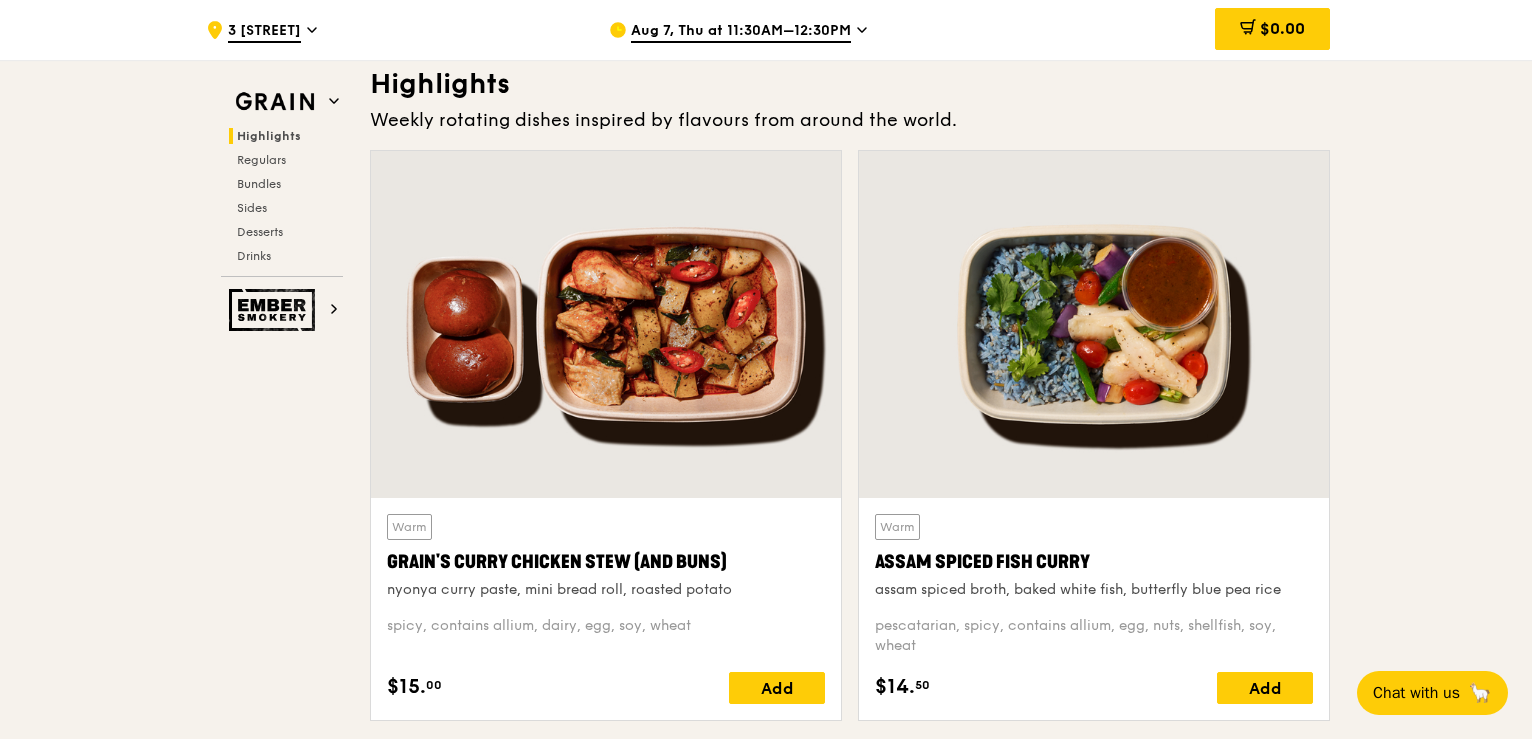 scroll, scrollTop: 800, scrollLeft: 0, axis: vertical 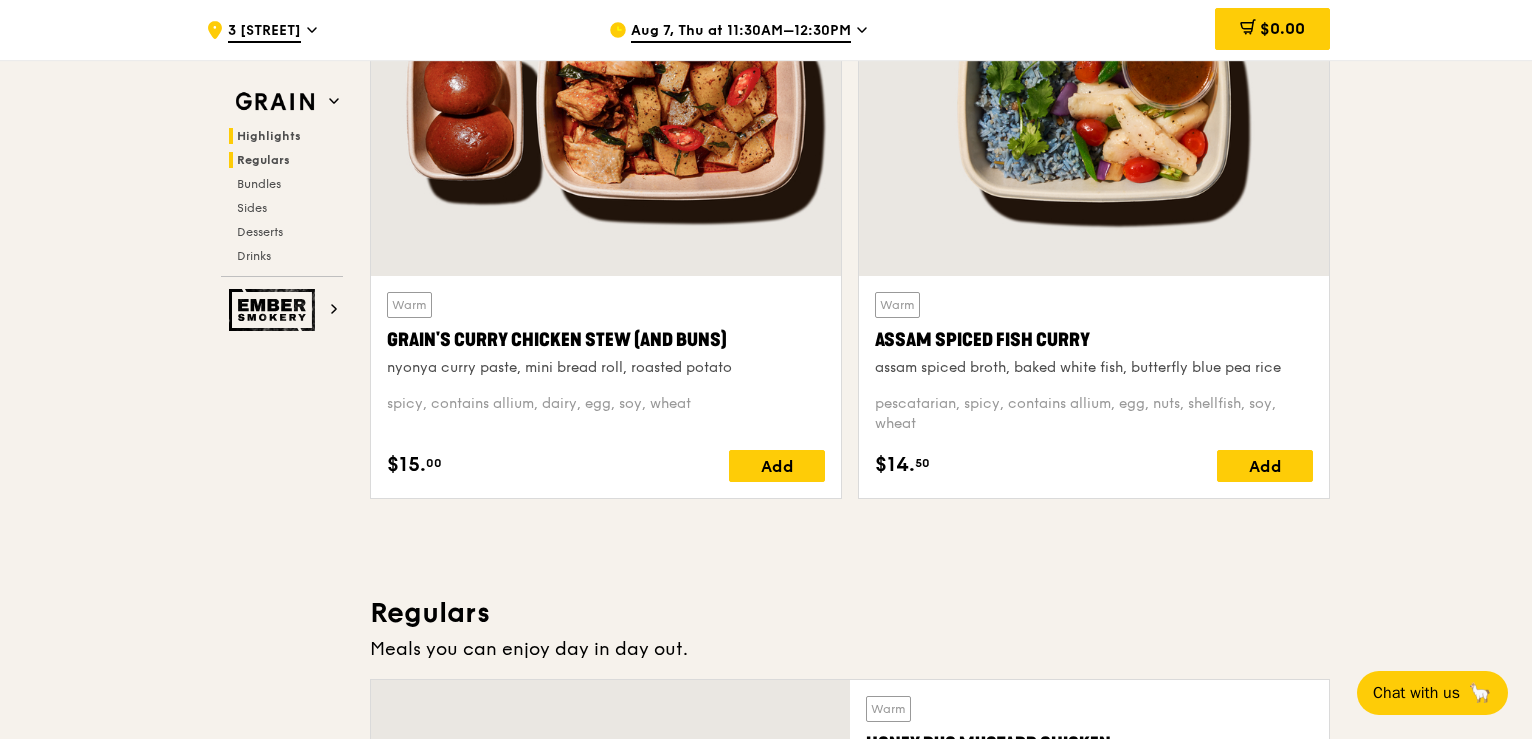 click on "Regulars" at bounding box center [263, 160] 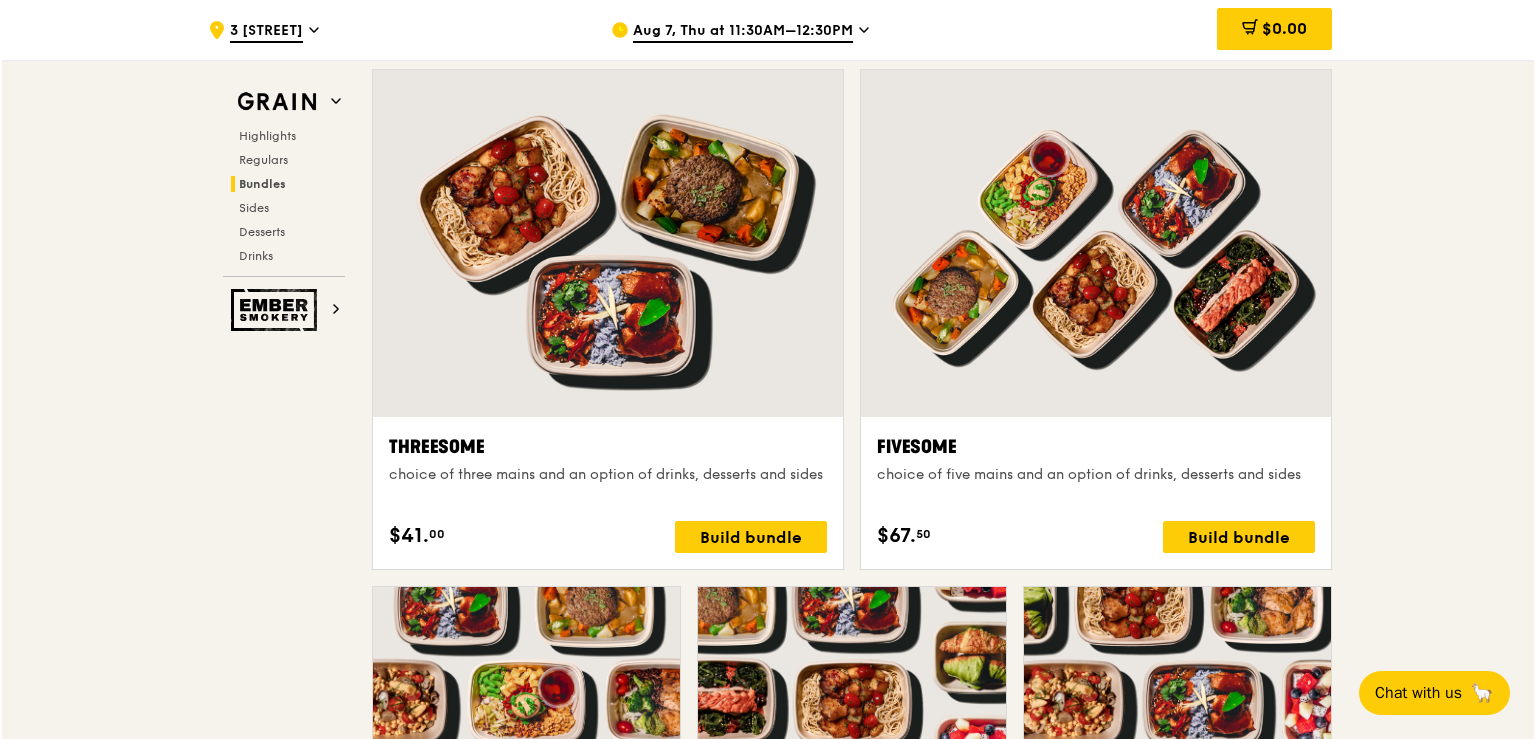 scroll, scrollTop: 3514, scrollLeft: 0, axis: vertical 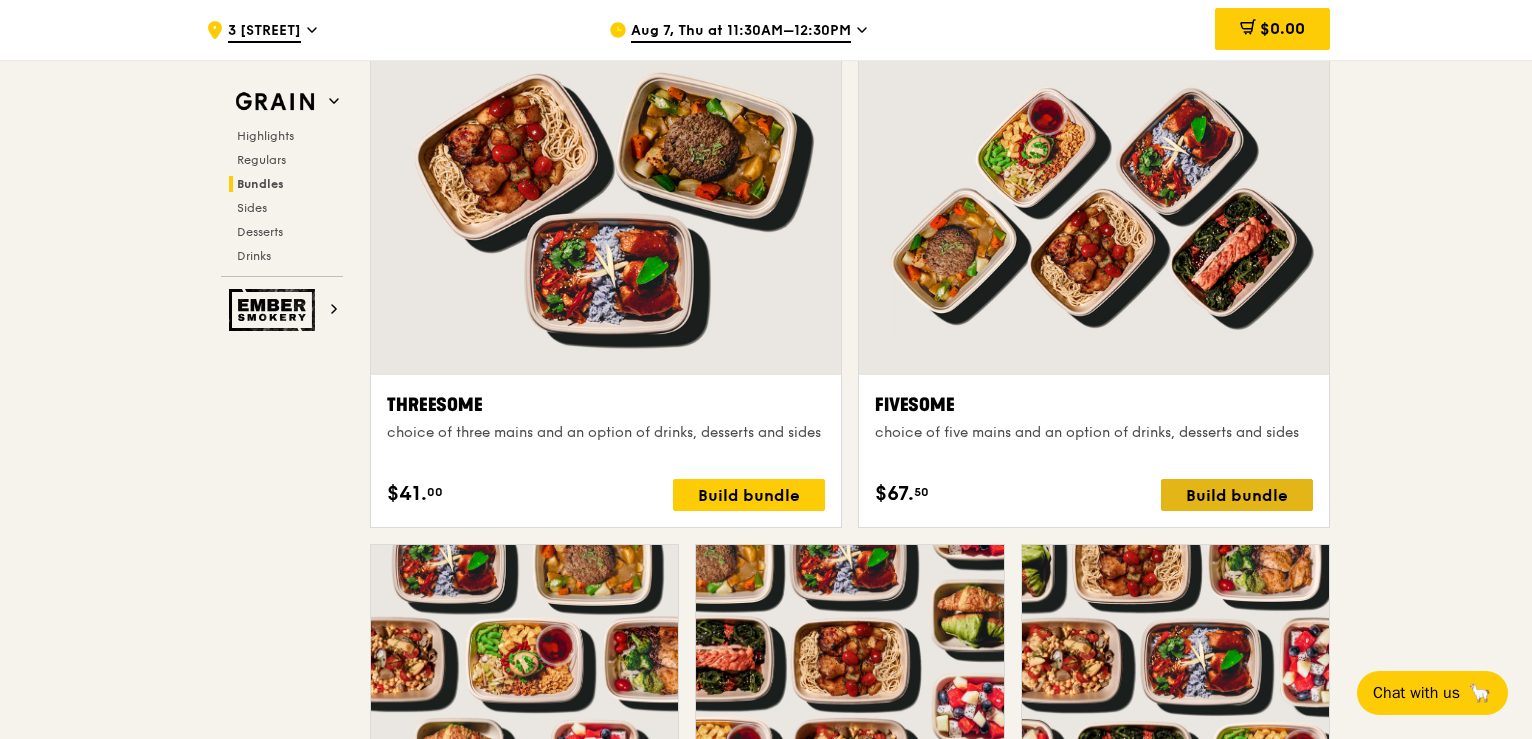 click on "Build bundle" at bounding box center (1237, 495) 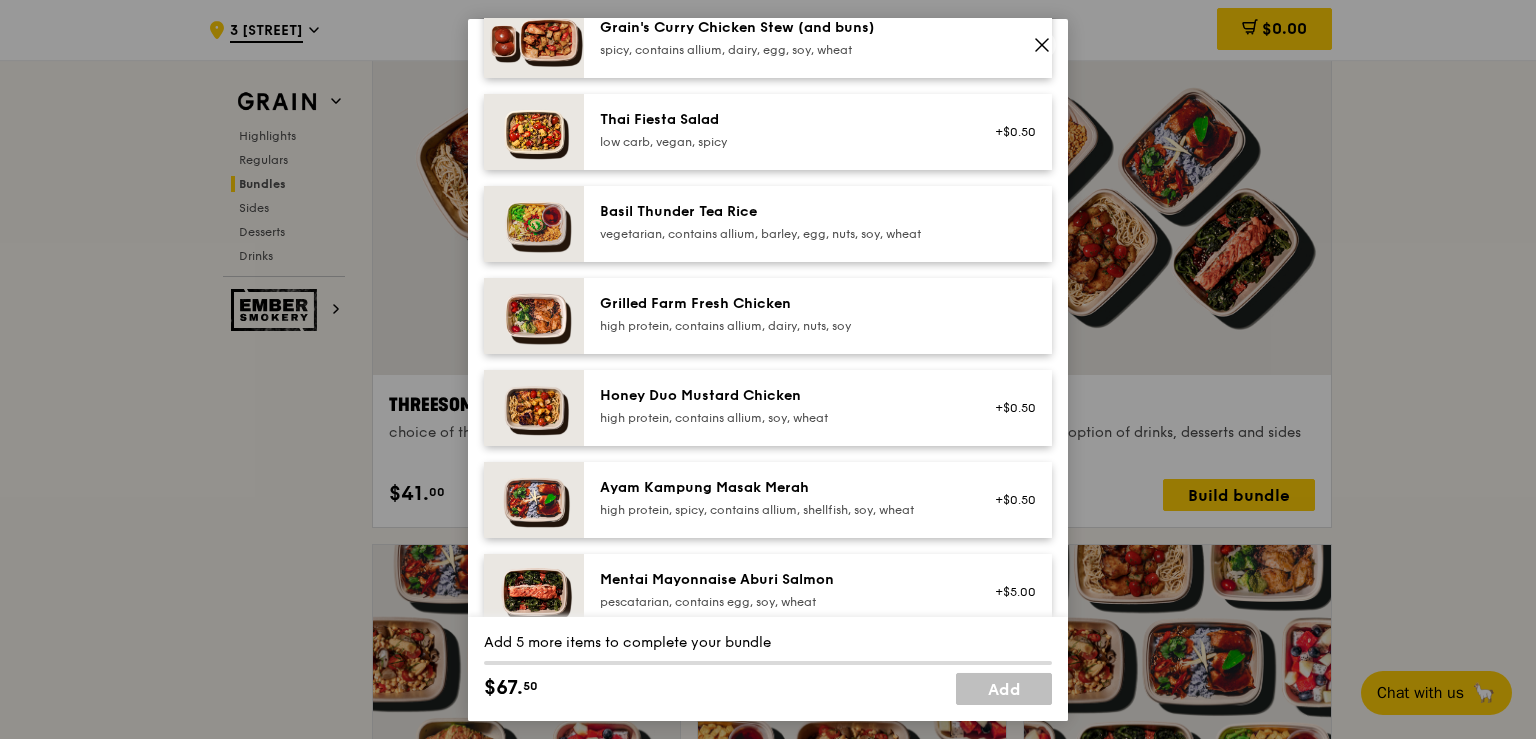 scroll, scrollTop: 200, scrollLeft: 0, axis: vertical 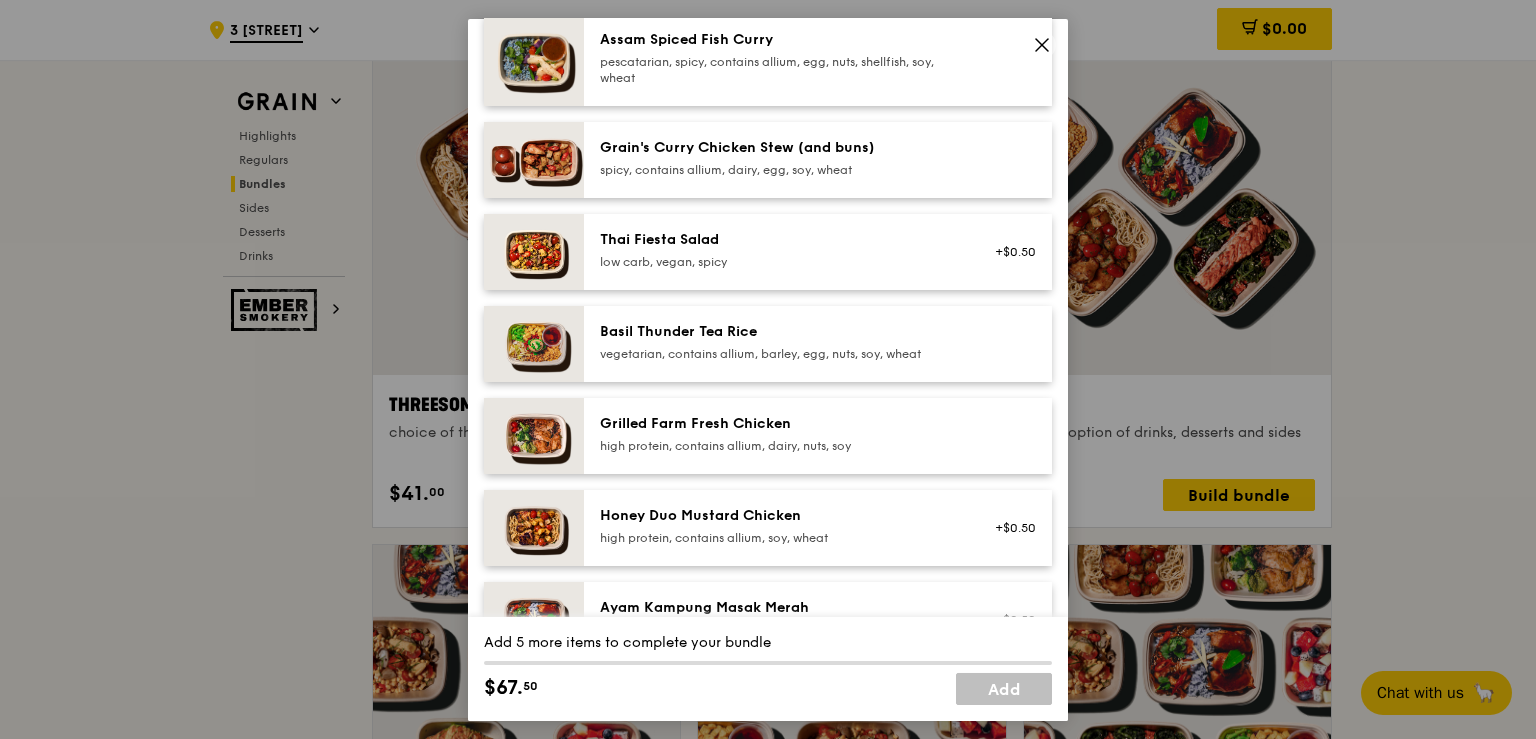 click on "high protein, contains allium, dairy, nuts, soy" at bounding box center [779, 445] 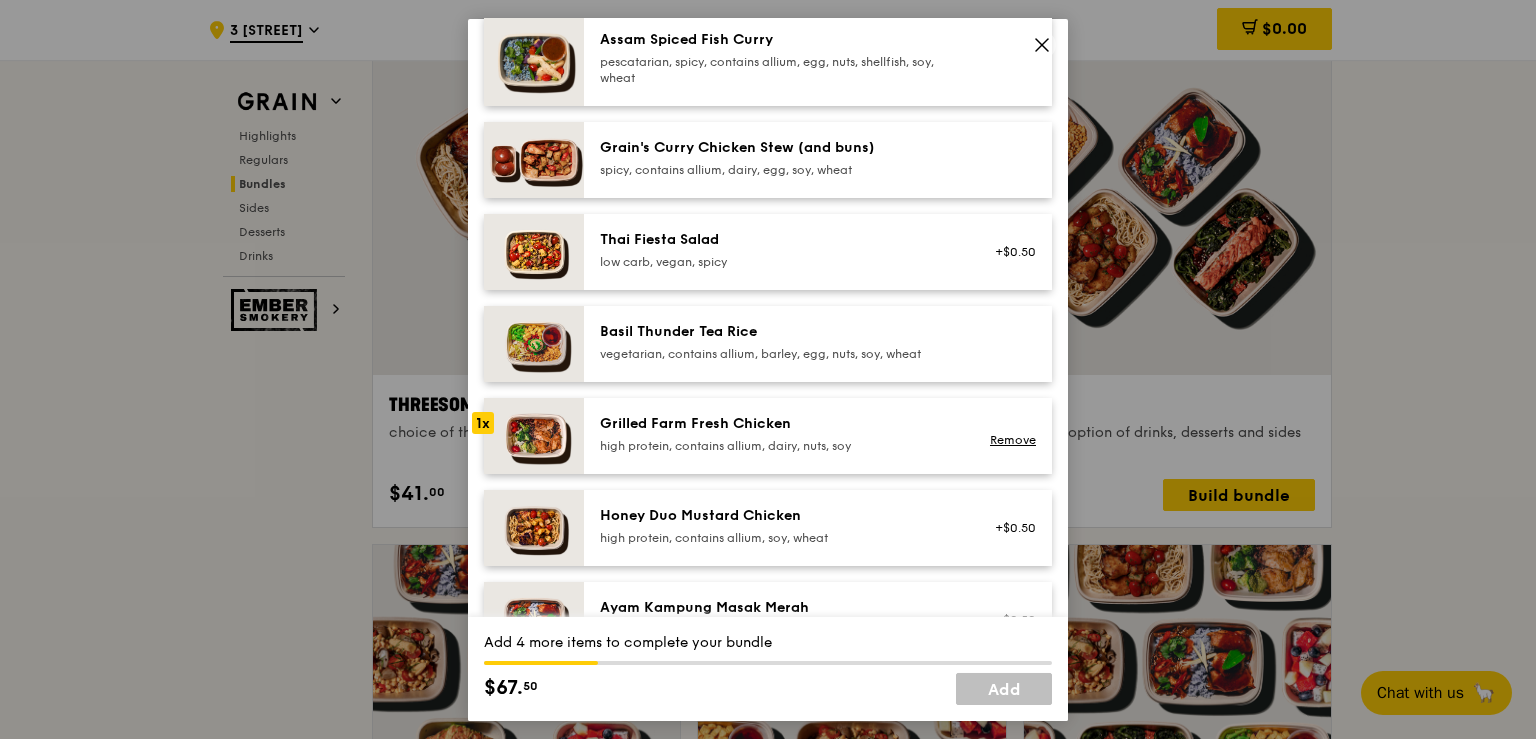 click on "high protein, contains allium, dairy, nuts, soy" at bounding box center (779, 445) 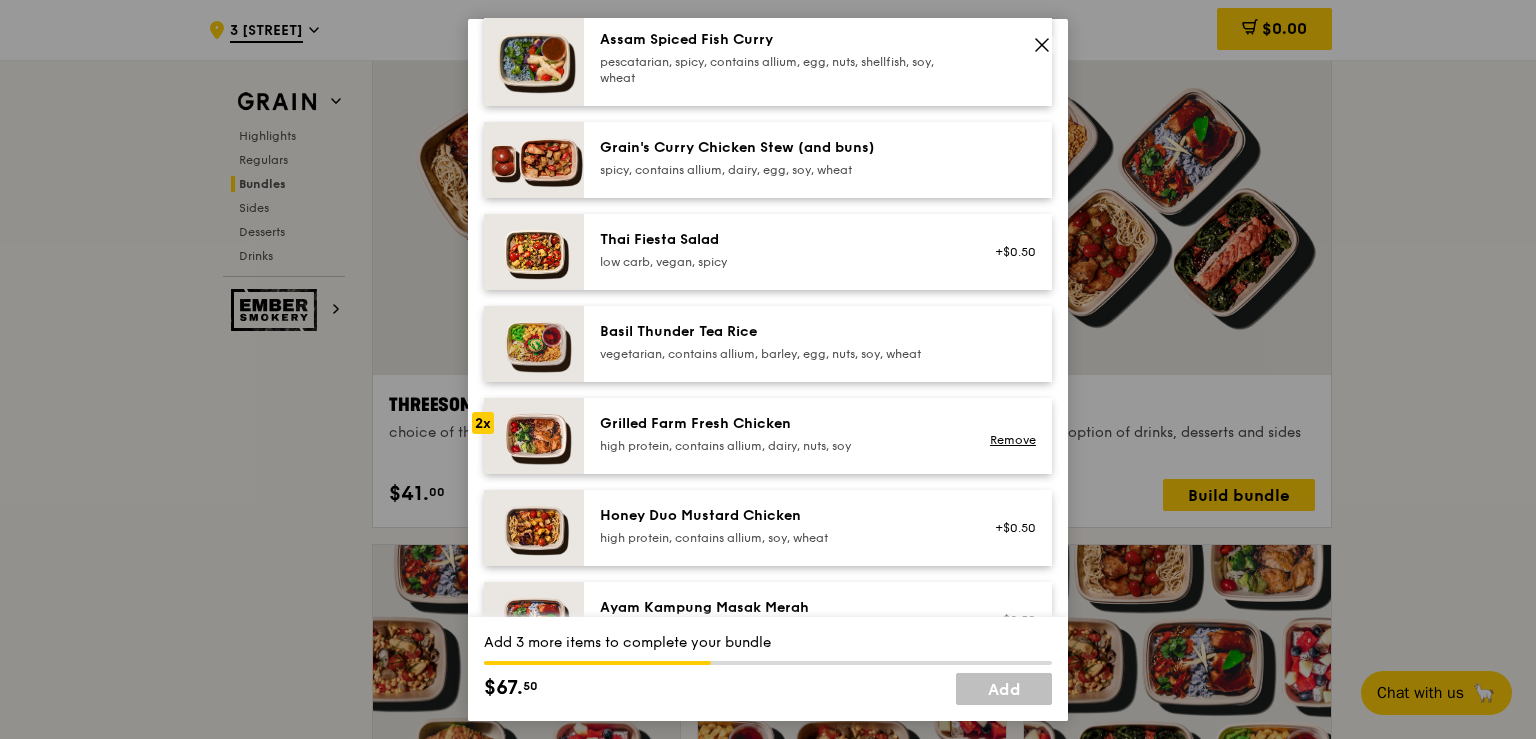 click on "high protein, contains allium, dairy, nuts, soy" at bounding box center [779, 445] 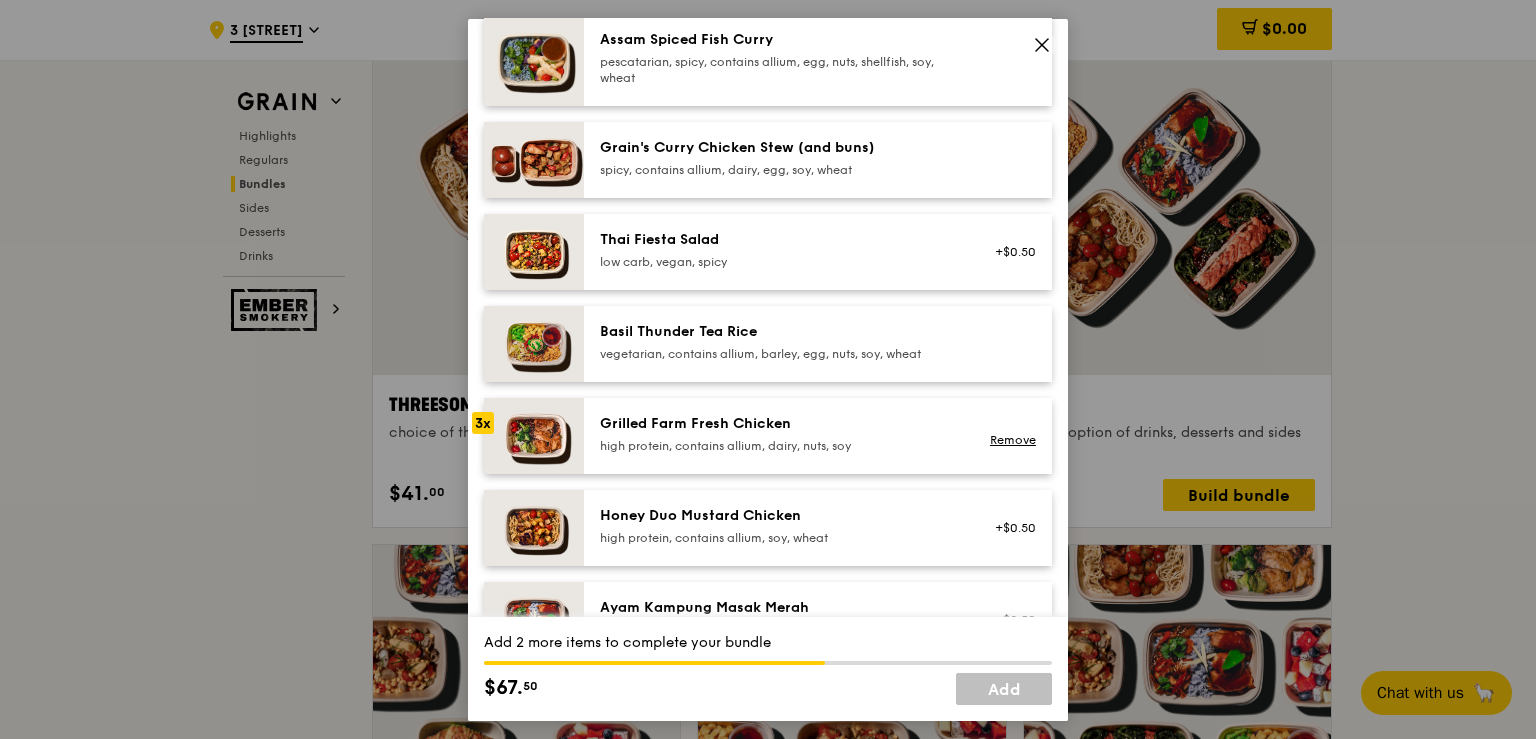 click on "high protein, contains allium, dairy, nuts, soy" at bounding box center (779, 445) 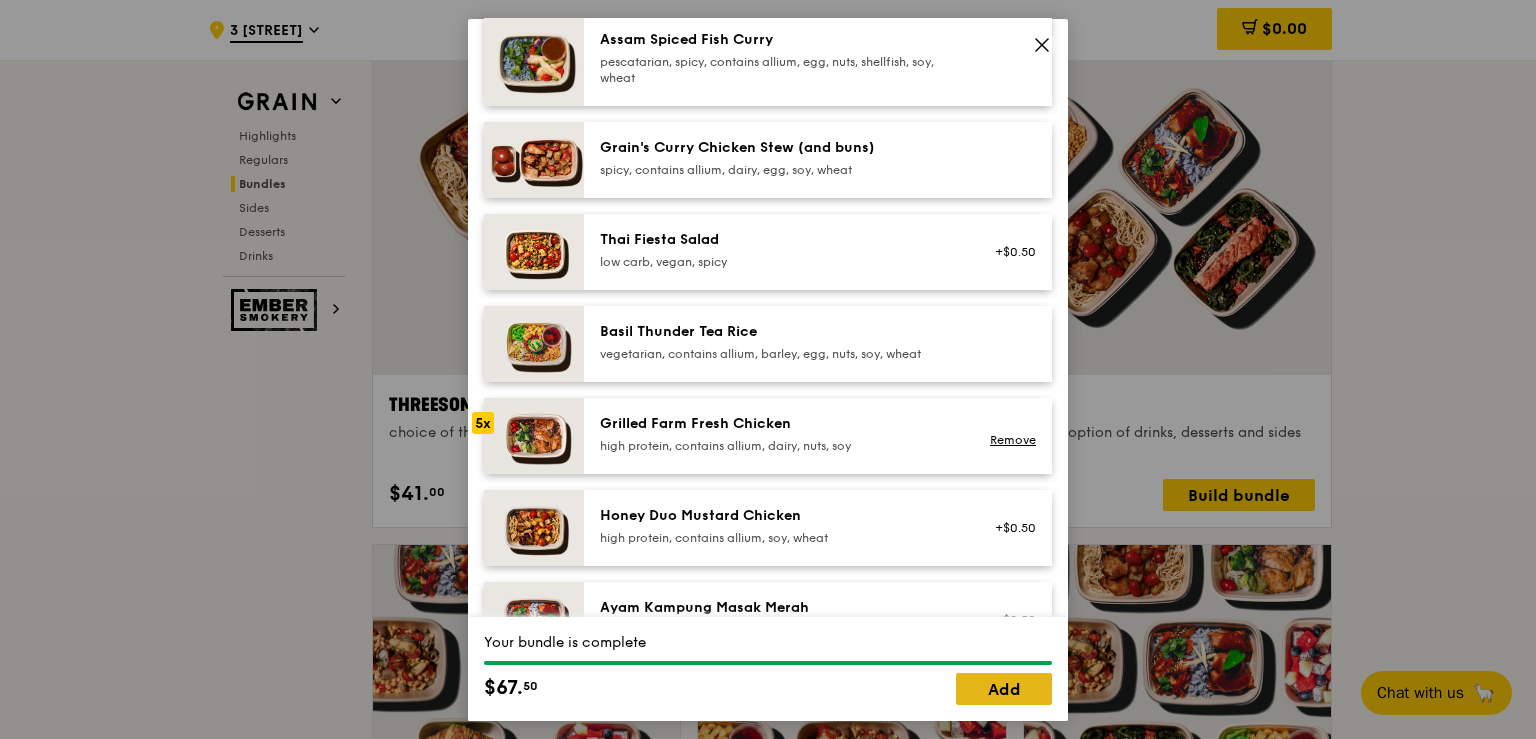 click on "Add" at bounding box center (1004, 689) 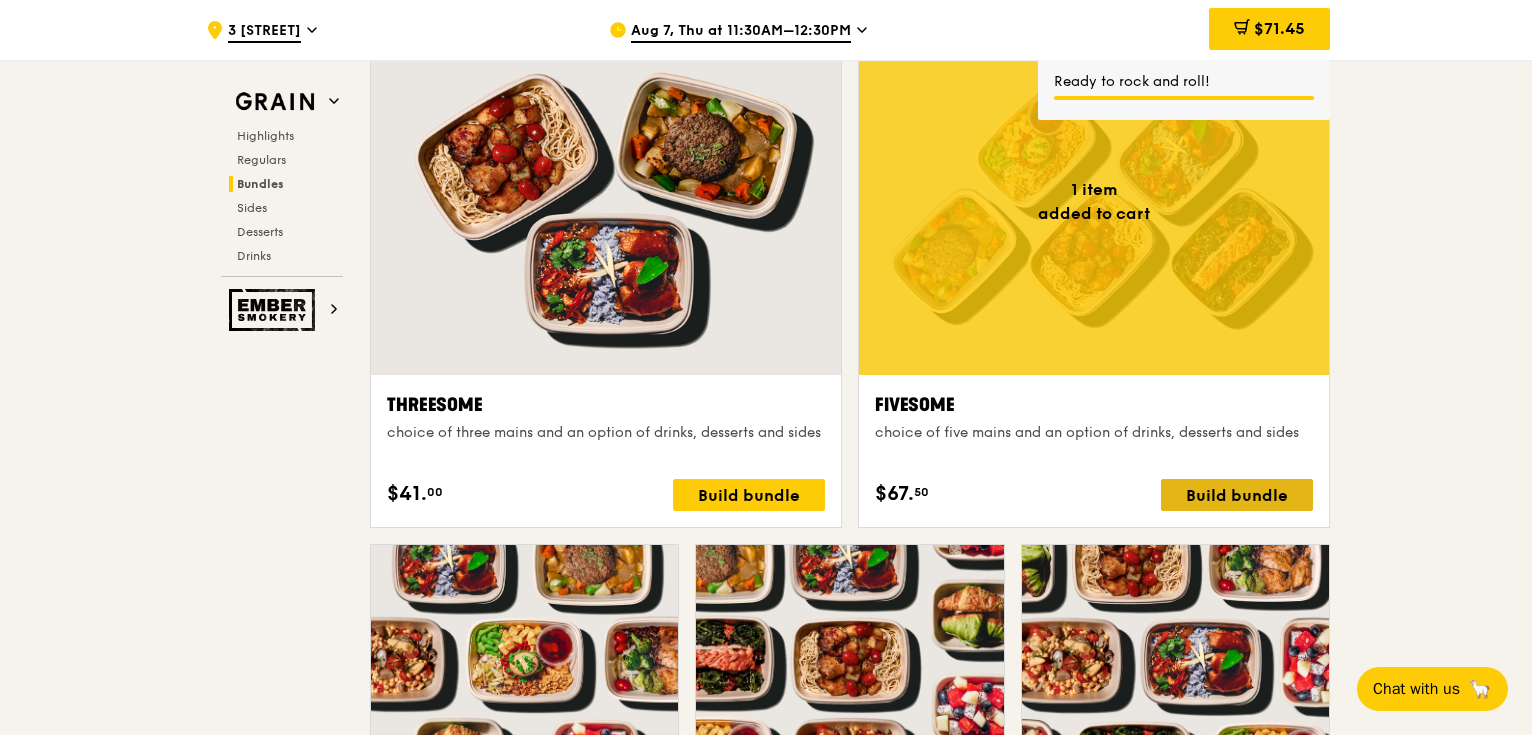 click on "Build bundle" at bounding box center [1237, 495] 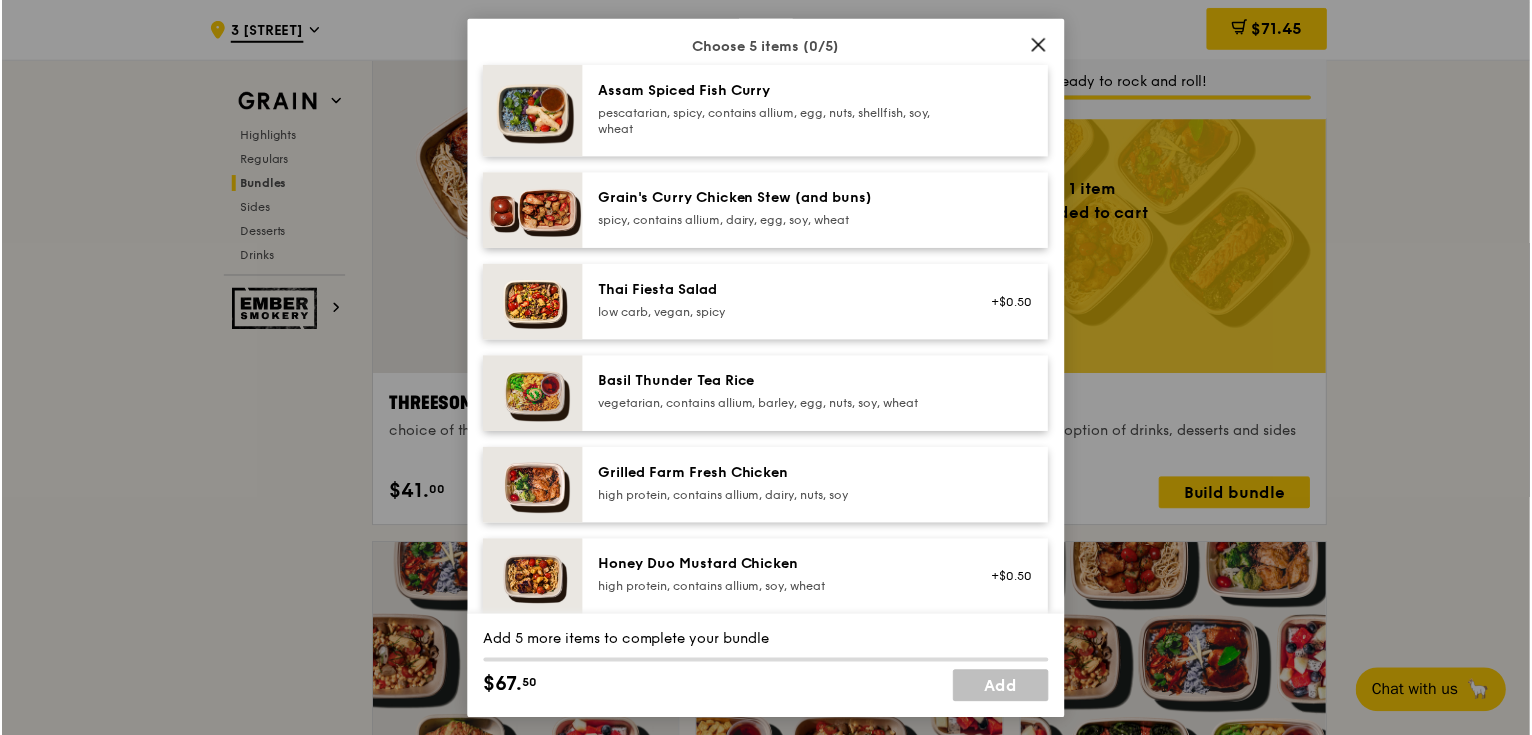 scroll, scrollTop: 300, scrollLeft: 0, axis: vertical 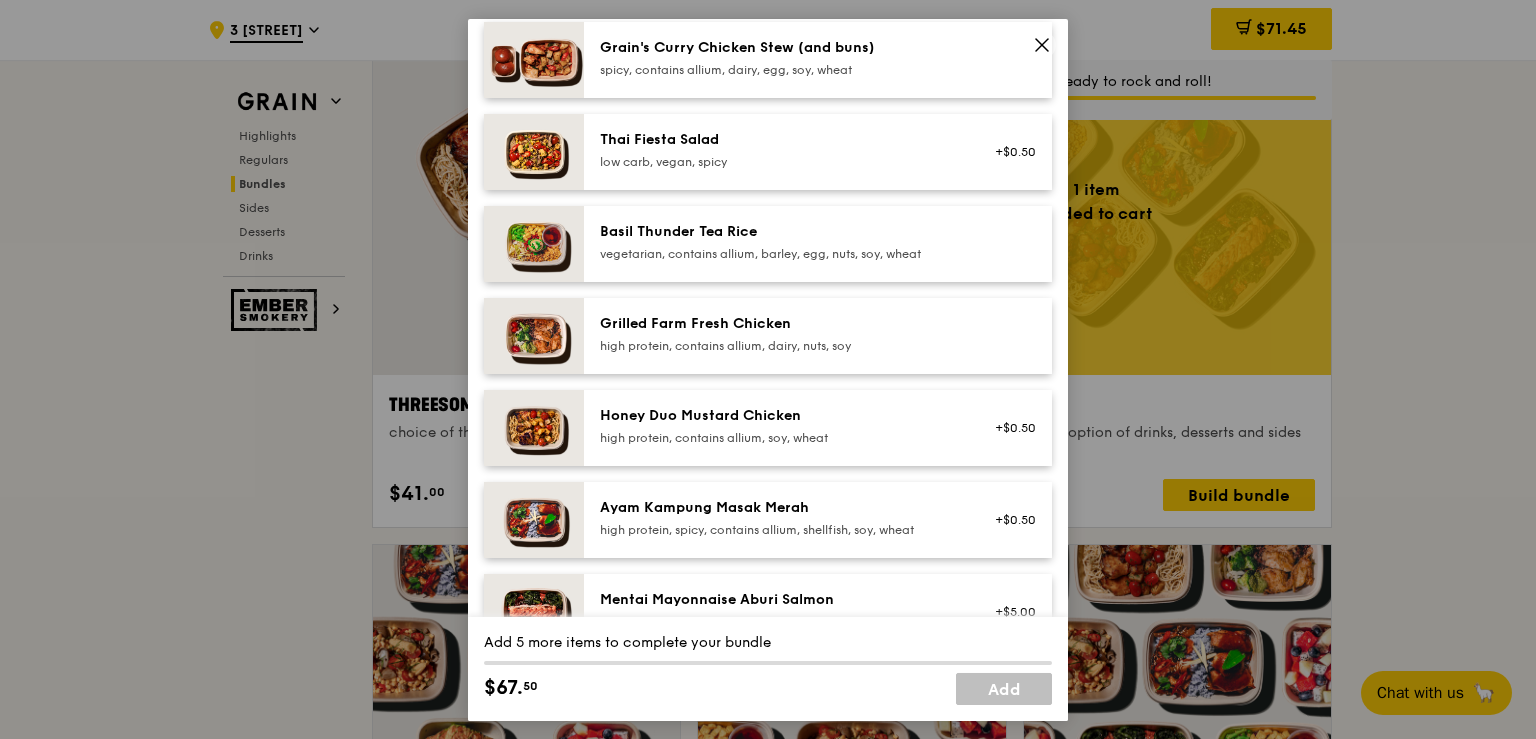 click on "Grilled Farm Fresh Chicken" at bounding box center [779, 323] 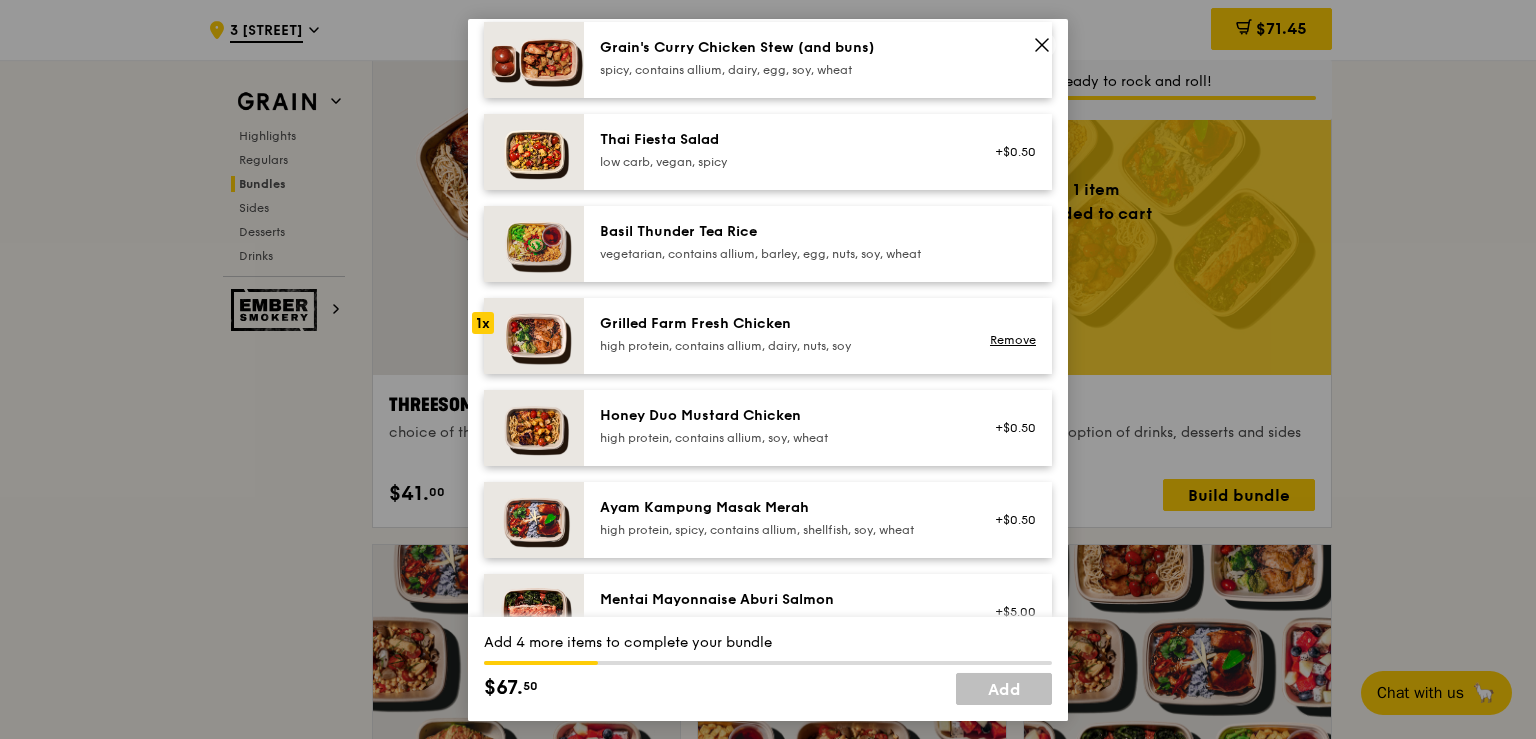 click on "Grilled Farm Fresh Chicken" at bounding box center (779, 323) 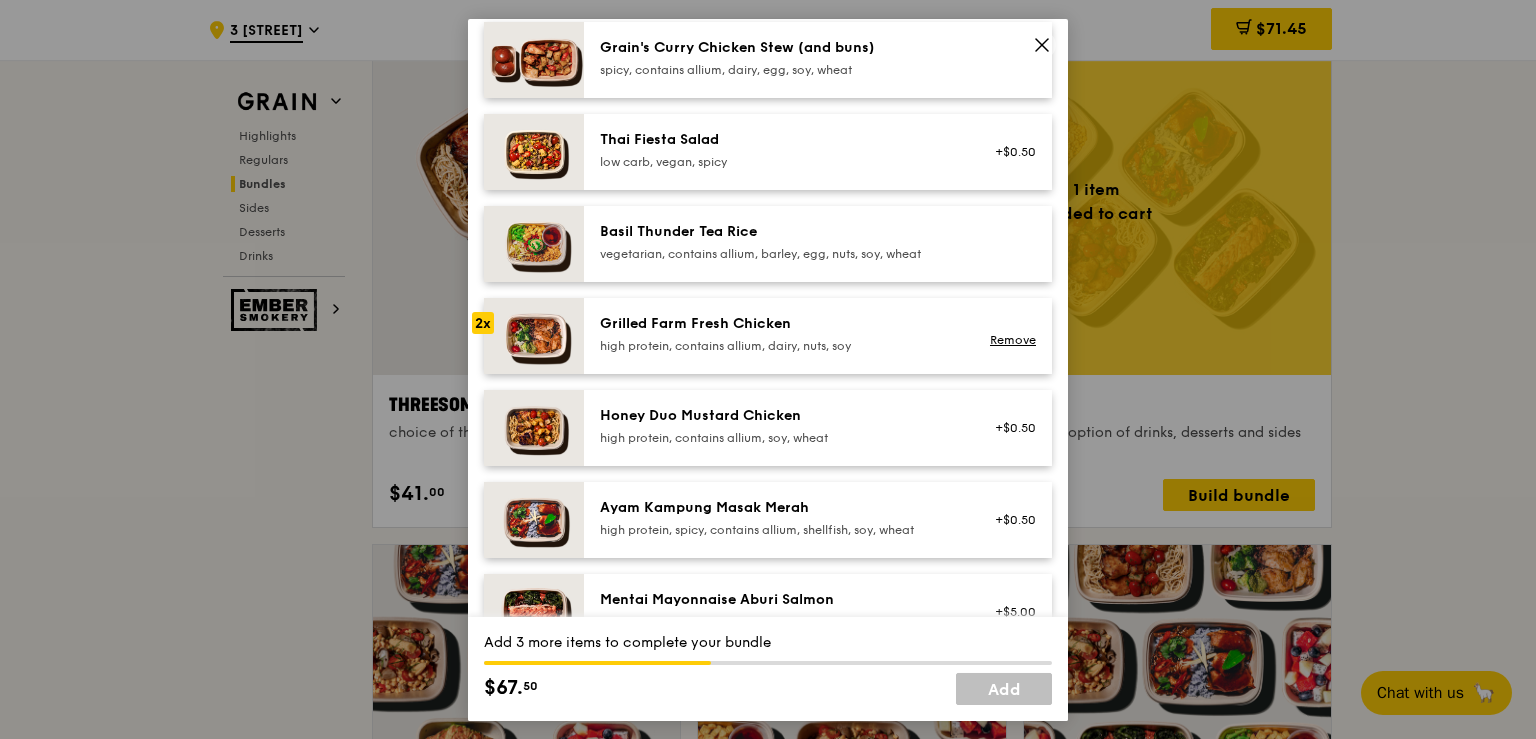 click on "Grilled Farm Fresh Chicken" at bounding box center [779, 323] 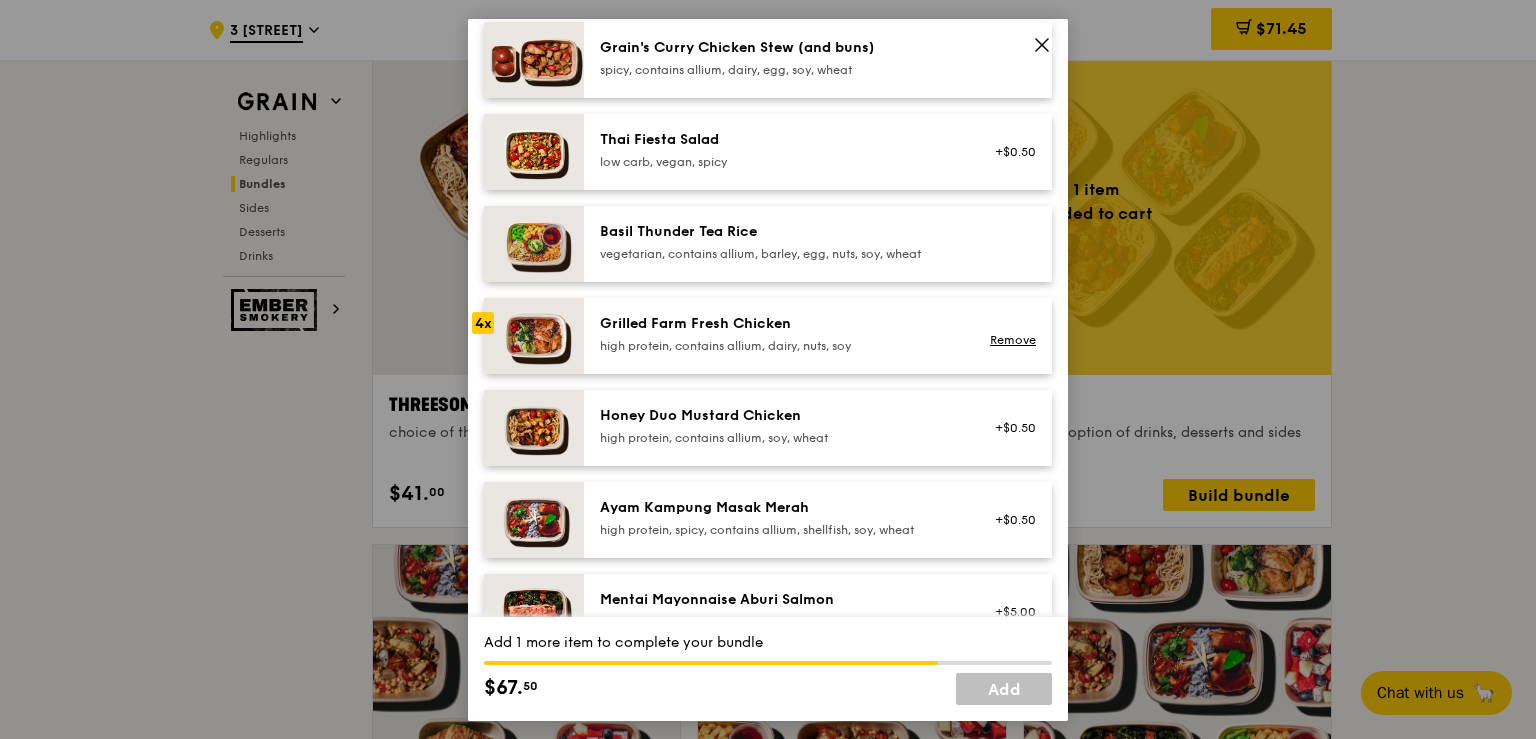 click on "Grilled Farm Fresh Chicken" at bounding box center [779, 323] 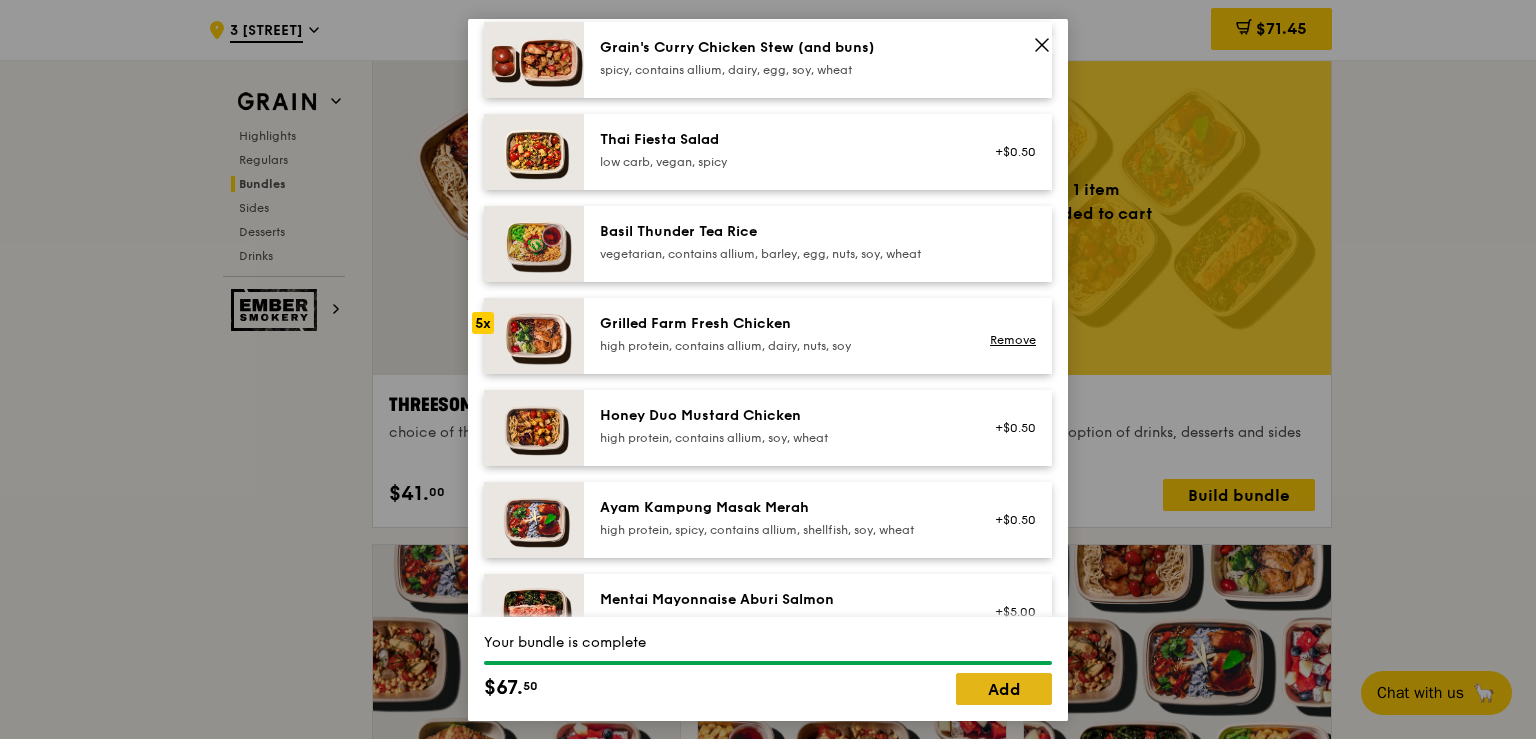 click on "Add" at bounding box center [1004, 689] 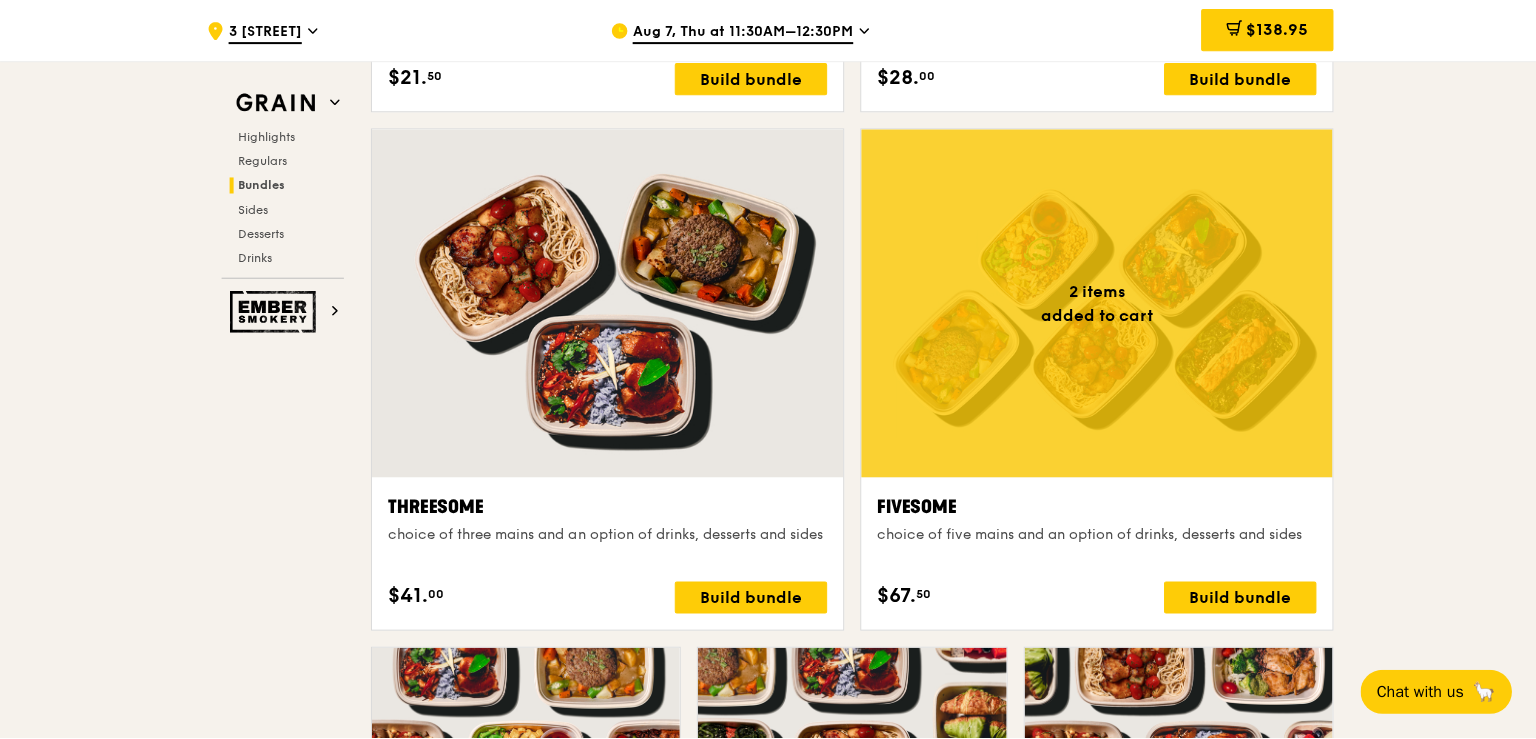scroll, scrollTop: 3514, scrollLeft: 0, axis: vertical 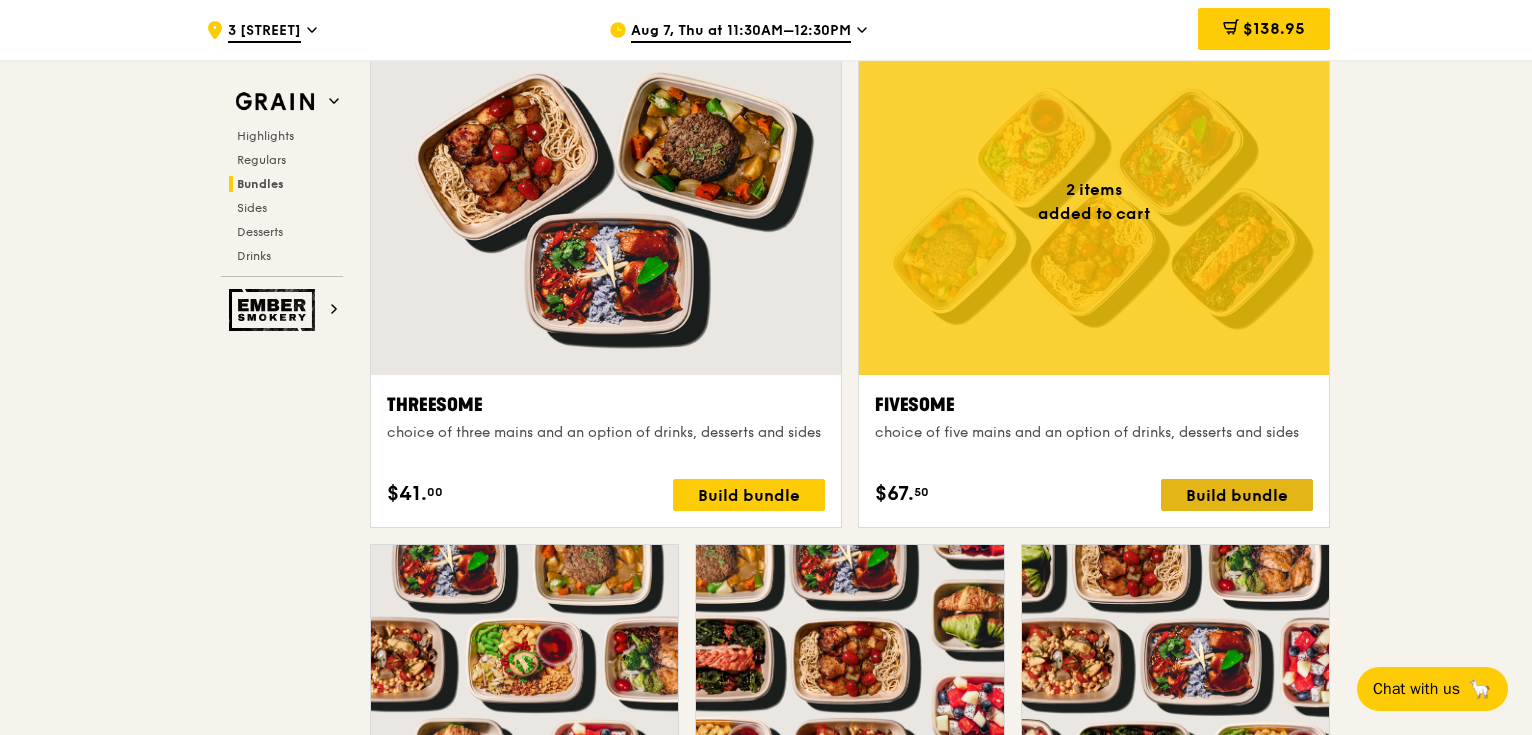 click on "Build bundle" at bounding box center [1237, 495] 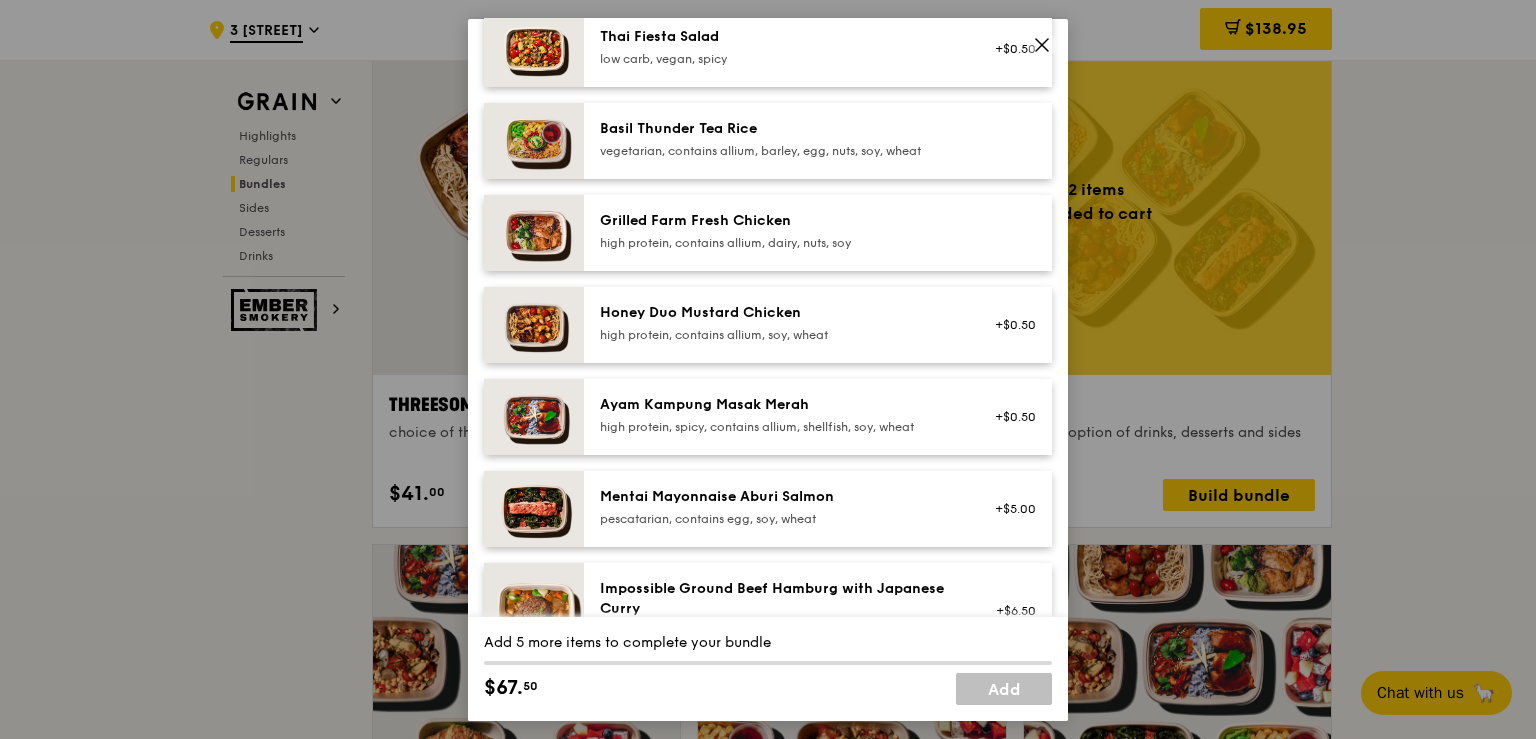 scroll, scrollTop: 400, scrollLeft: 0, axis: vertical 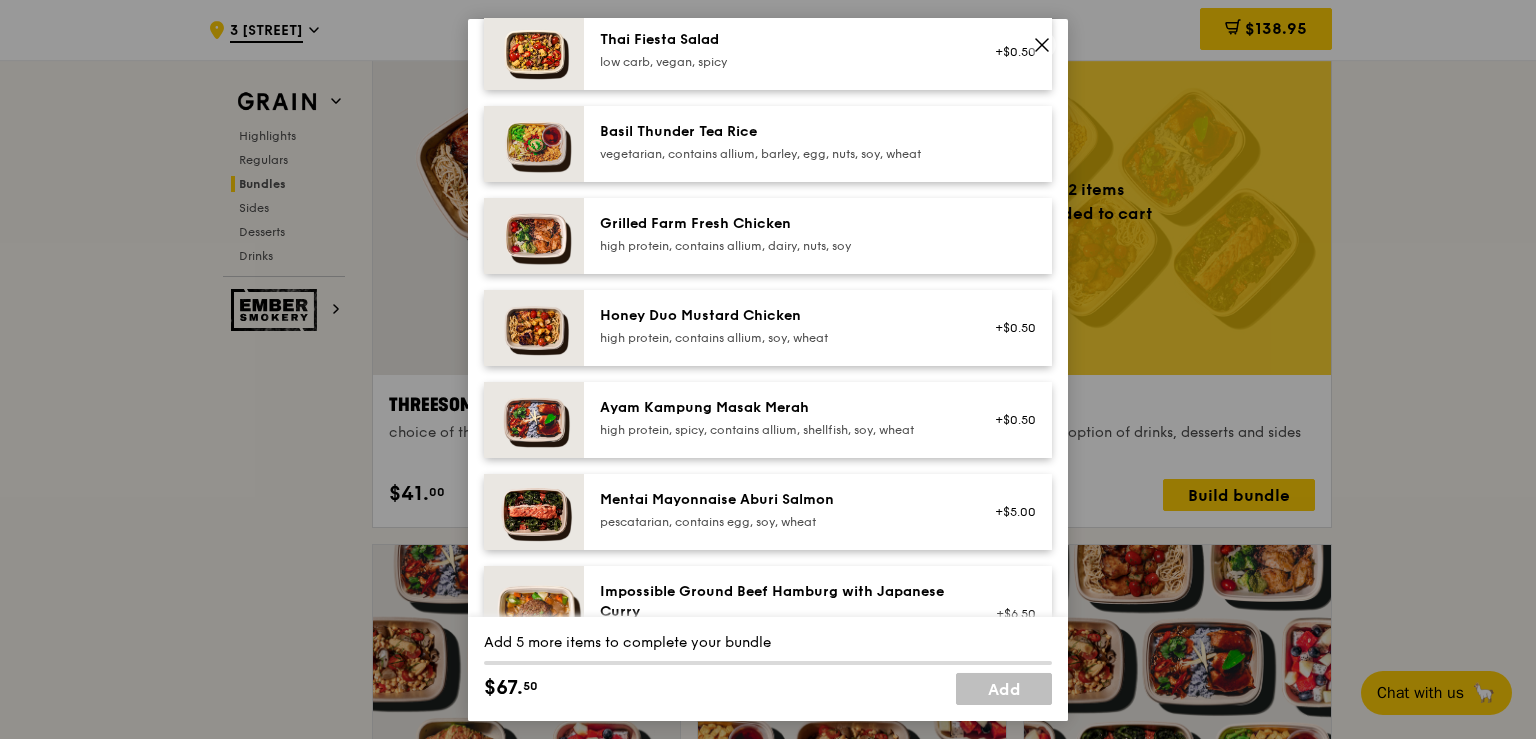 click on "high protein, contains allium, soy, wheat" at bounding box center [779, 337] 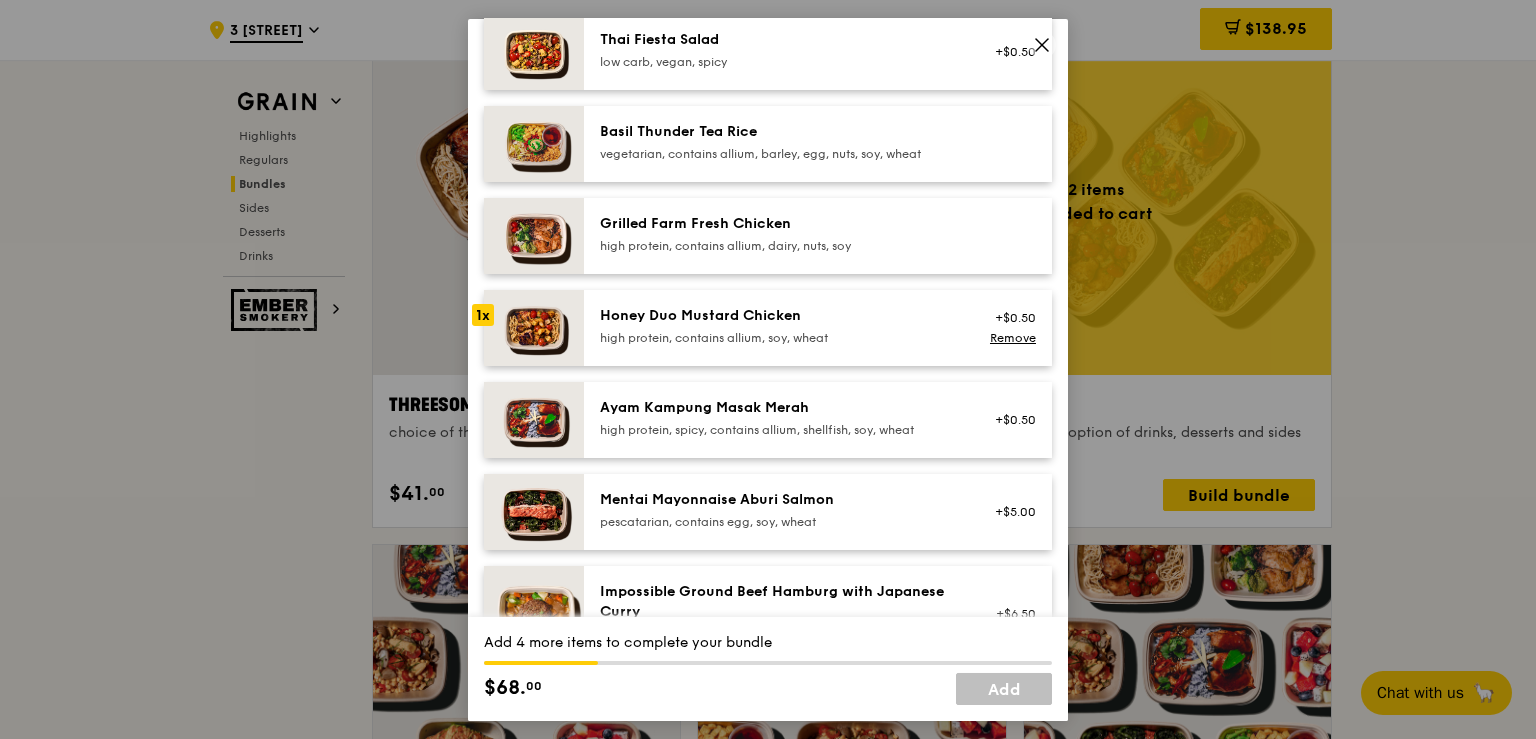 click on "high protein, contains allium, soy, wheat" at bounding box center (779, 337) 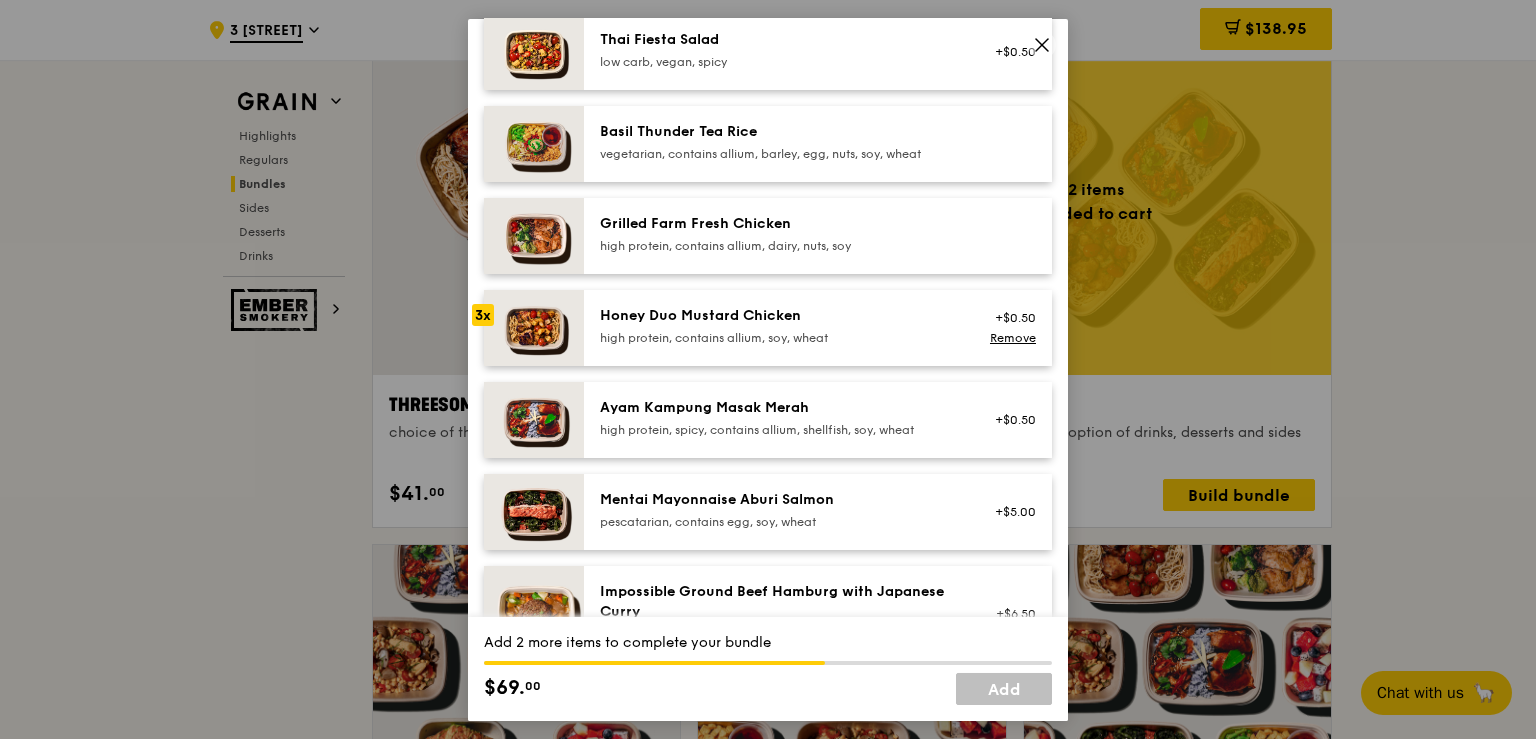 click on "high protein, contains allium, soy, wheat" at bounding box center (779, 337) 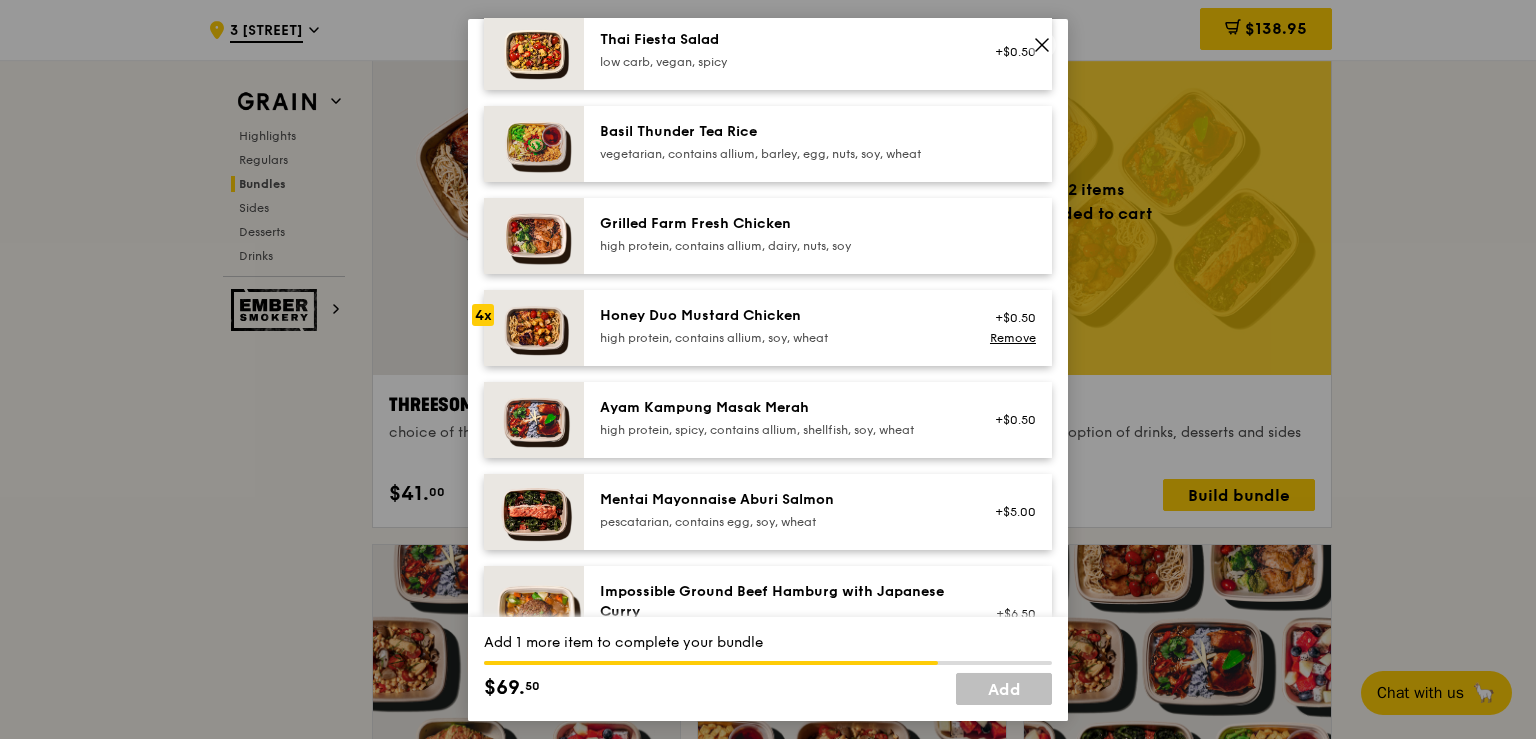 click on "high protein, contains allium, soy, wheat" at bounding box center (779, 337) 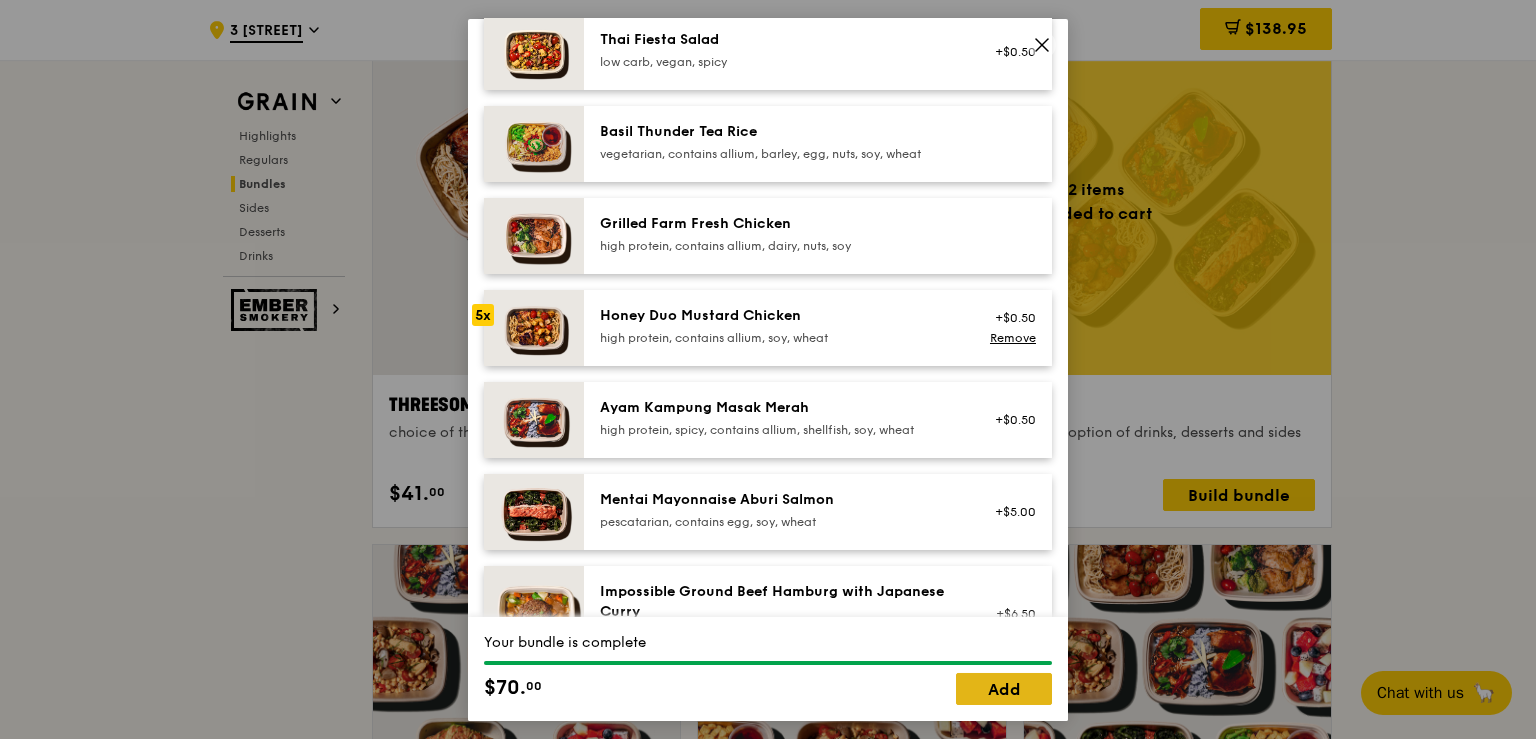 click on "Add" at bounding box center [1004, 689] 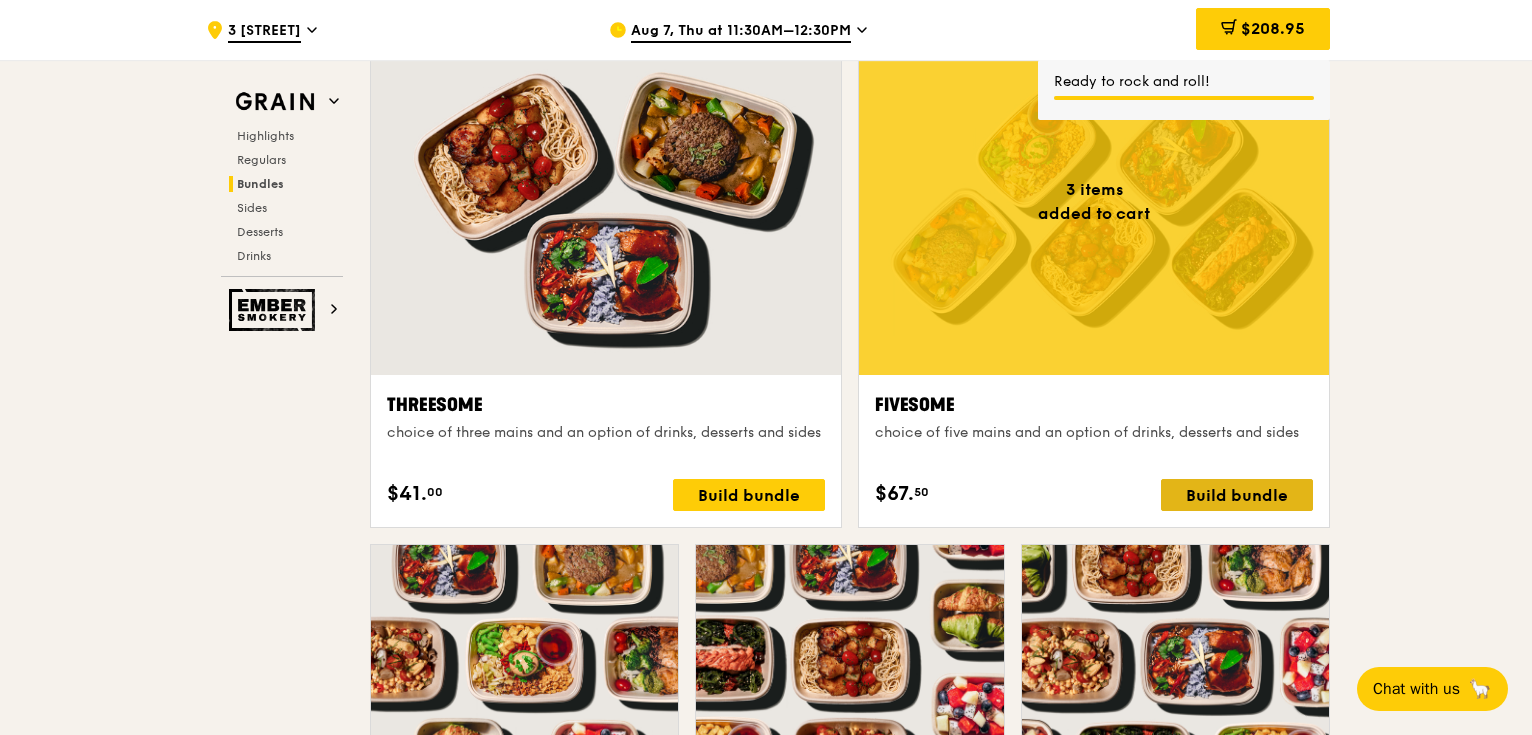 click on "Build bundle" at bounding box center (1237, 495) 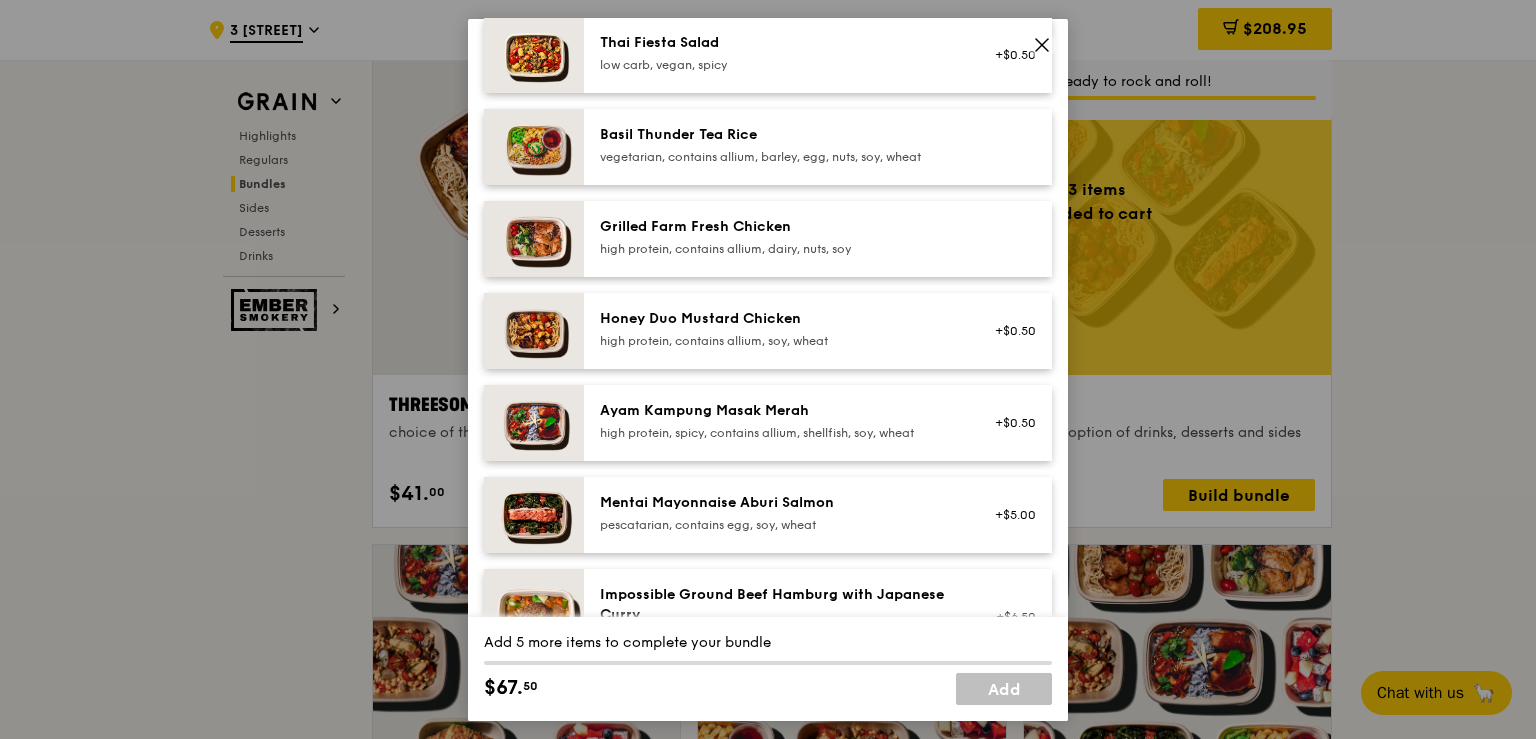 scroll, scrollTop: 400, scrollLeft: 0, axis: vertical 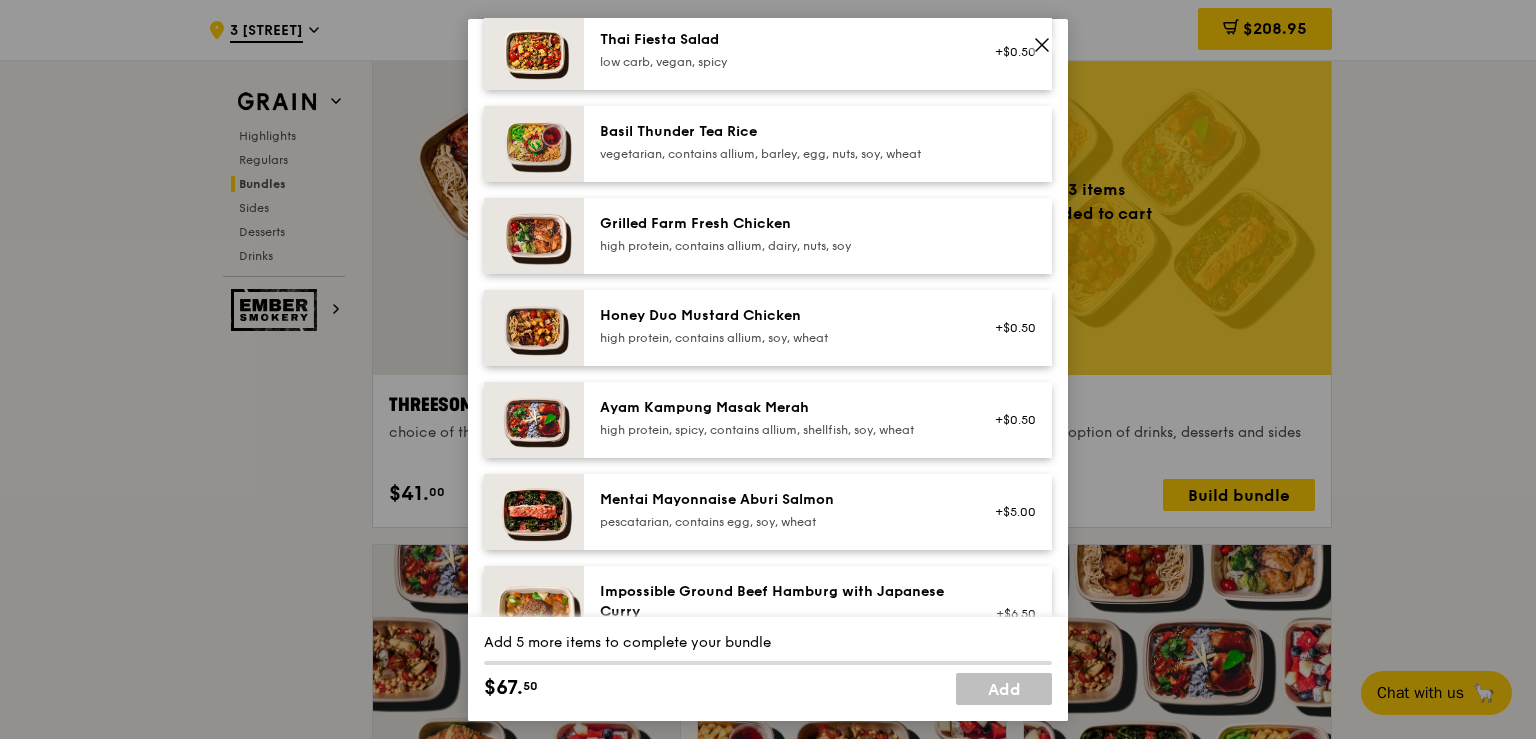 click on "Honey Duo Mustard Chicken
high protein, contains allium, soy, wheat" at bounding box center [779, 325] 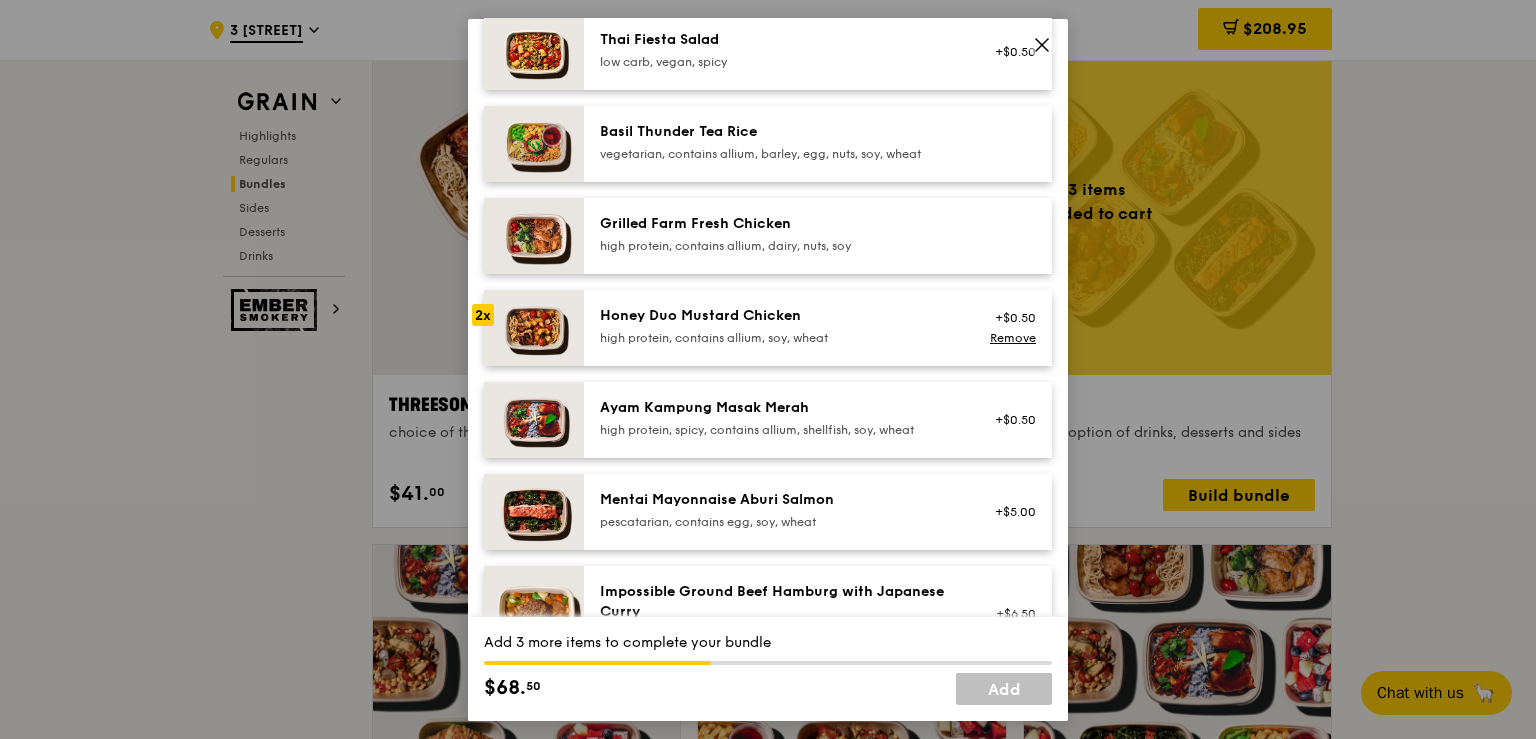 click on "Honey Duo Mustard Chicken
high protein, contains allium, soy, wheat" at bounding box center (779, 325) 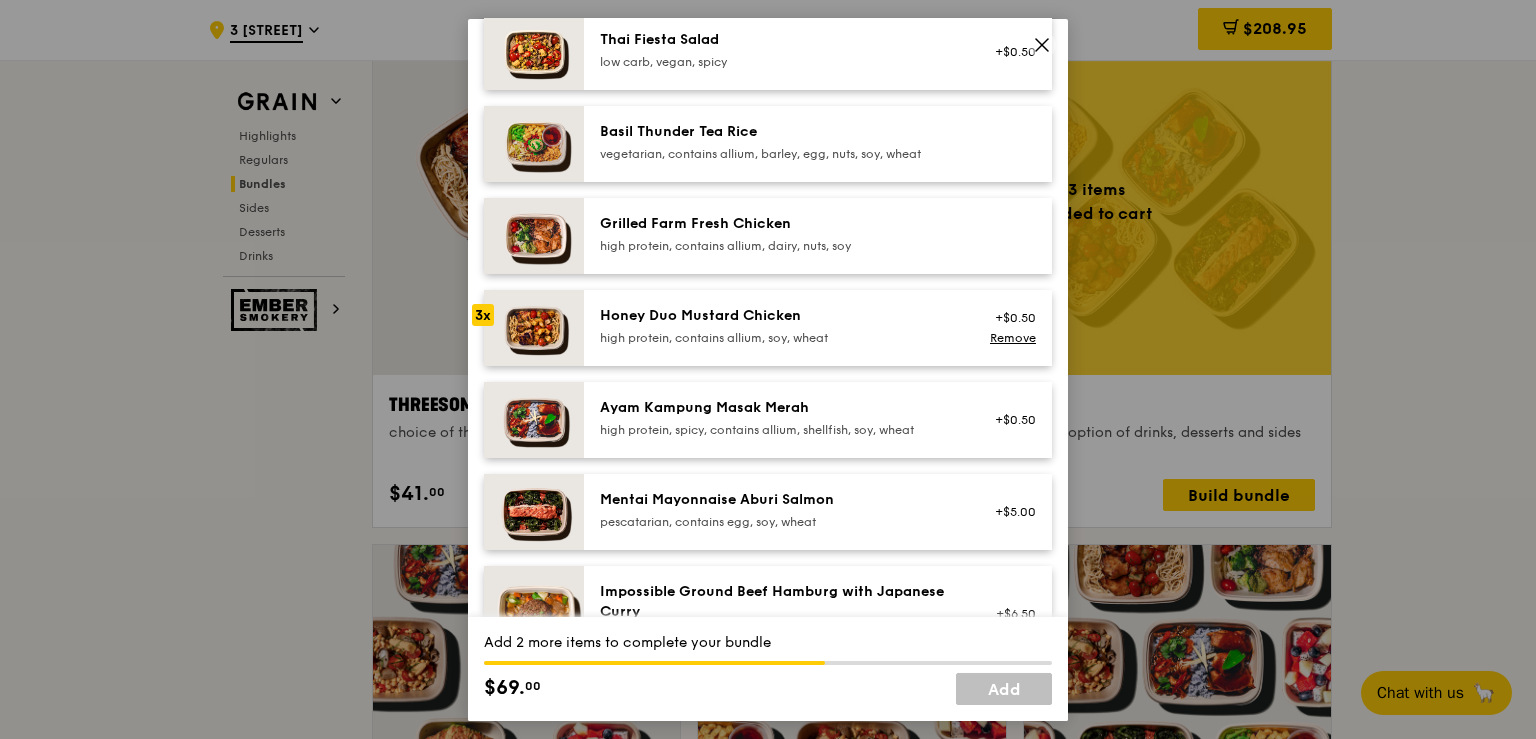 click on "Honey Duo Mustard Chicken
high protein, contains allium, soy, wheat" at bounding box center [779, 325] 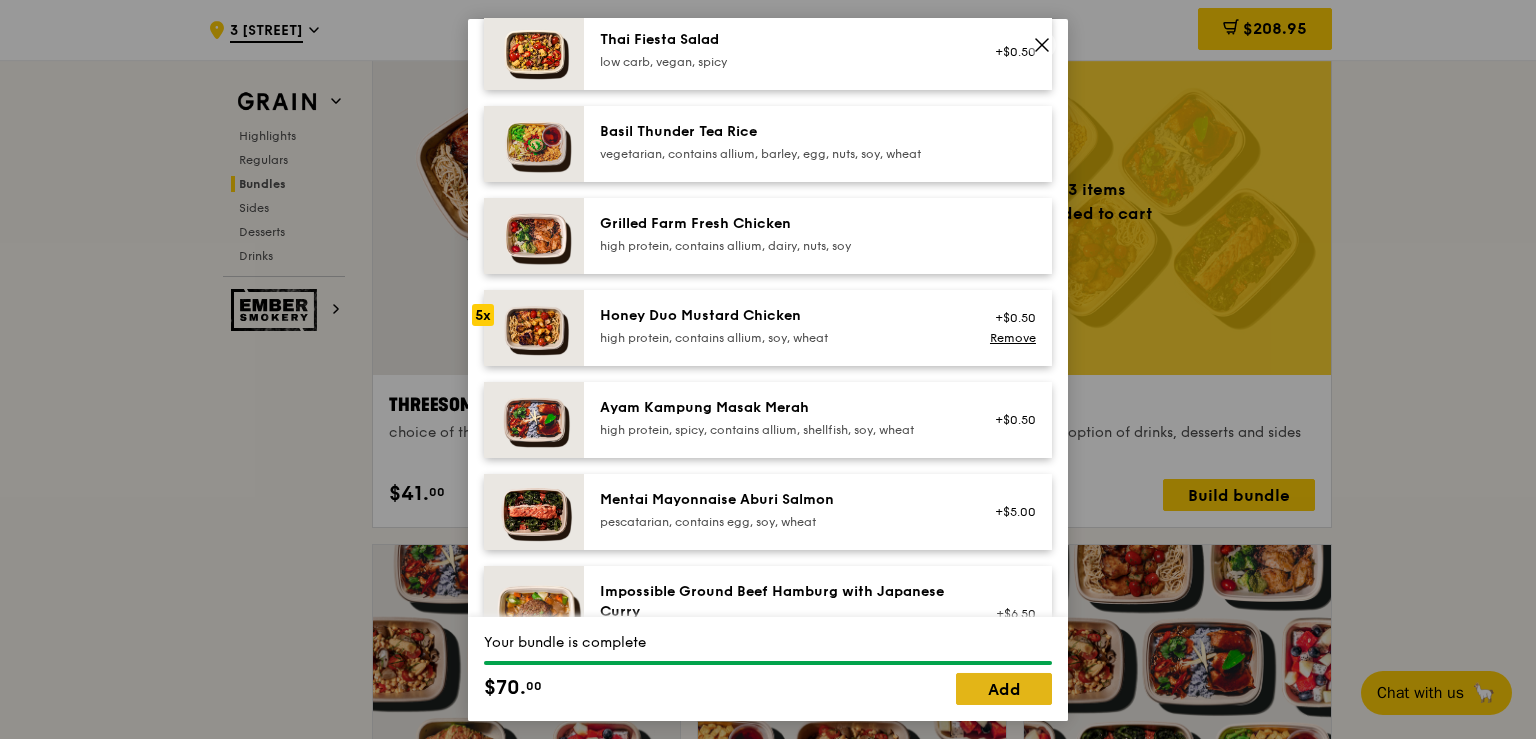 click on "Add" at bounding box center (1004, 689) 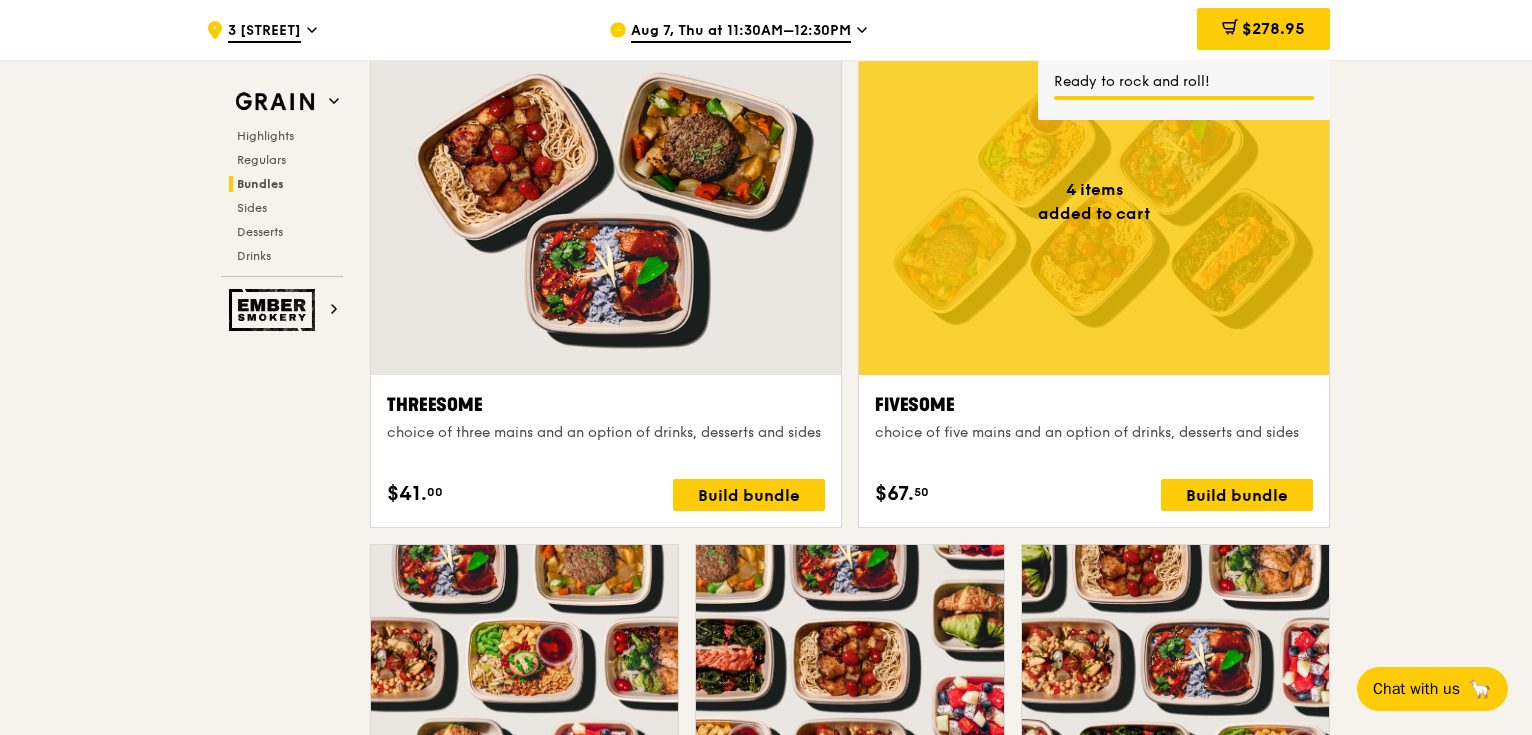 click on "$41.
00
Build bundle" at bounding box center [606, 495] 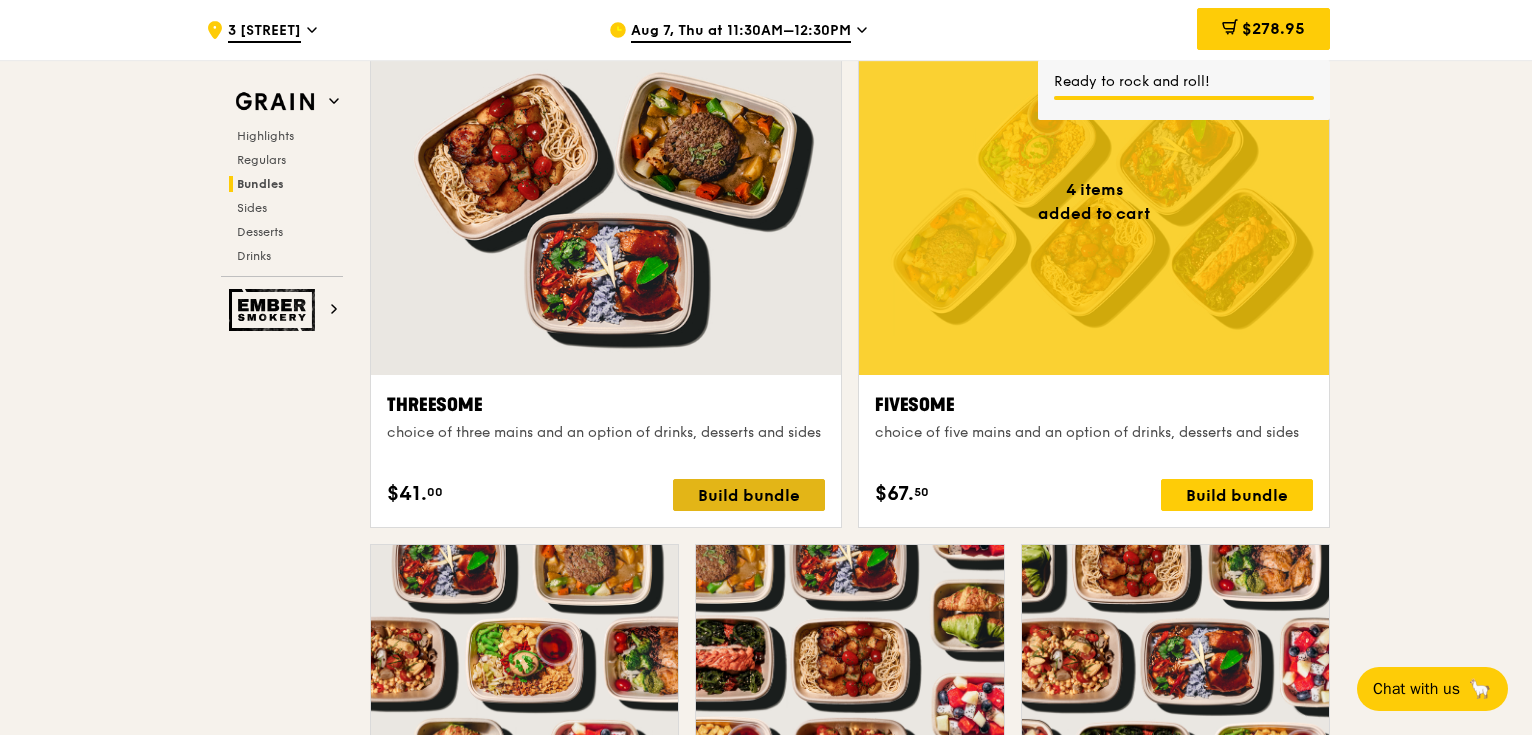 click on "Build bundle" at bounding box center [749, 495] 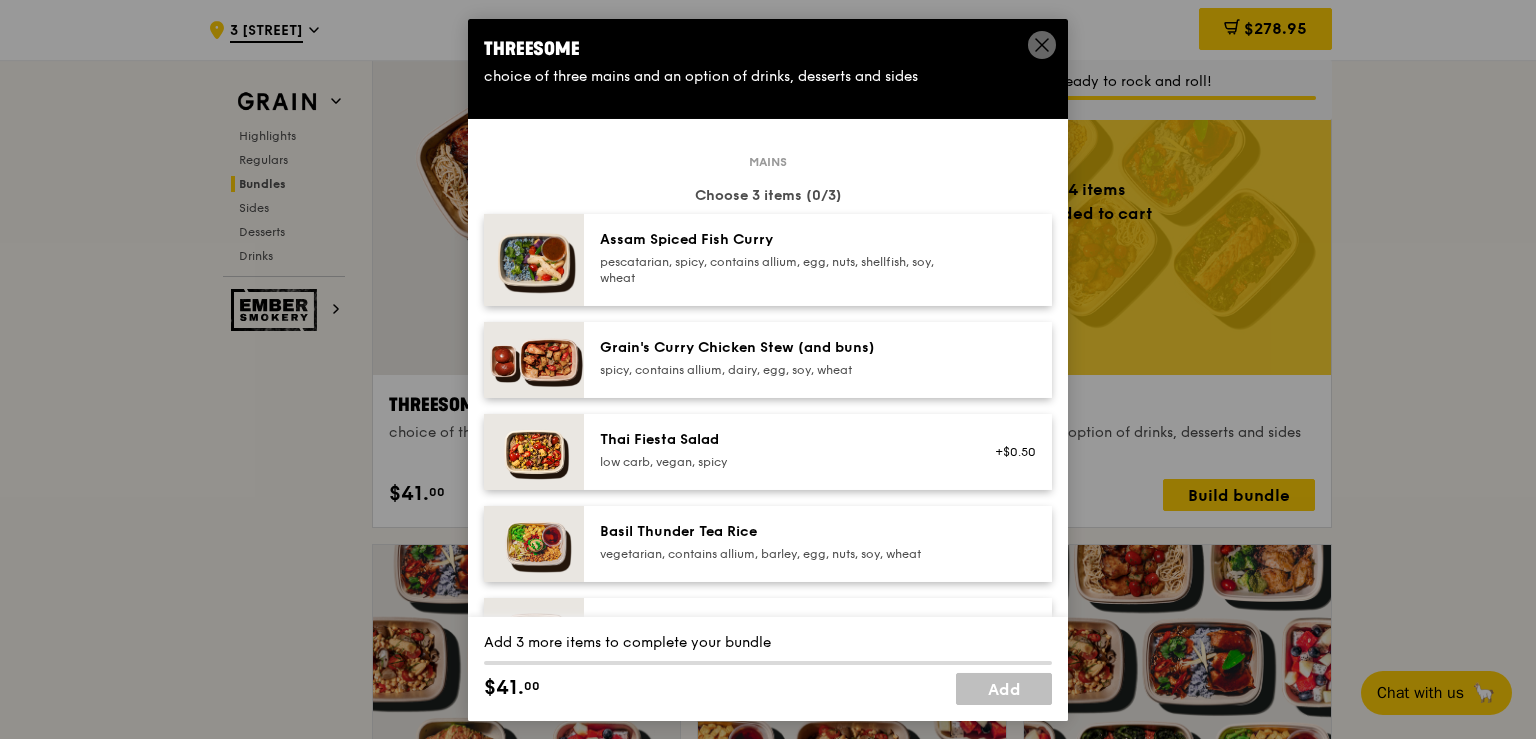 click on "vegetarian, contains allium, barley, egg, nuts, soy, wheat" at bounding box center [779, 553] 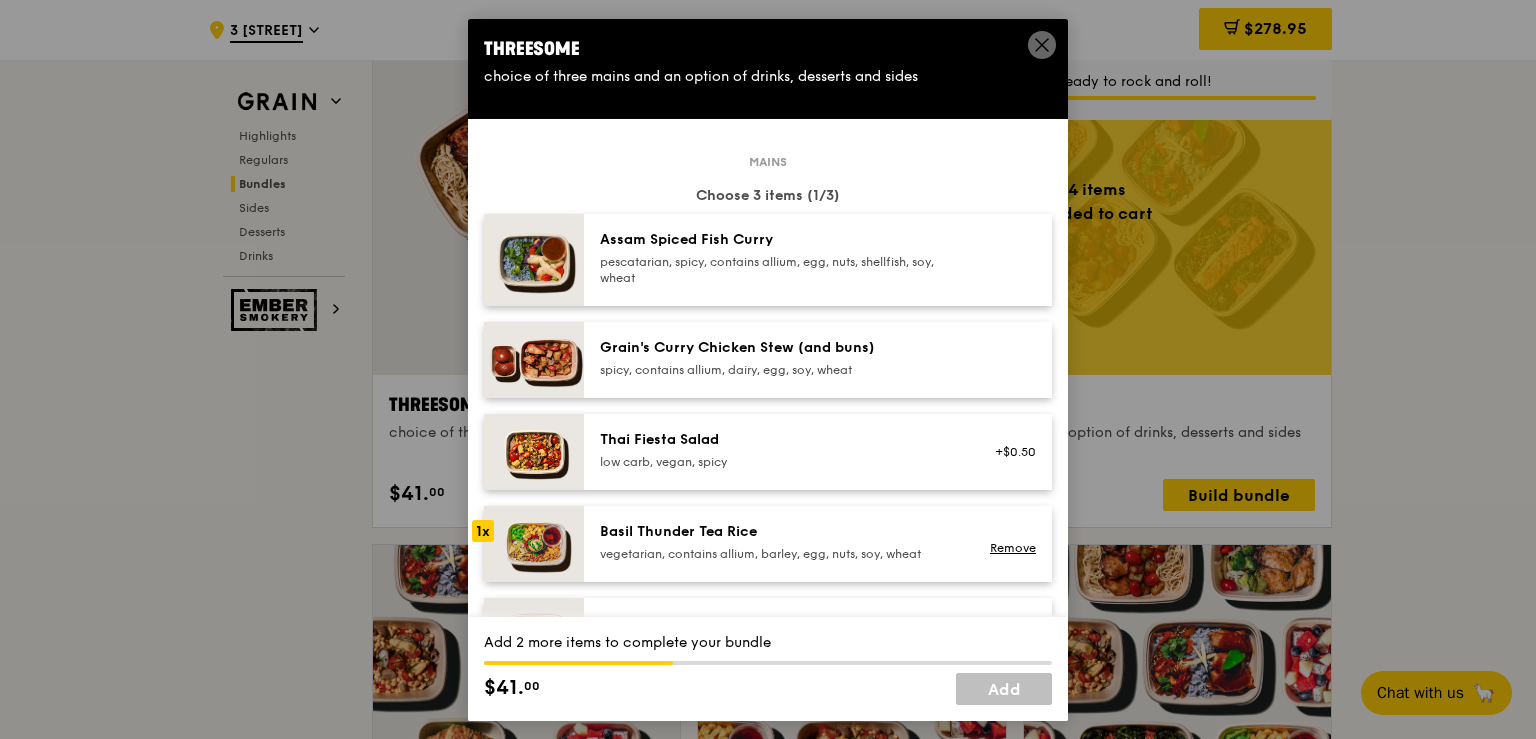 click on "vegetarian, contains allium, barley, egg, nuts, soy, wheat" at bounding box center (779, 553) 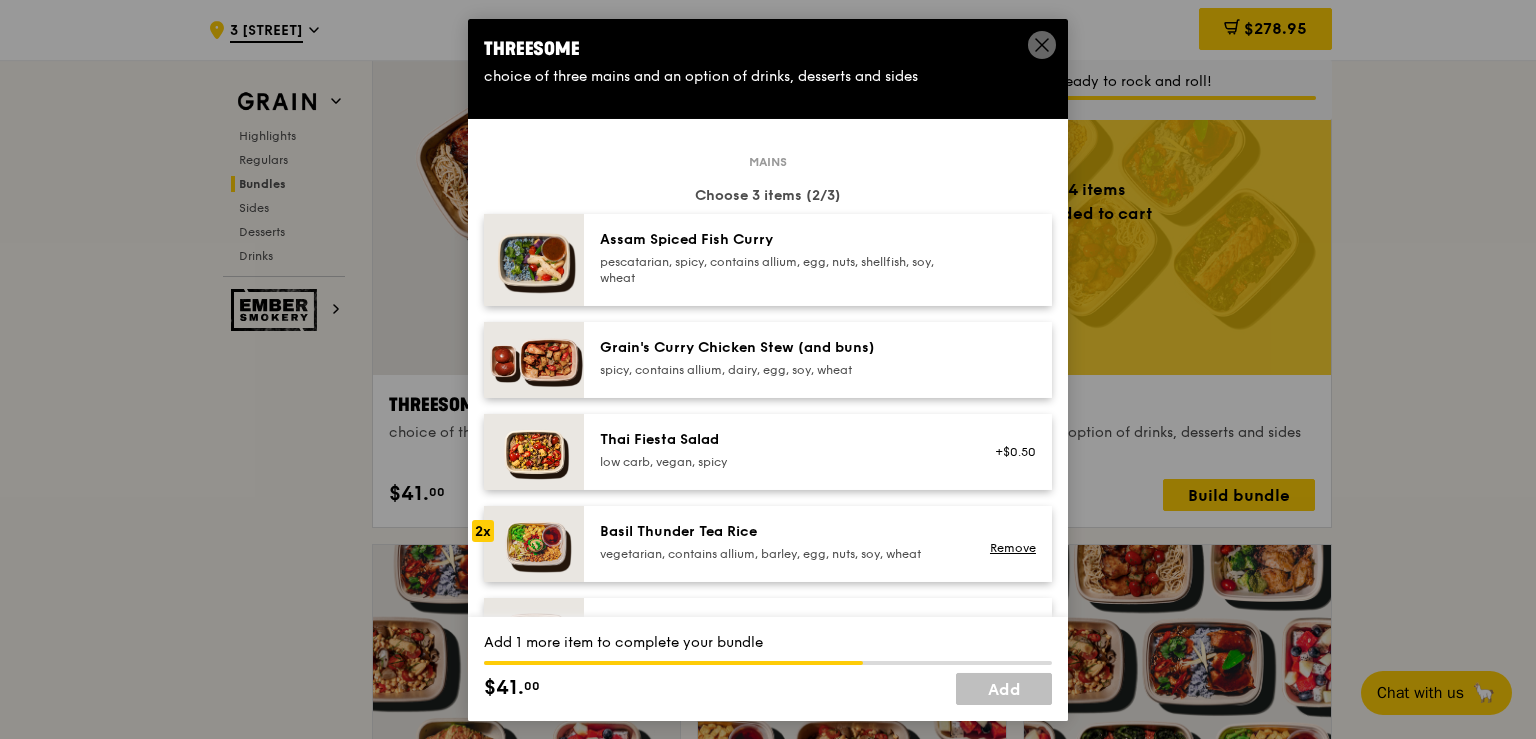 click on "vegetarian, contains allium, barley, egg, nuts, soy, wheat" at bounding box center (779, 553) 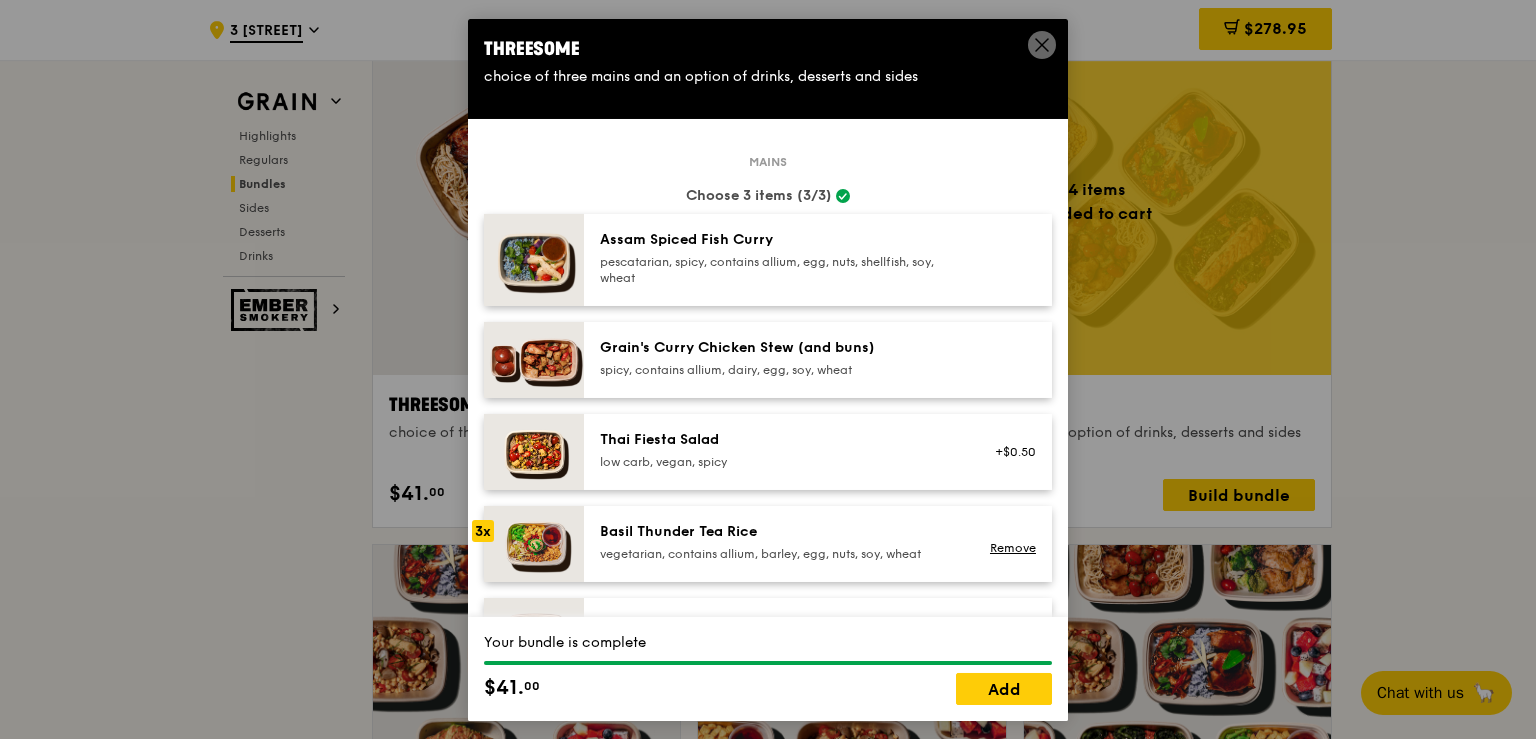 click on "vegetarian, contains allium, barley, egg, nuts, soy, wheat" at bounding box center [779, 553] 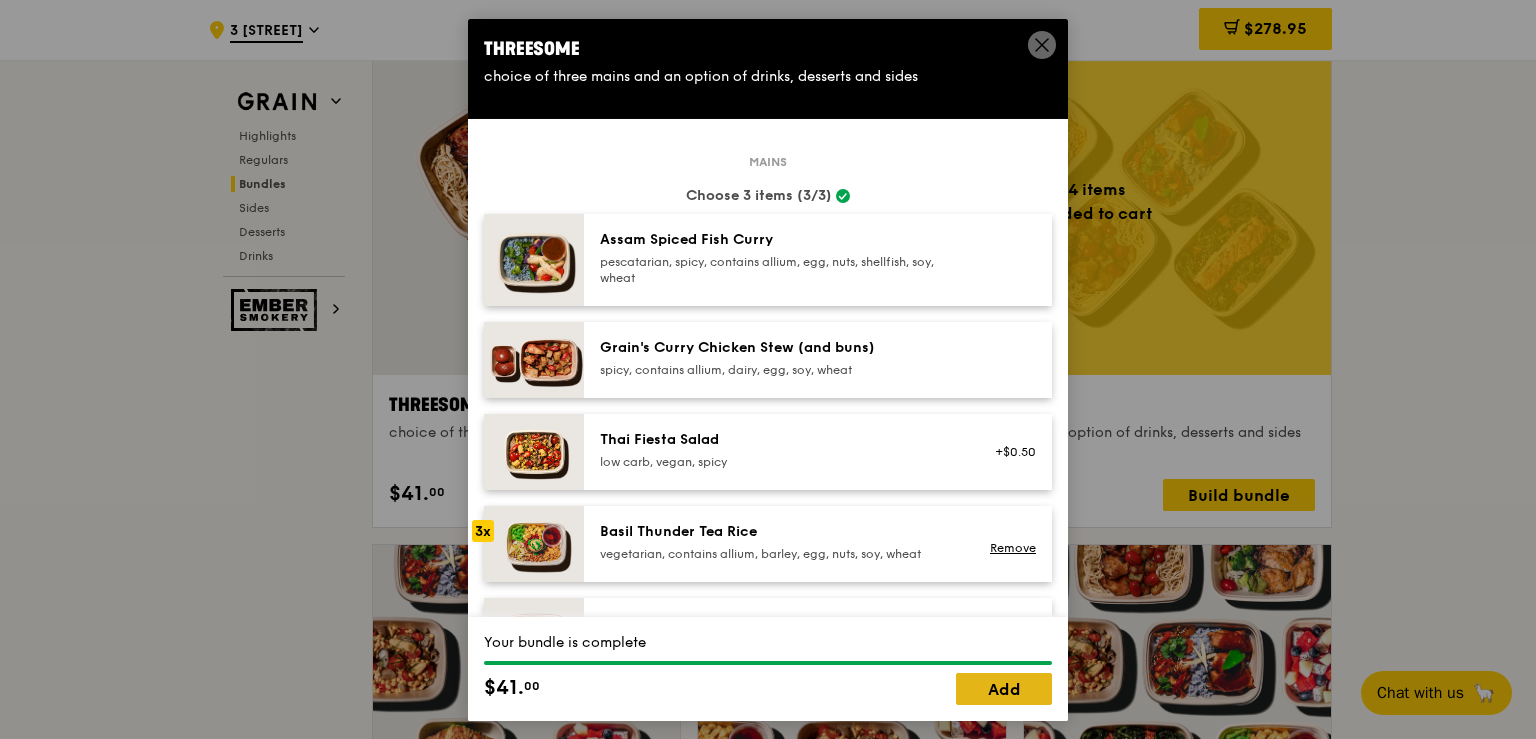 click on "Add" at bounding box center (1004, 689) 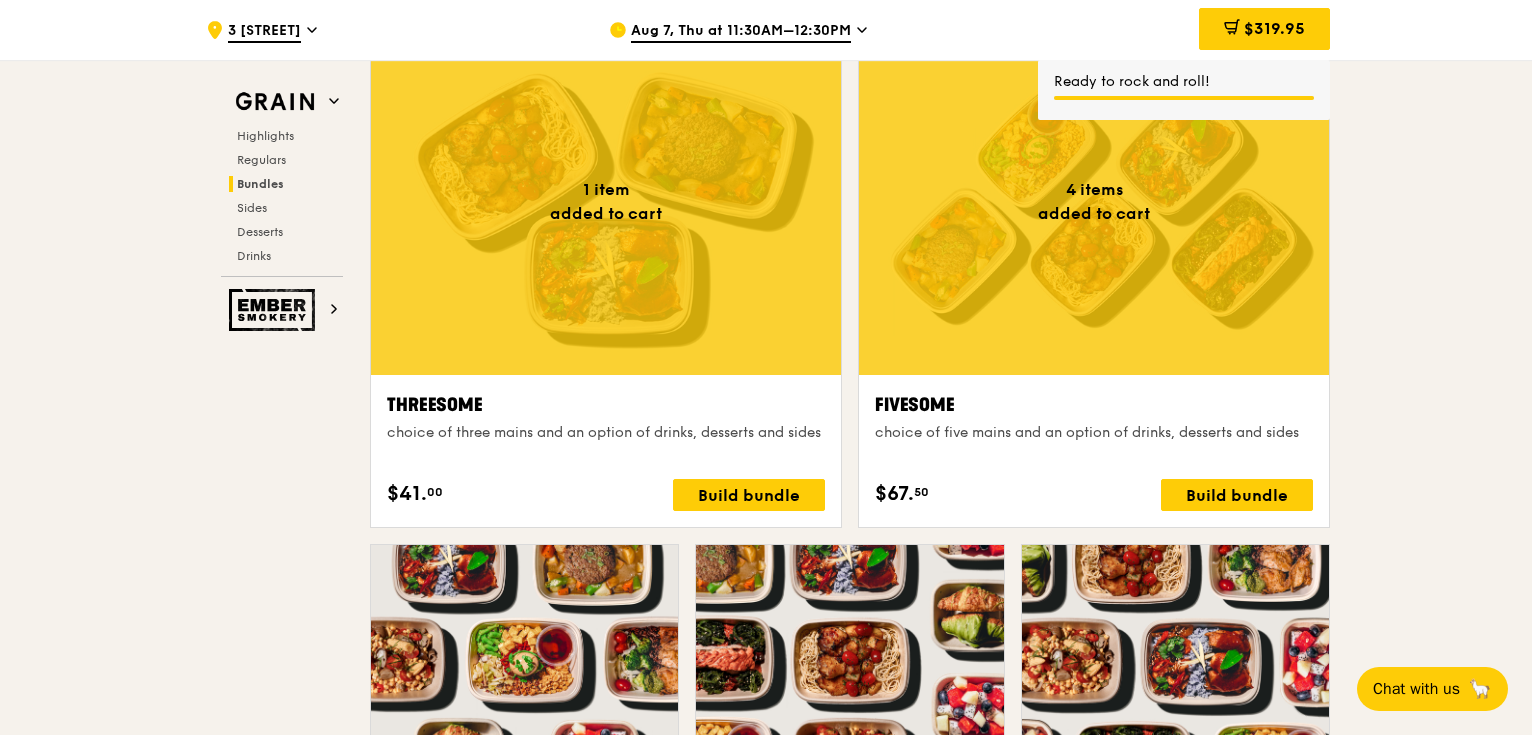 click on "Threesome" at bounding box center [606, 405] 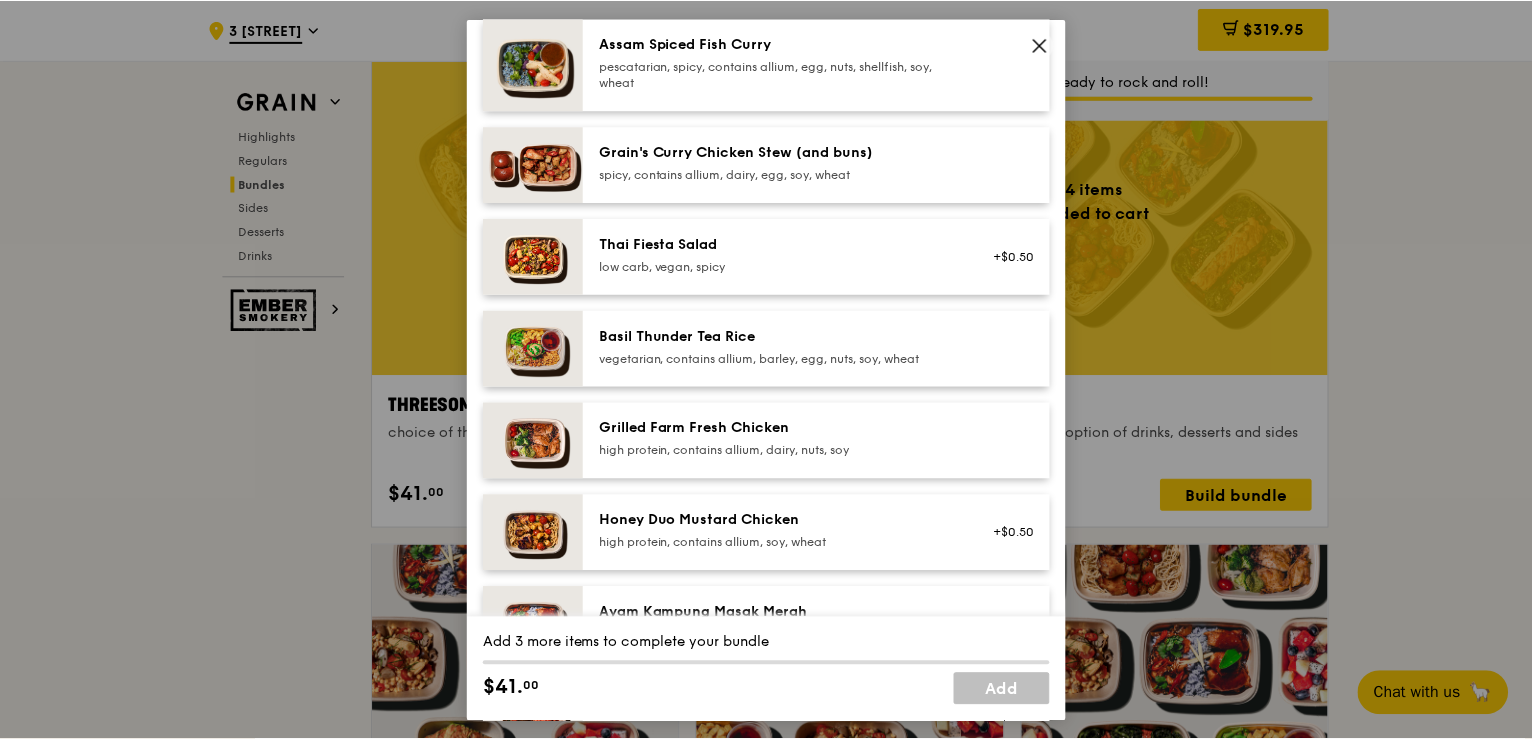 scroll, scrollTop: 200, scrollLeft: 0, axis: vertical 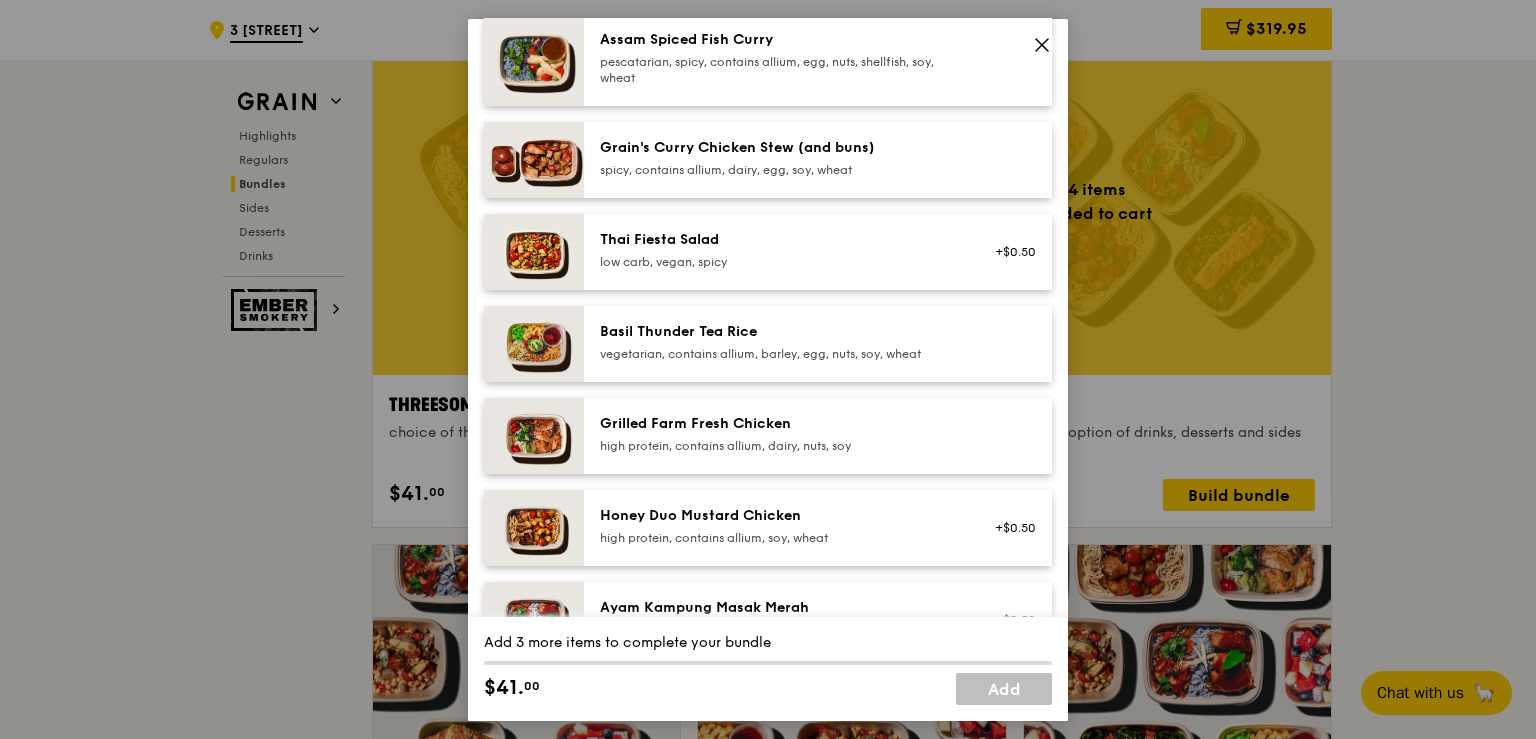 click on "vegetarian, contains allium, barley, egg, nuts, soy, wheat" at bounding box center (779, 353) 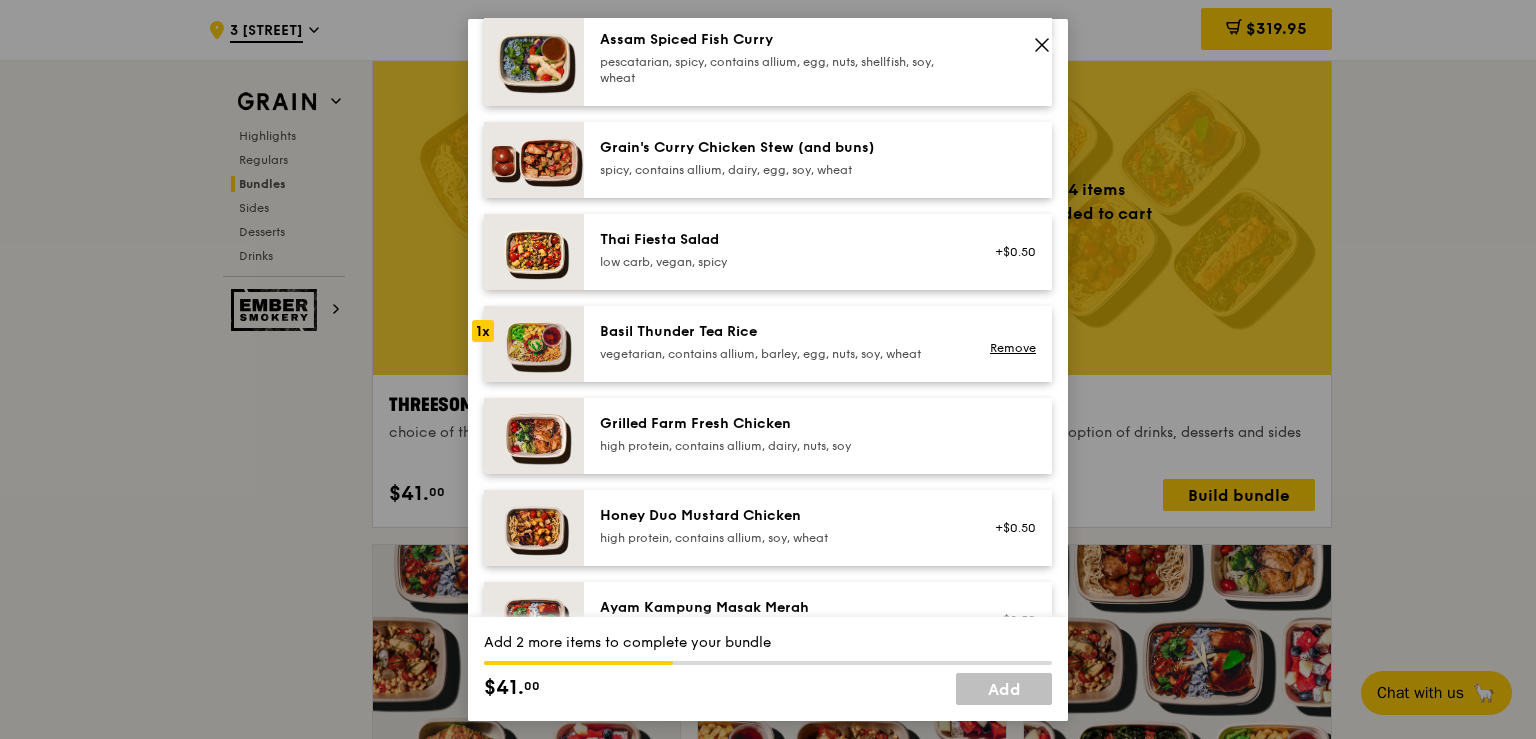 click on "vegetarian, contains allium, barley, egg, nuts, soy, wheat" at bounding box center (779, 353) 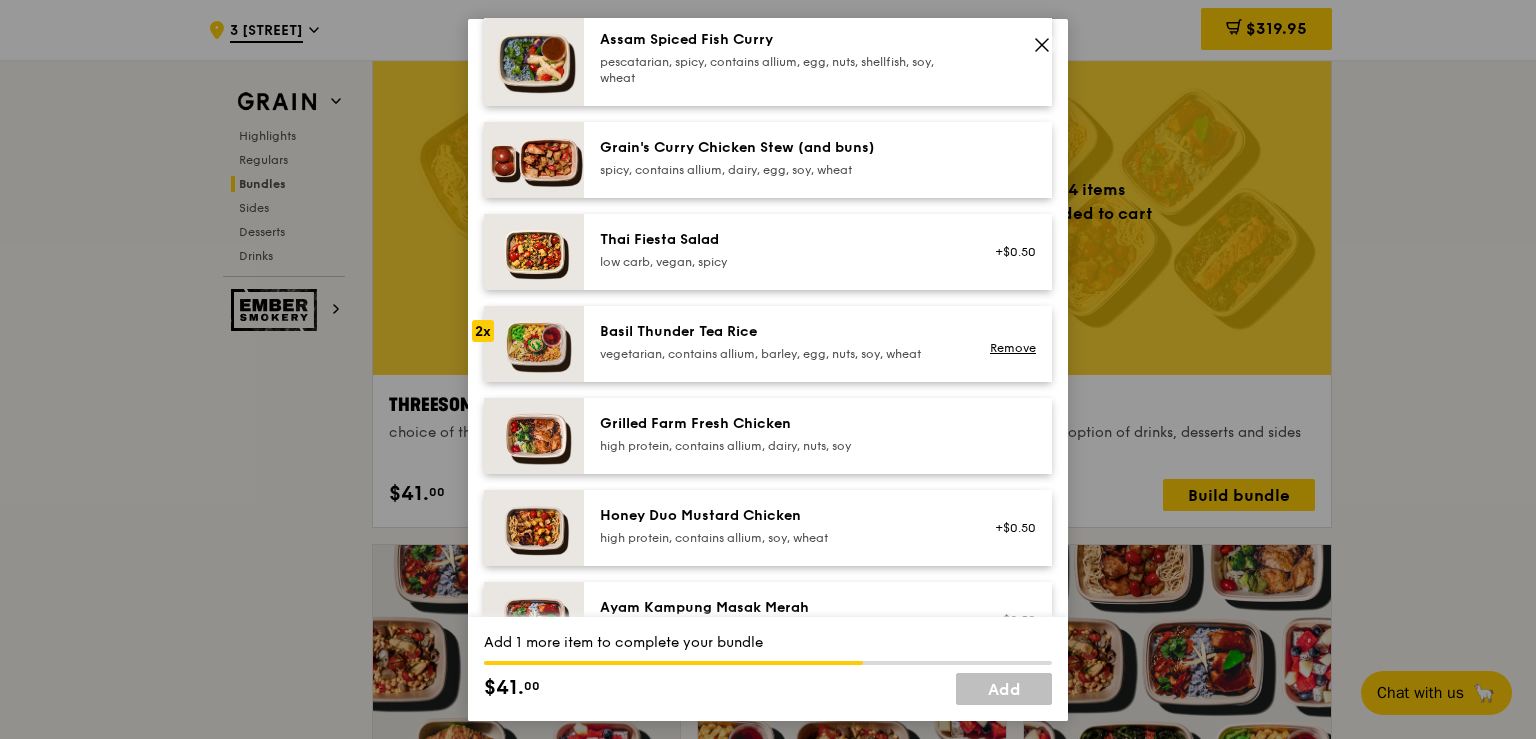 click on "vegetarian, contains allium, barley, egg, nuts, soy, wheat" at bounding box center (779, 353) 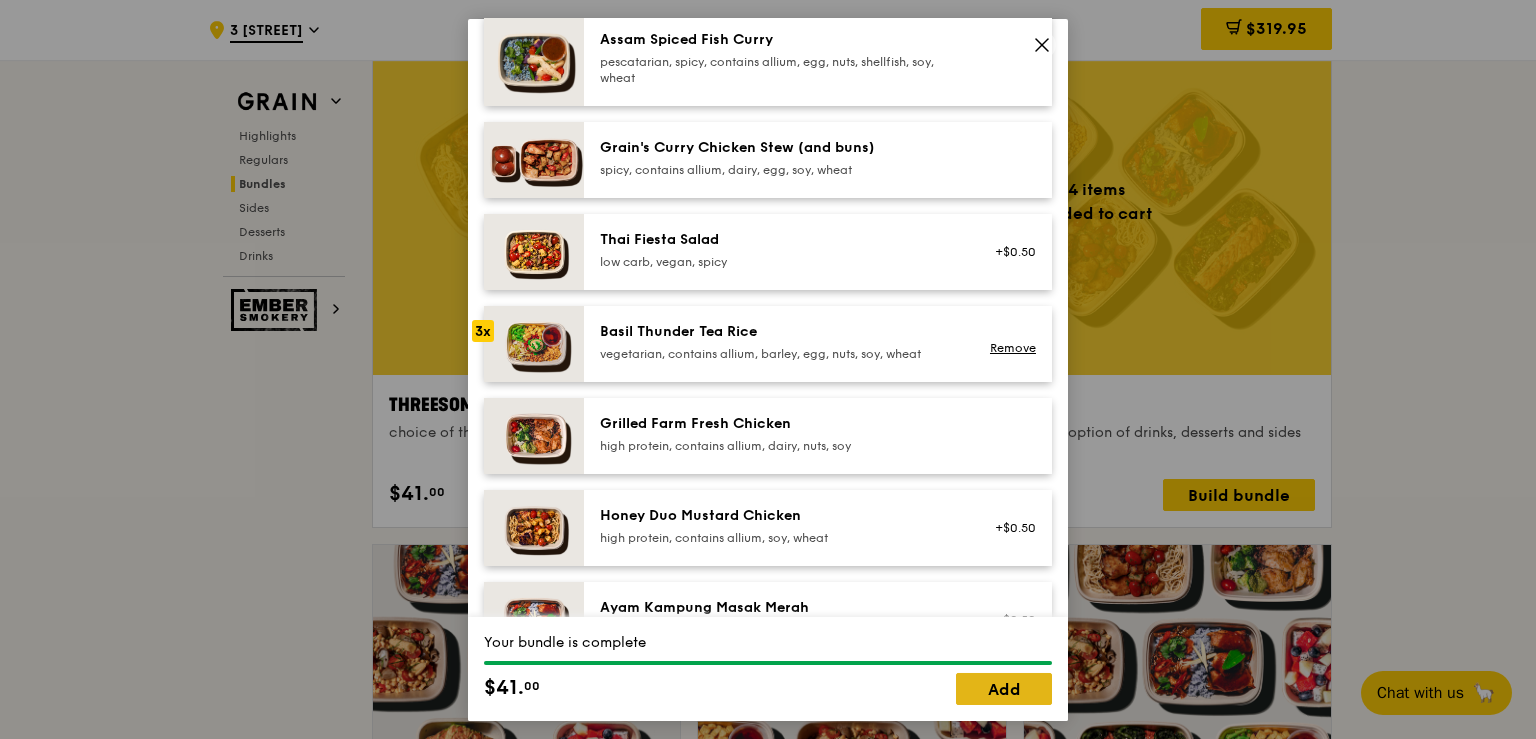 click on "Add" at bounding box center [1004, 689] 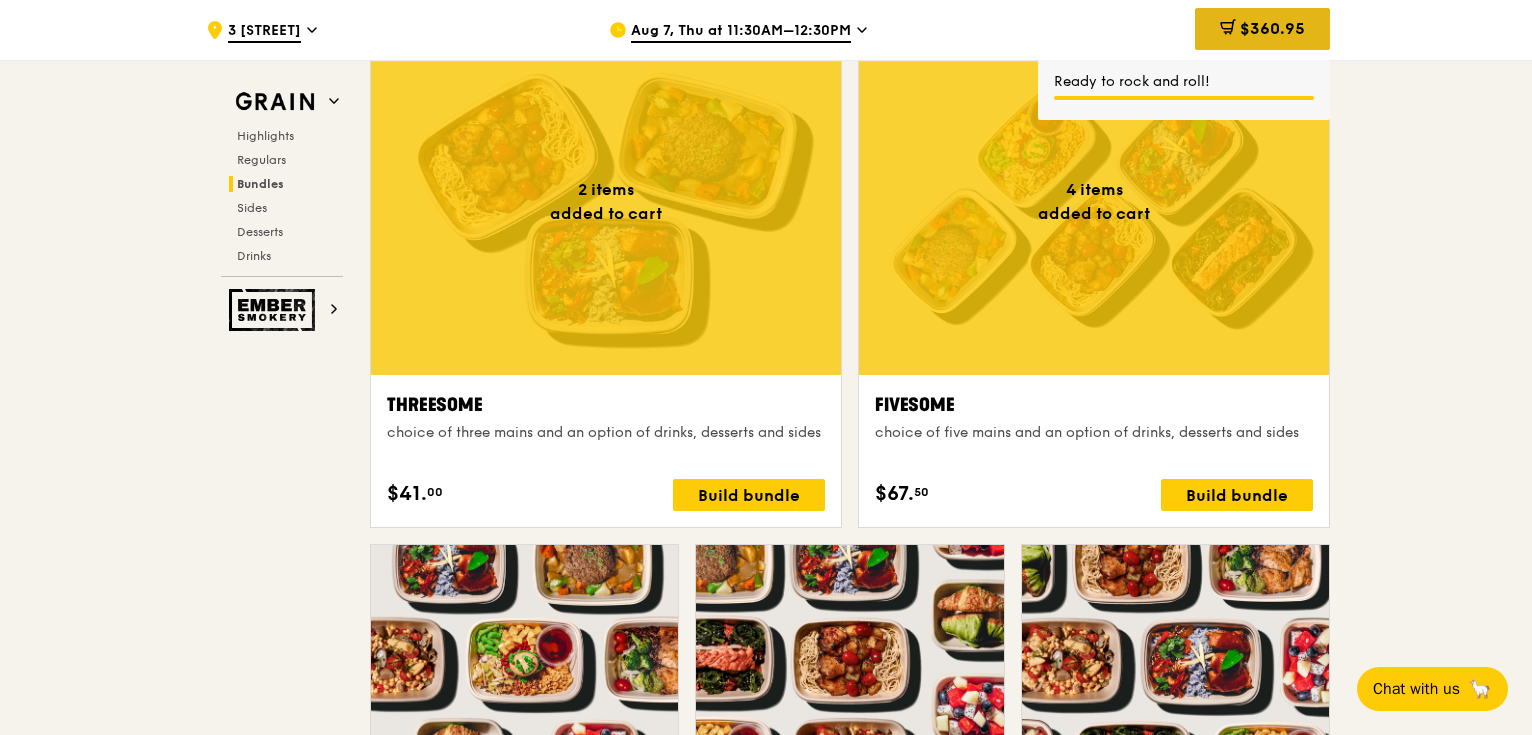 click on "$360.95" at bounding box center [1272, 28] 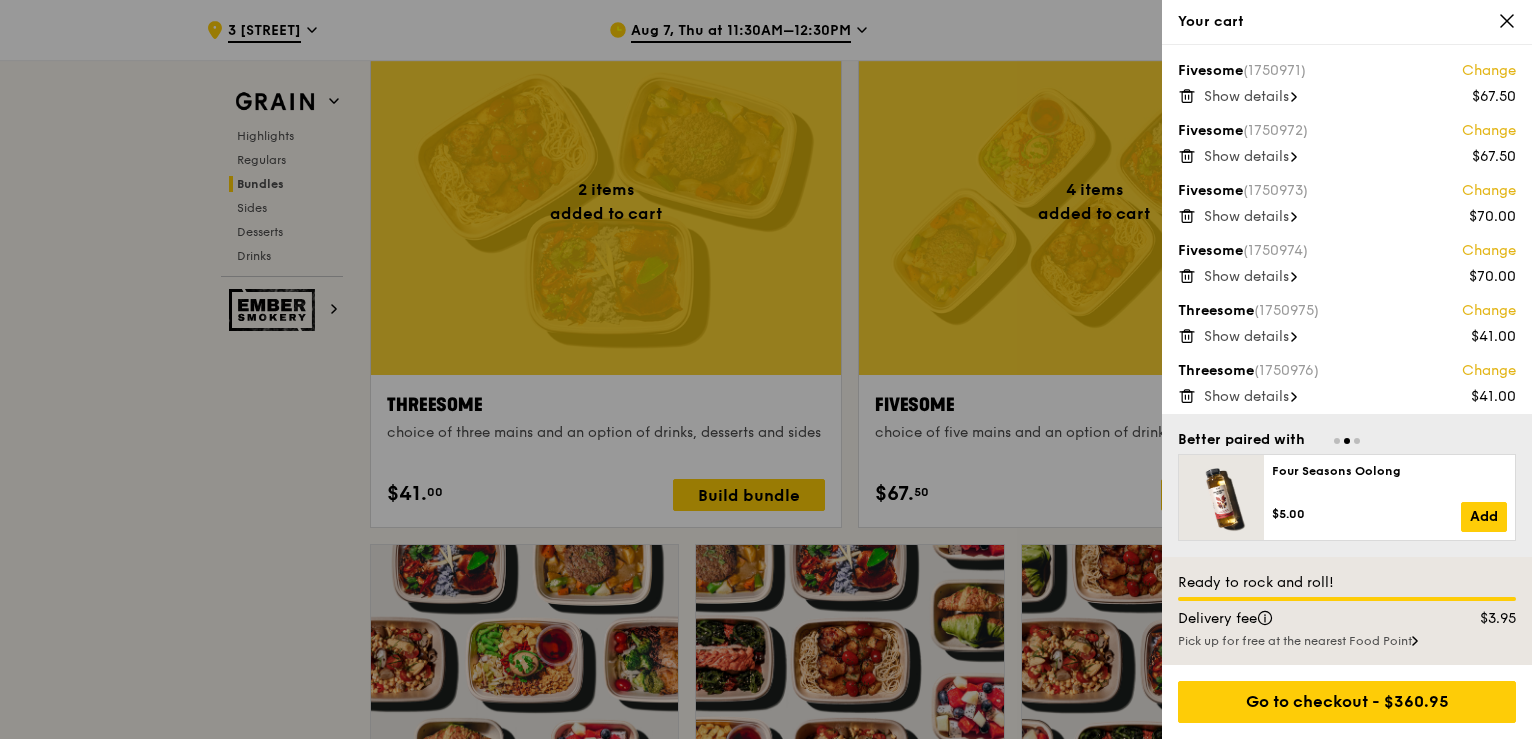 click on "Show details" at bounding box center (1246, 96) 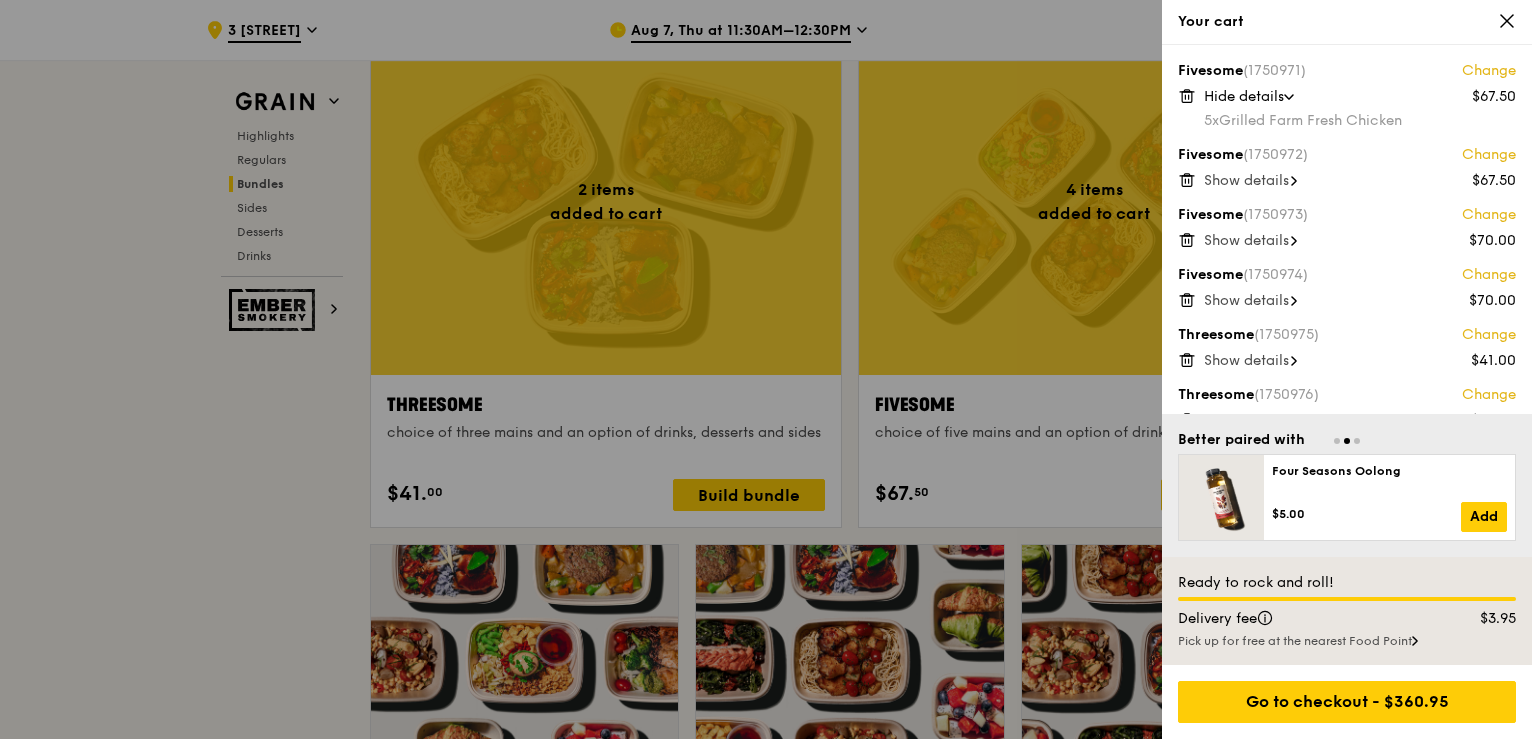 click on "Show details" at bounding box center (1246, 180) 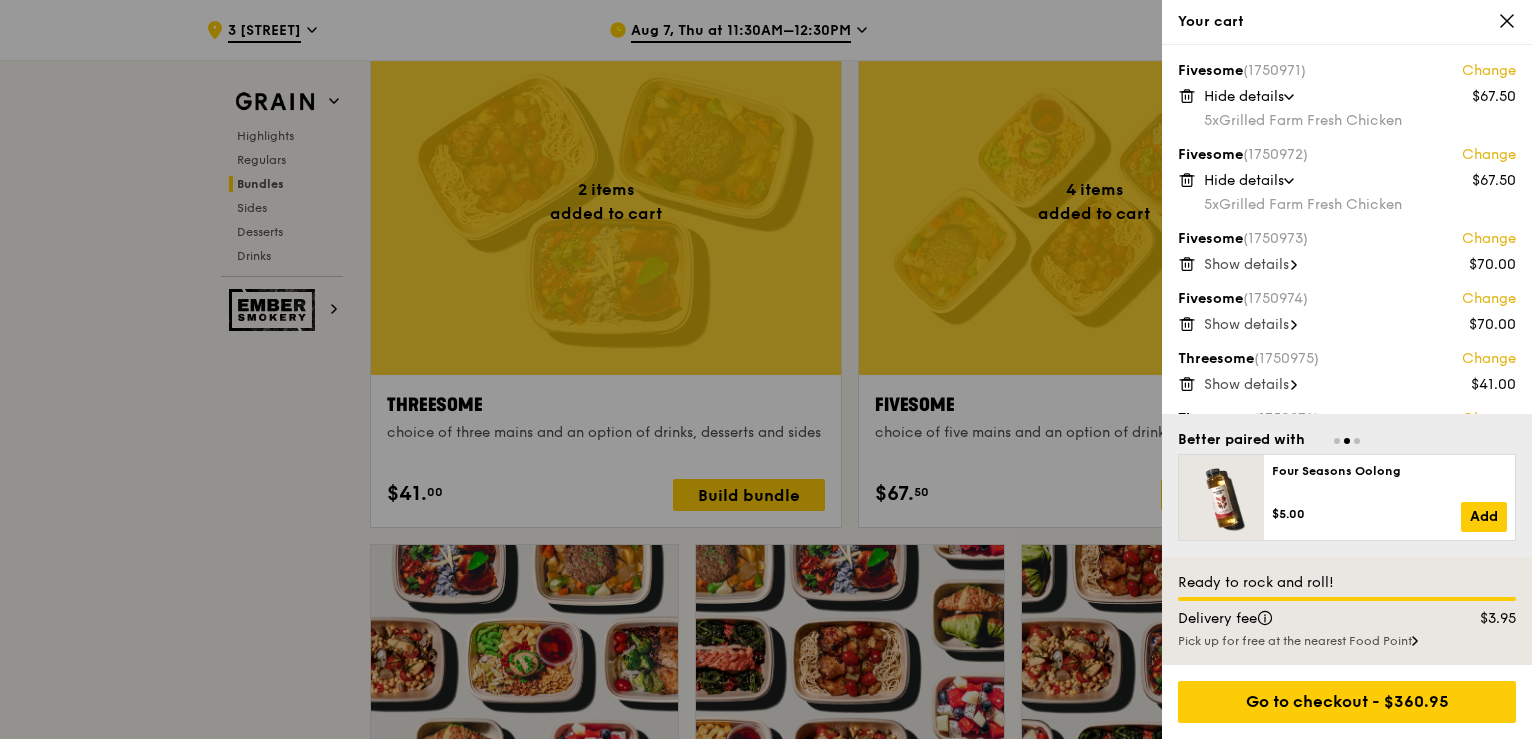 click on "Show details" at bounding box center [1360, 265] 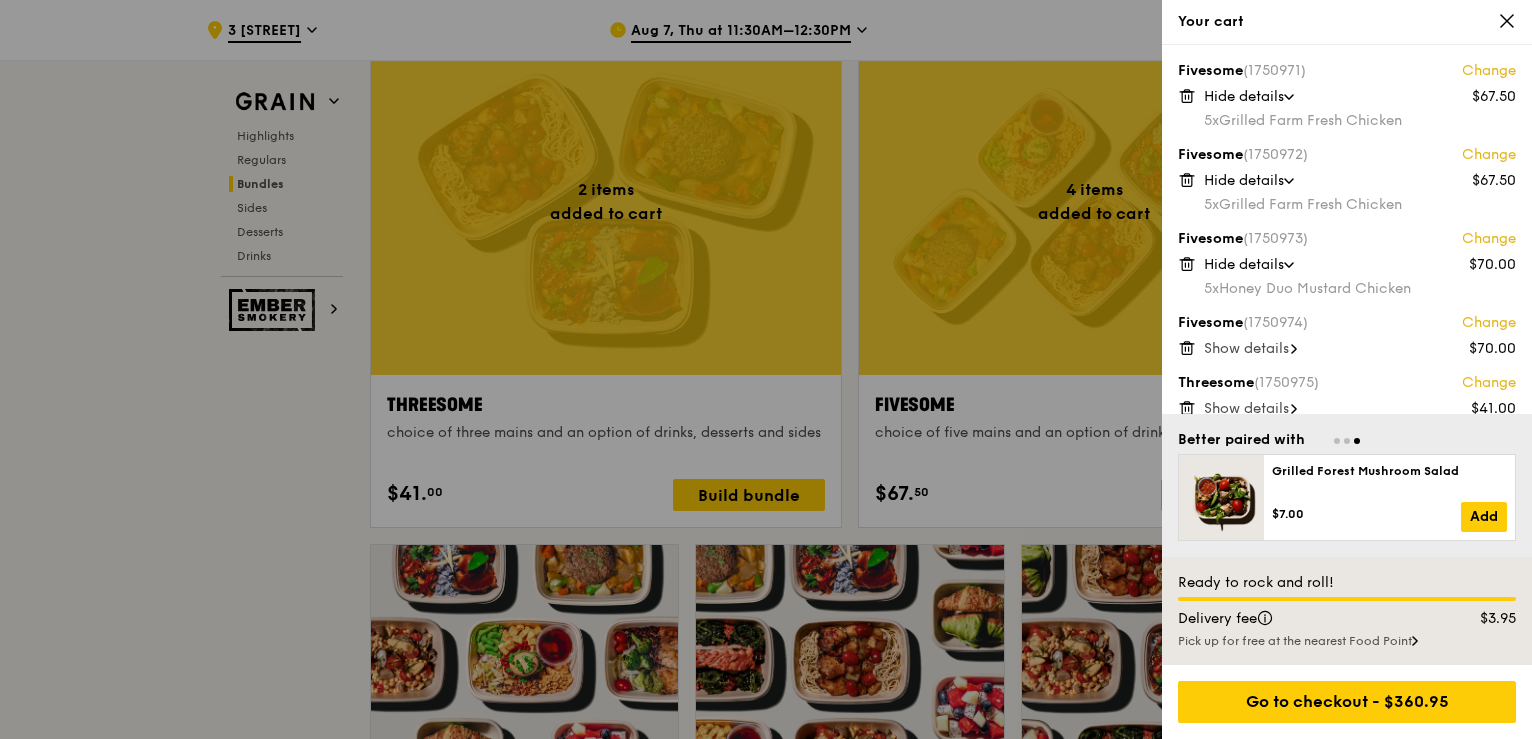 click on "Show details" at bounding box center (1246, 348) 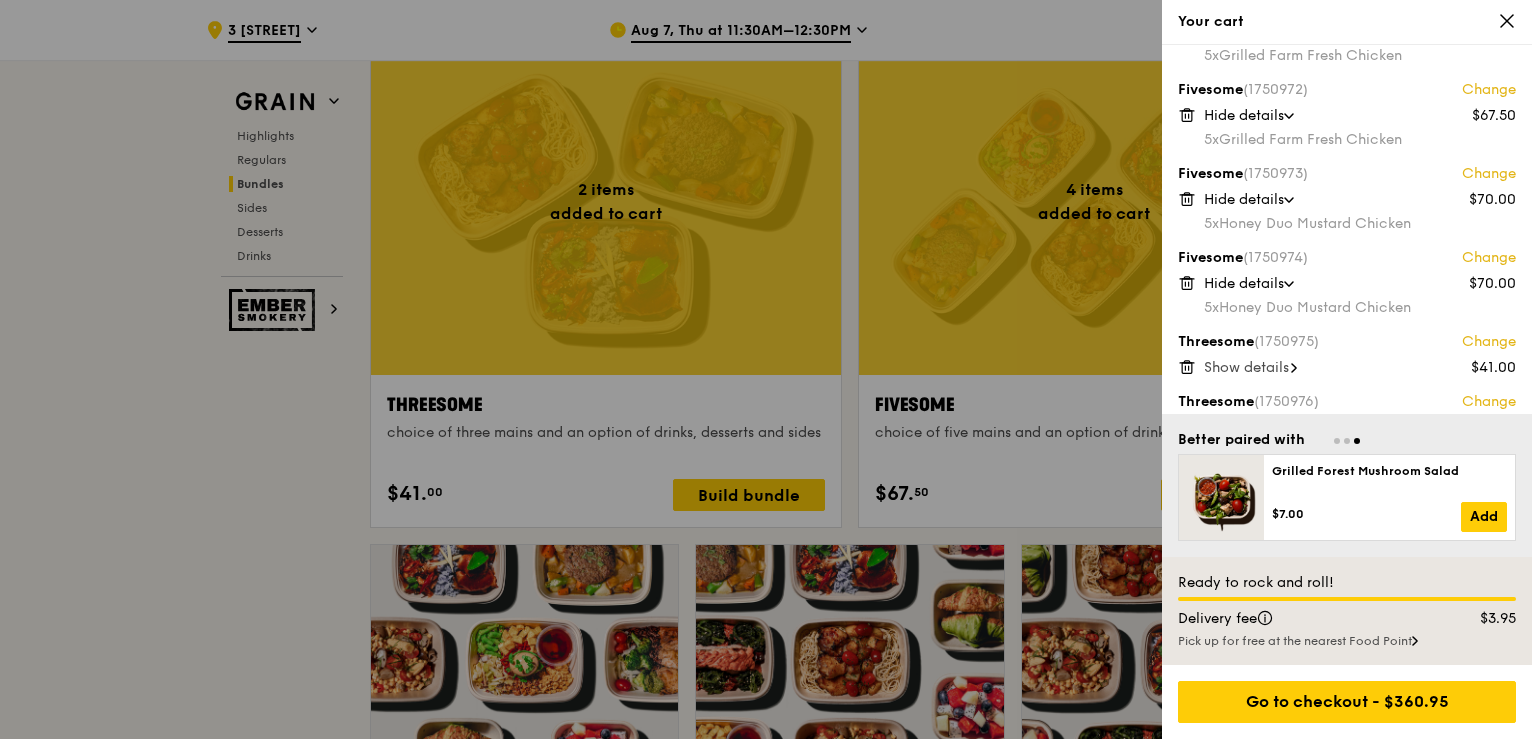 scroll, scrollTop: 101, scrollLeft: 0, axis: vertical 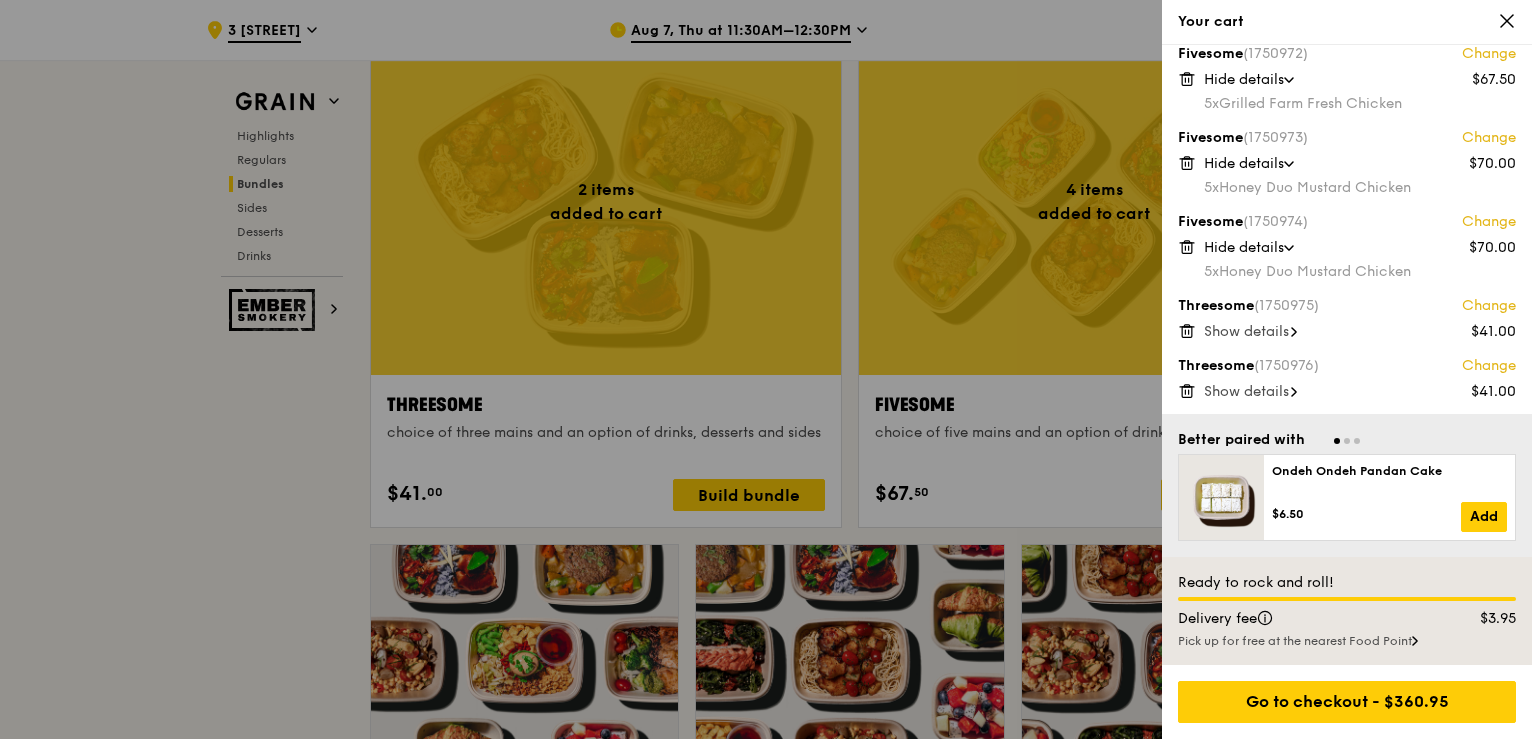 click on "Threesome
(1750975)
Change
$41.00
Show details" at bounding box center (1347, 318) 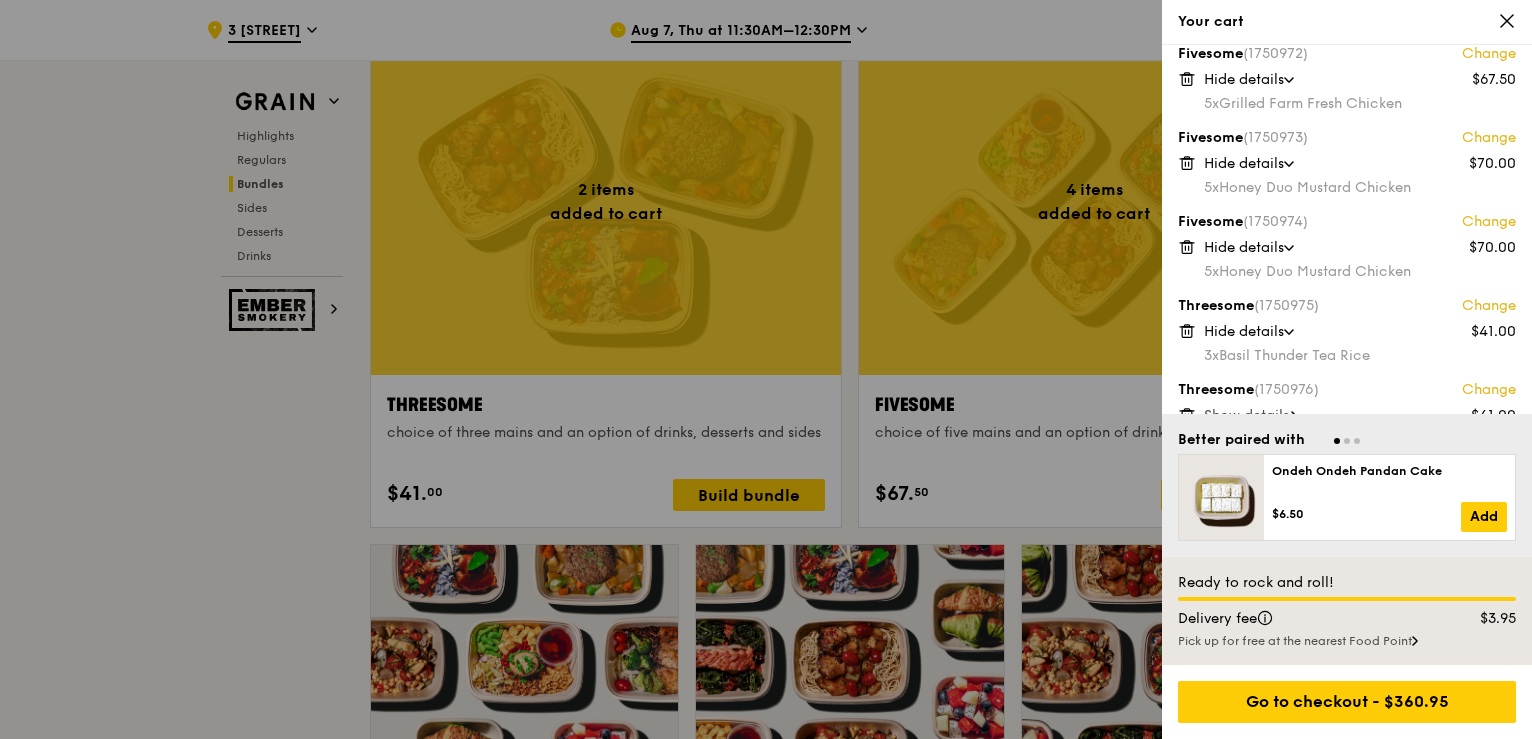scroll, scrollTop: 125, scrollLeft: 0, axis: vertical 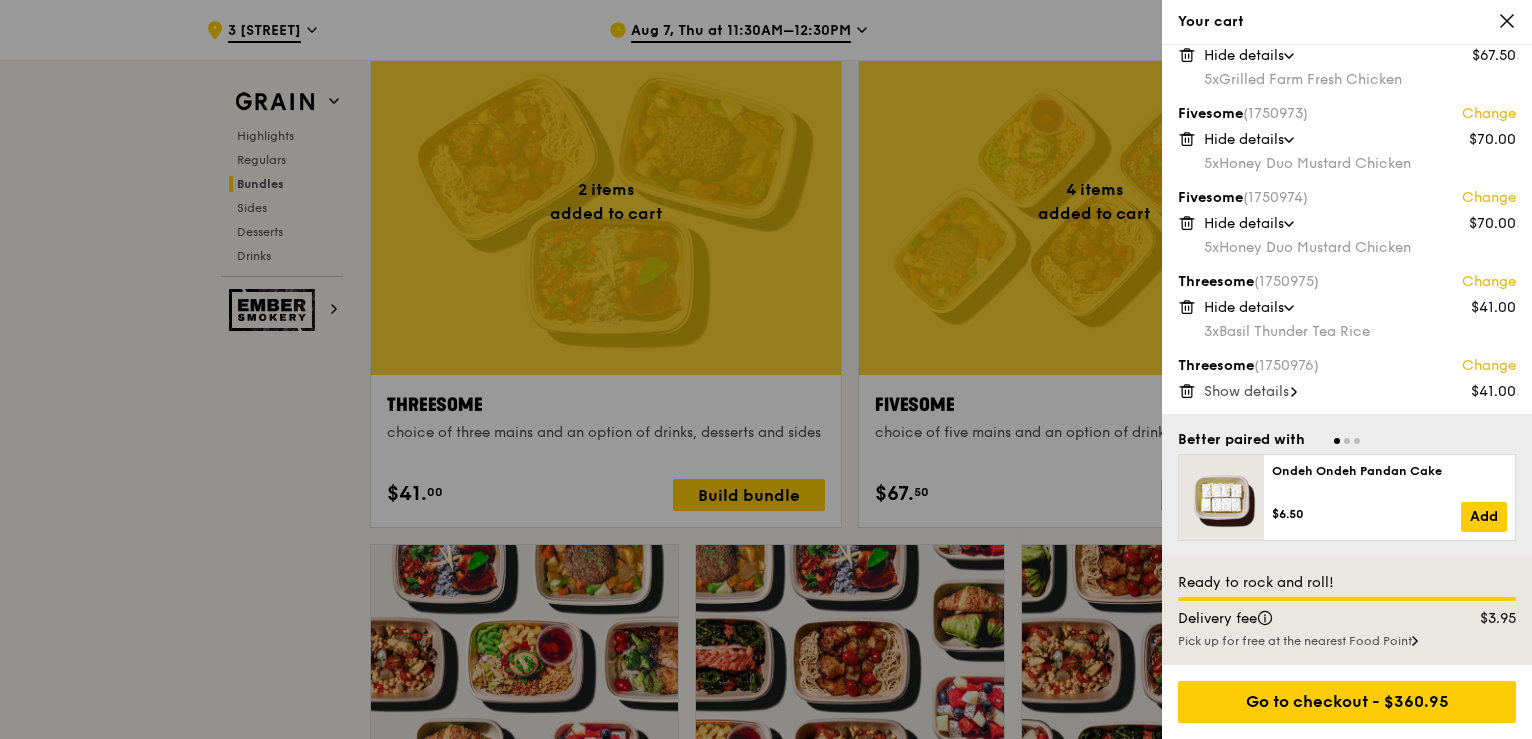 click on "Show details" at bounding box center (1246, 391) 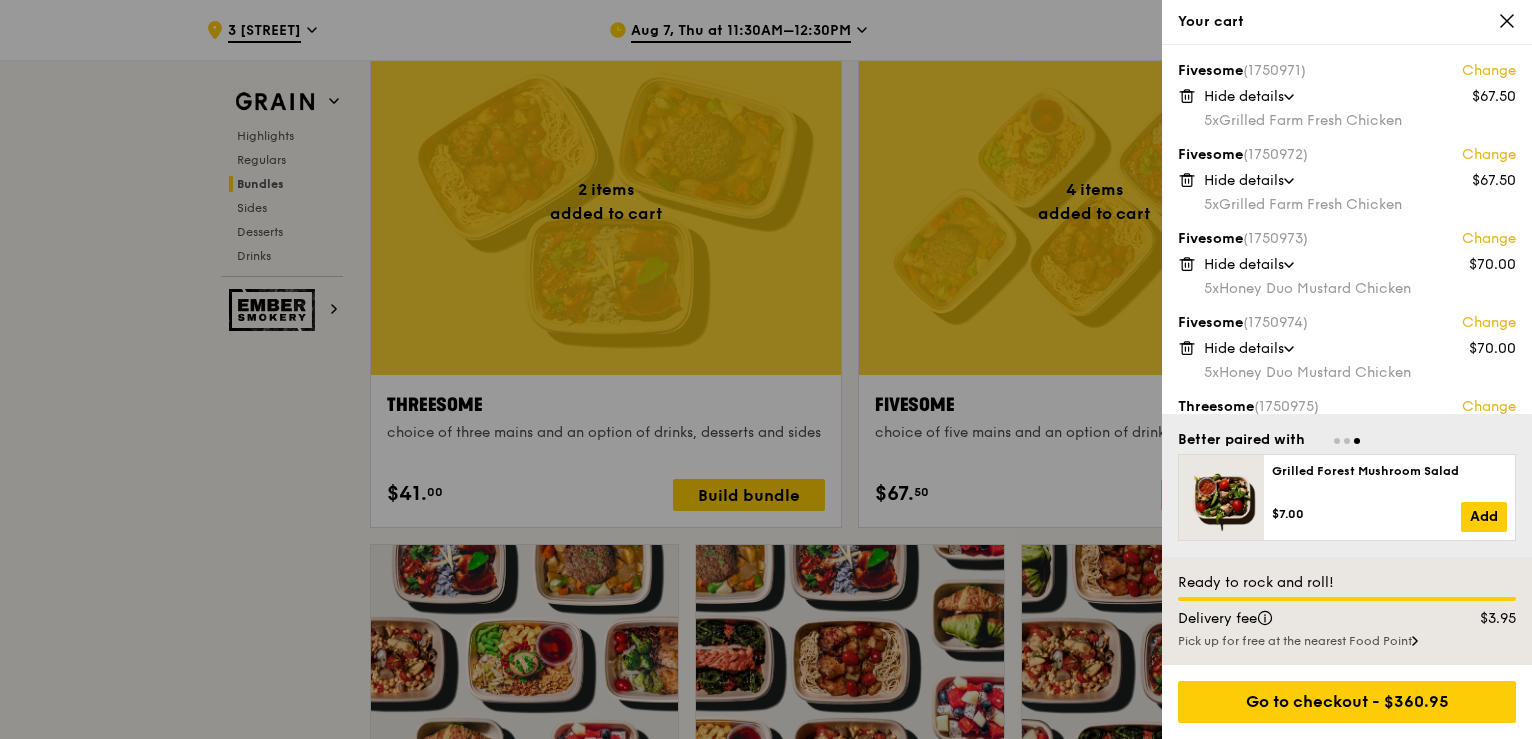 scroll, scrollTop: 149, scrollLeft: 0, axis: vertical 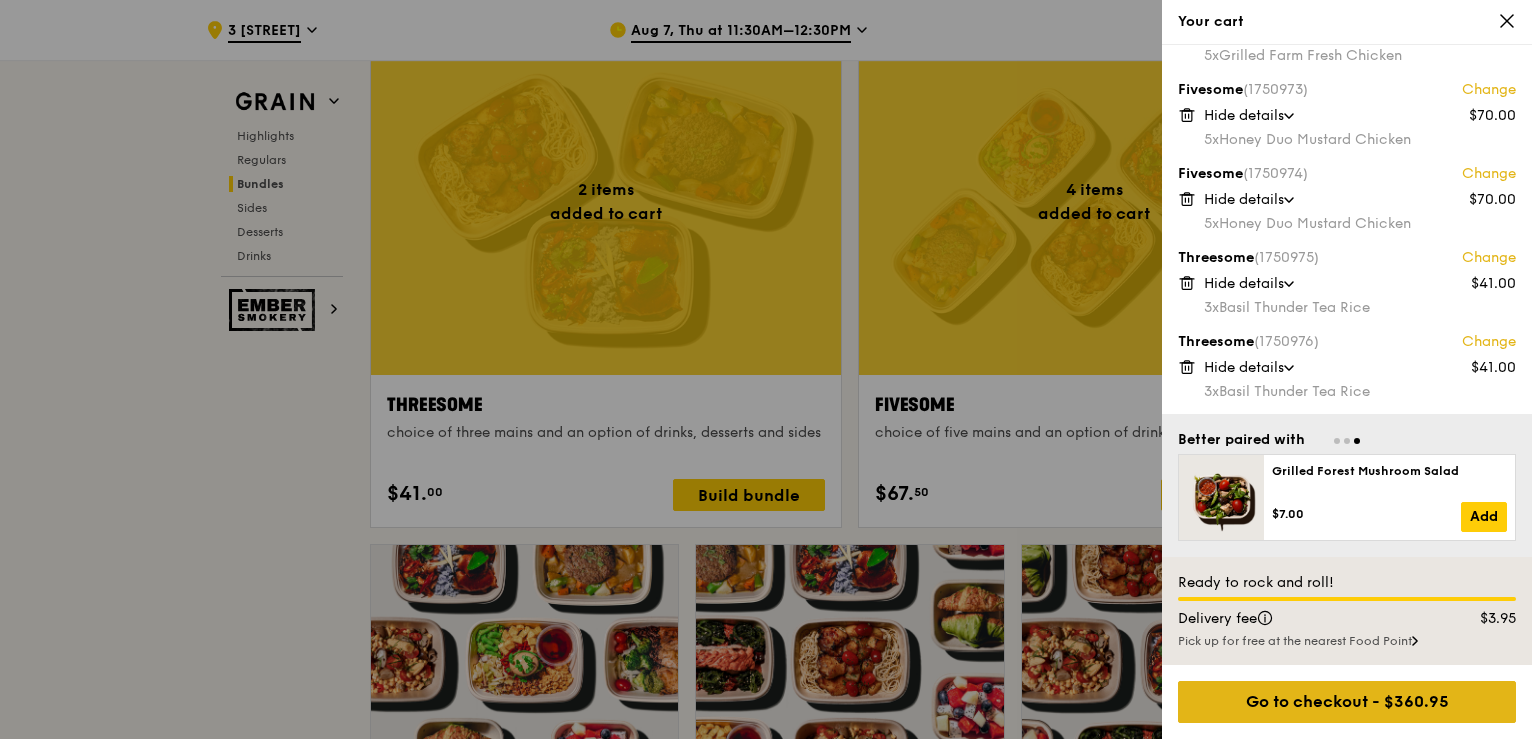 click on "Go to checkout - $360.95" at bounding box center (1347, 702) 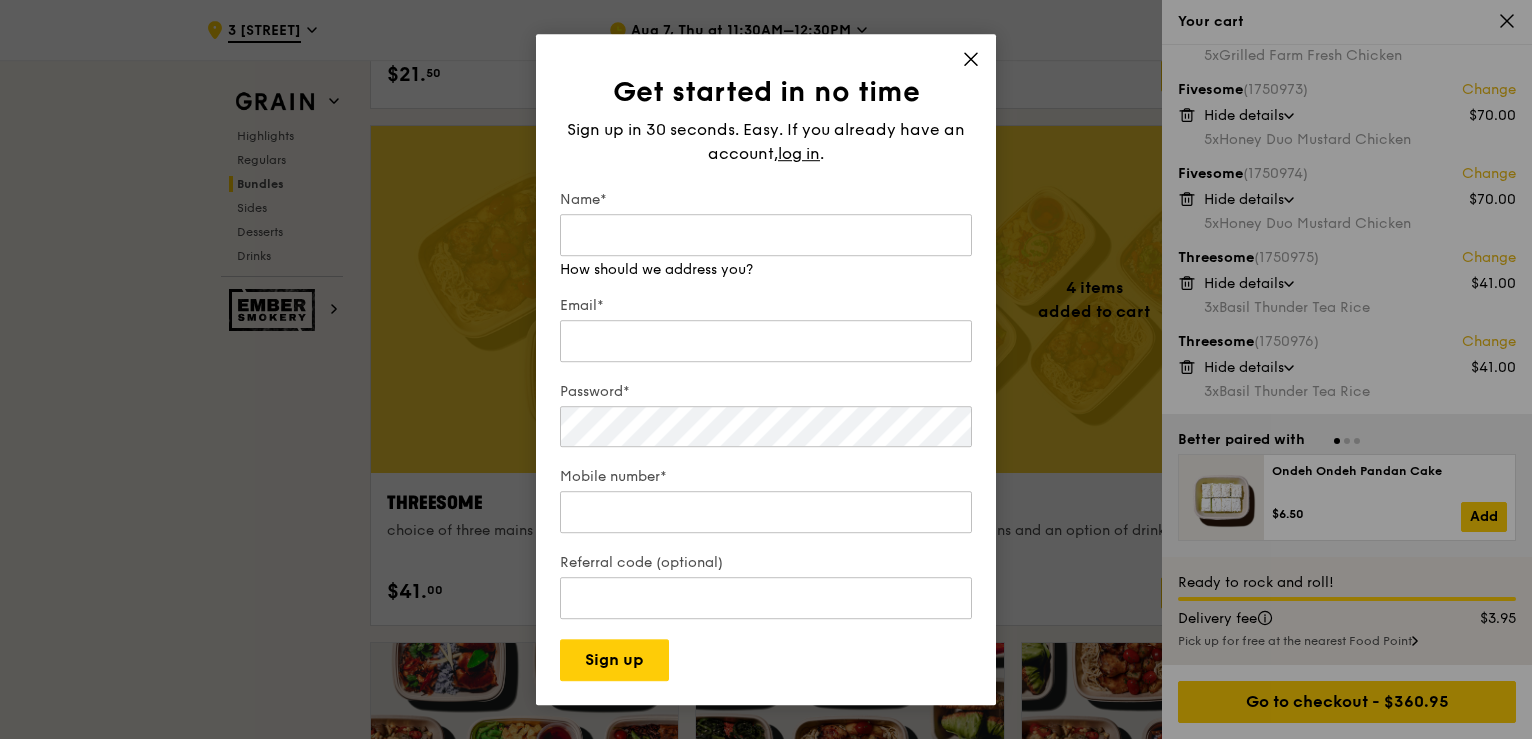 scroll, scrollTop: 3414, scrollLeft: 0, axis: vertical 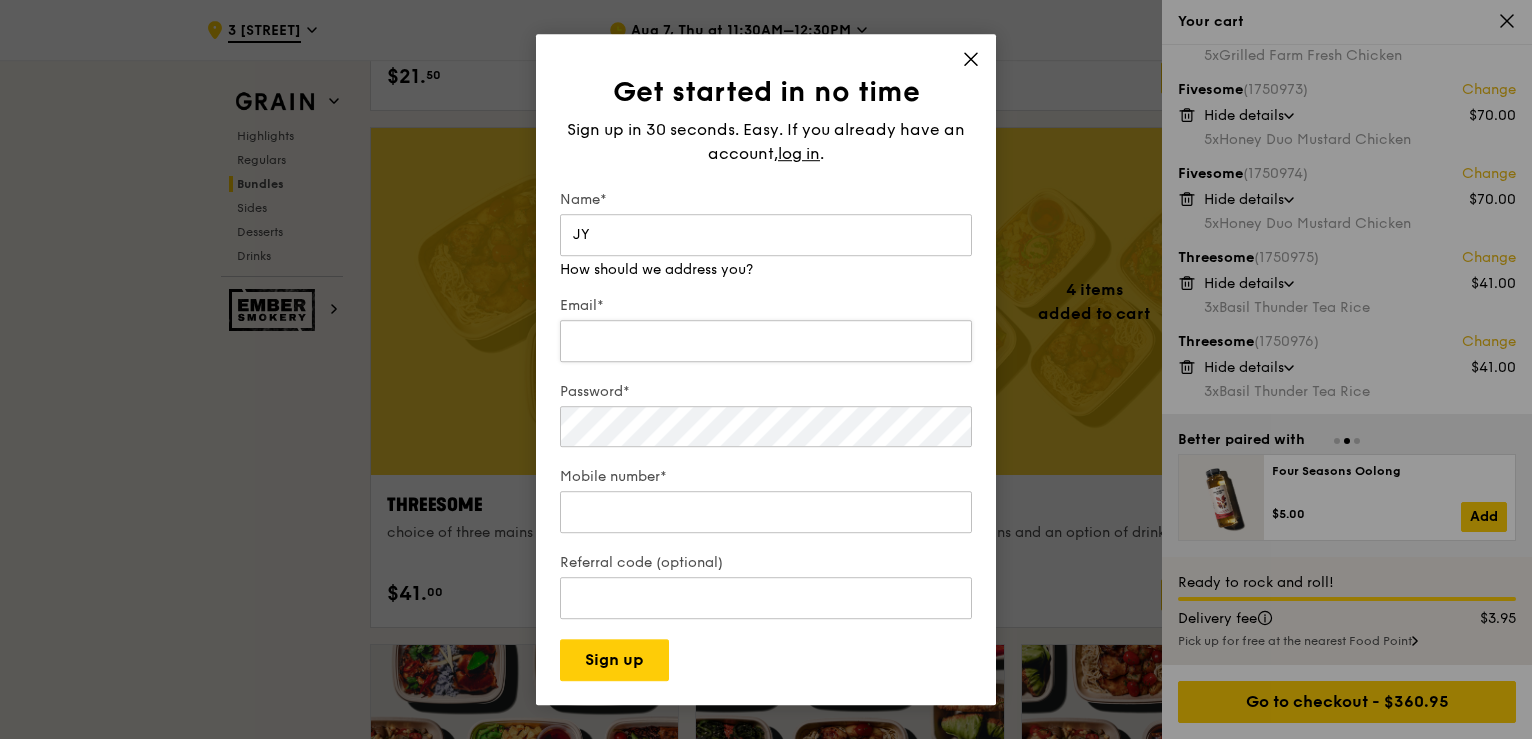type on "JY" 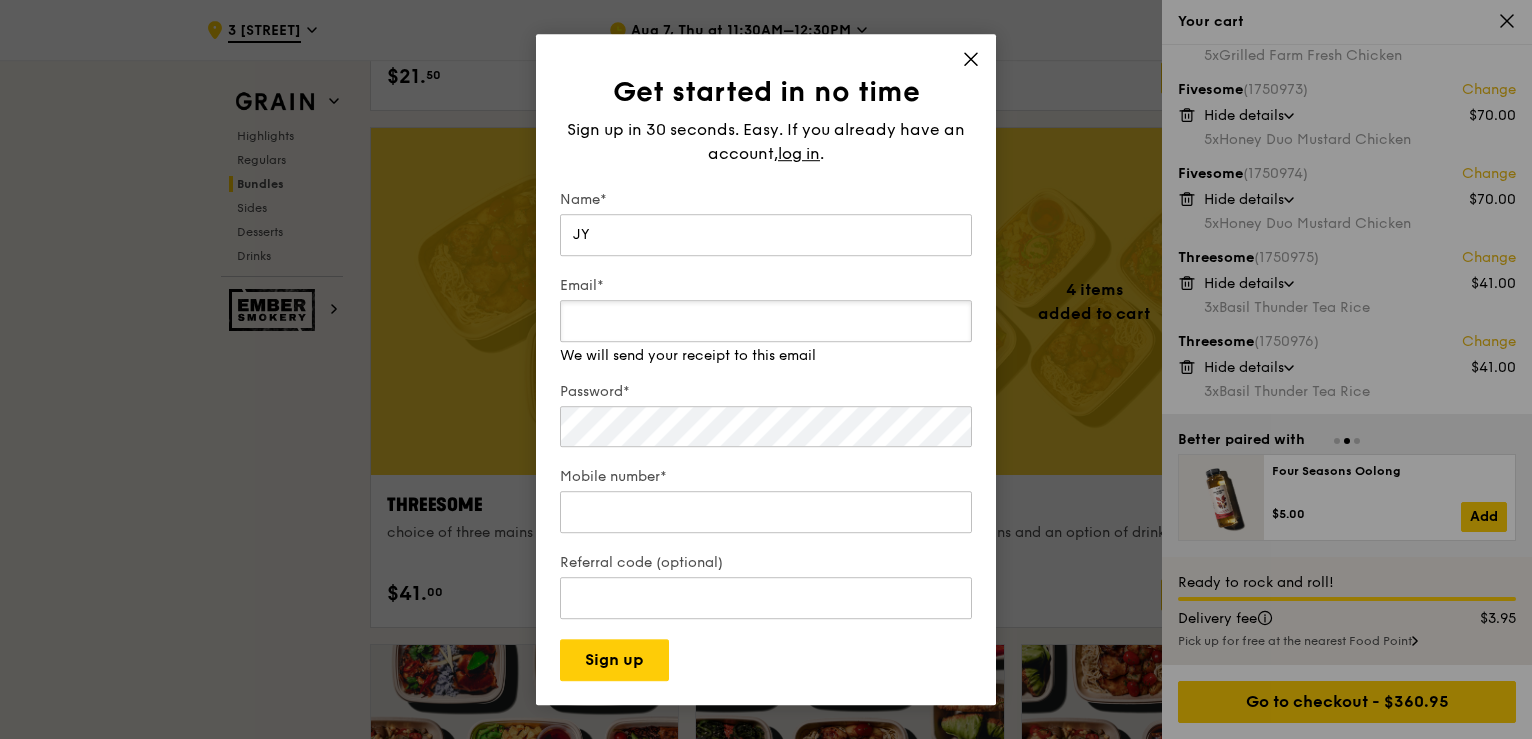 click on "Email*" at bounding box center (766, 321) 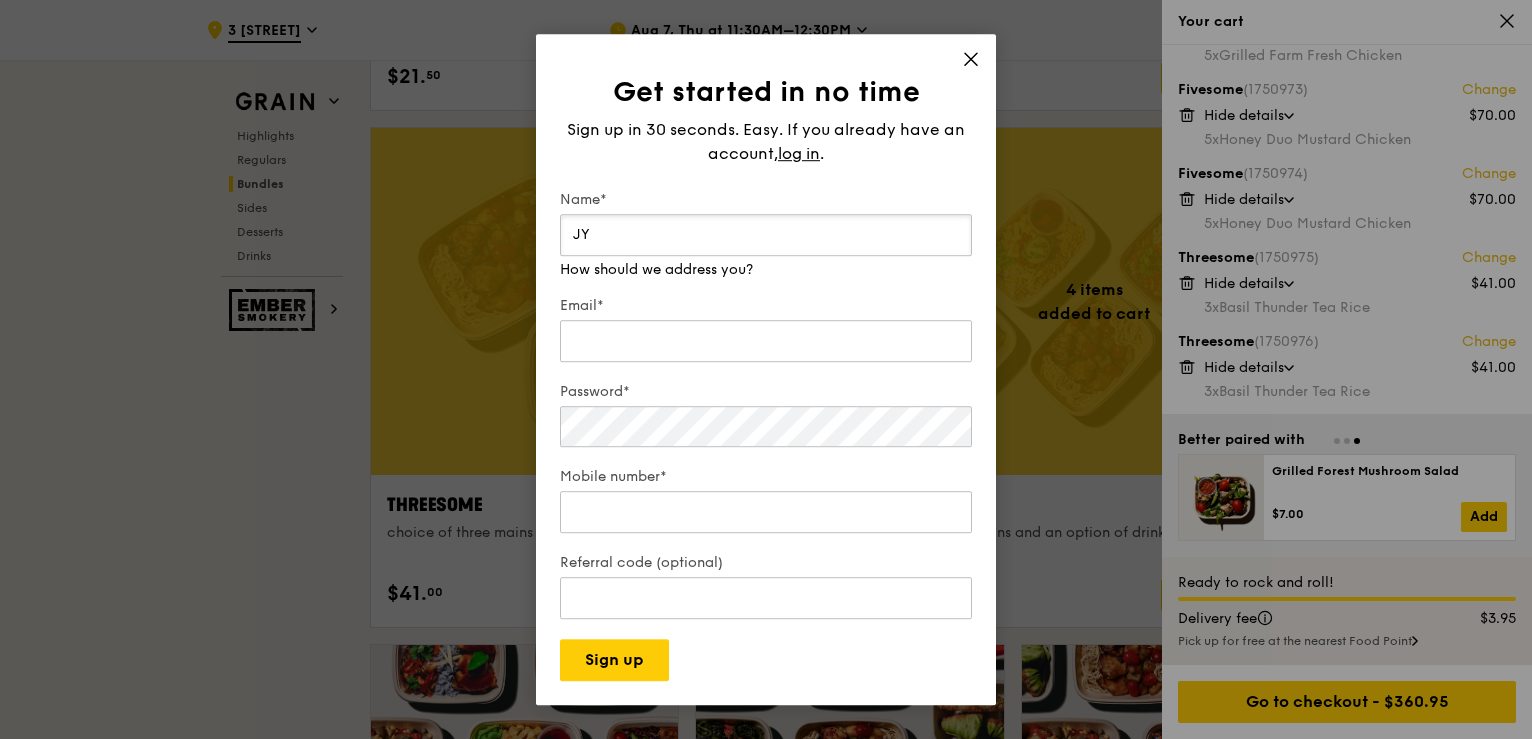 drag, startPoint x: 686, startPoint y: 247, endPoint x: 452, endPoint y: 247, distance: 234 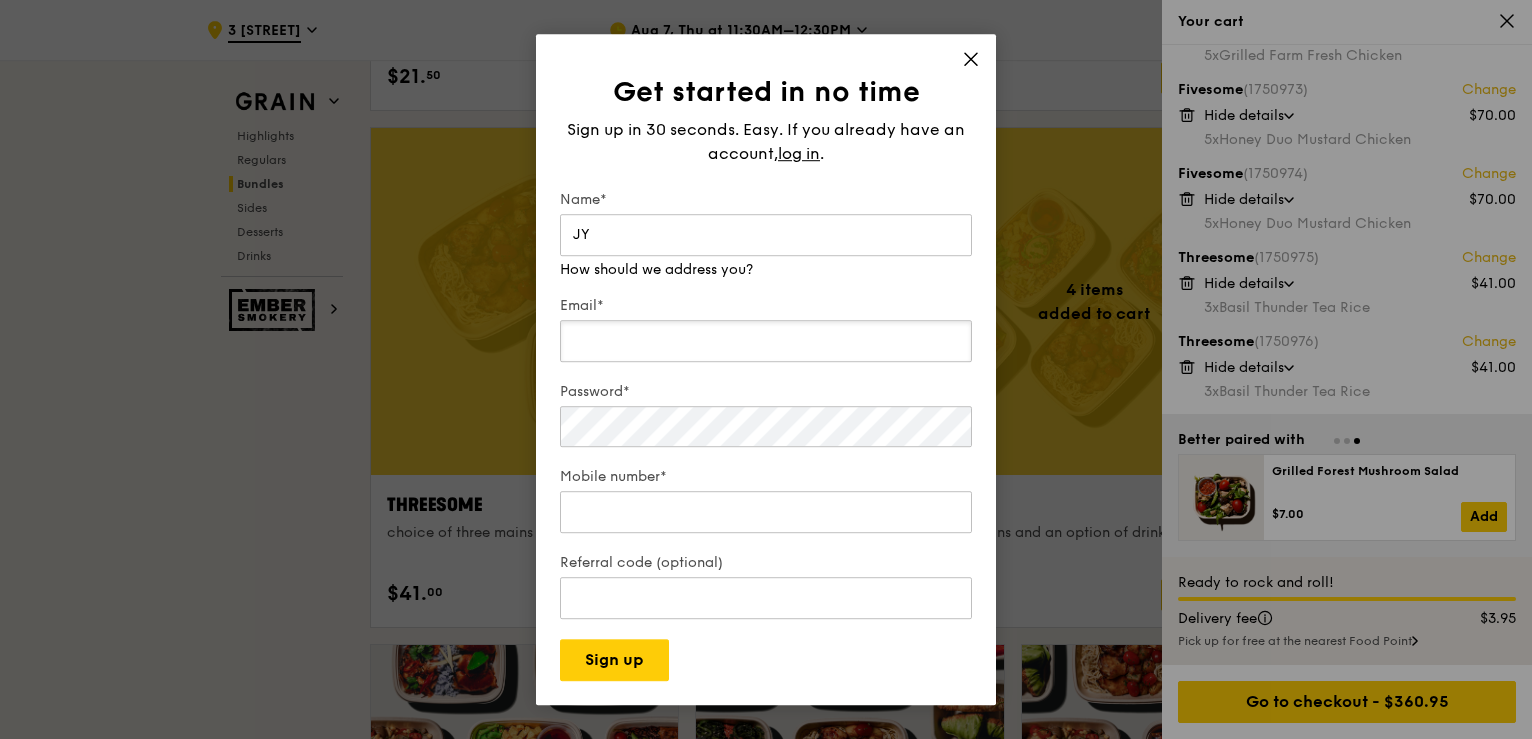 click on "Email*" at bounding box center [766, 341] 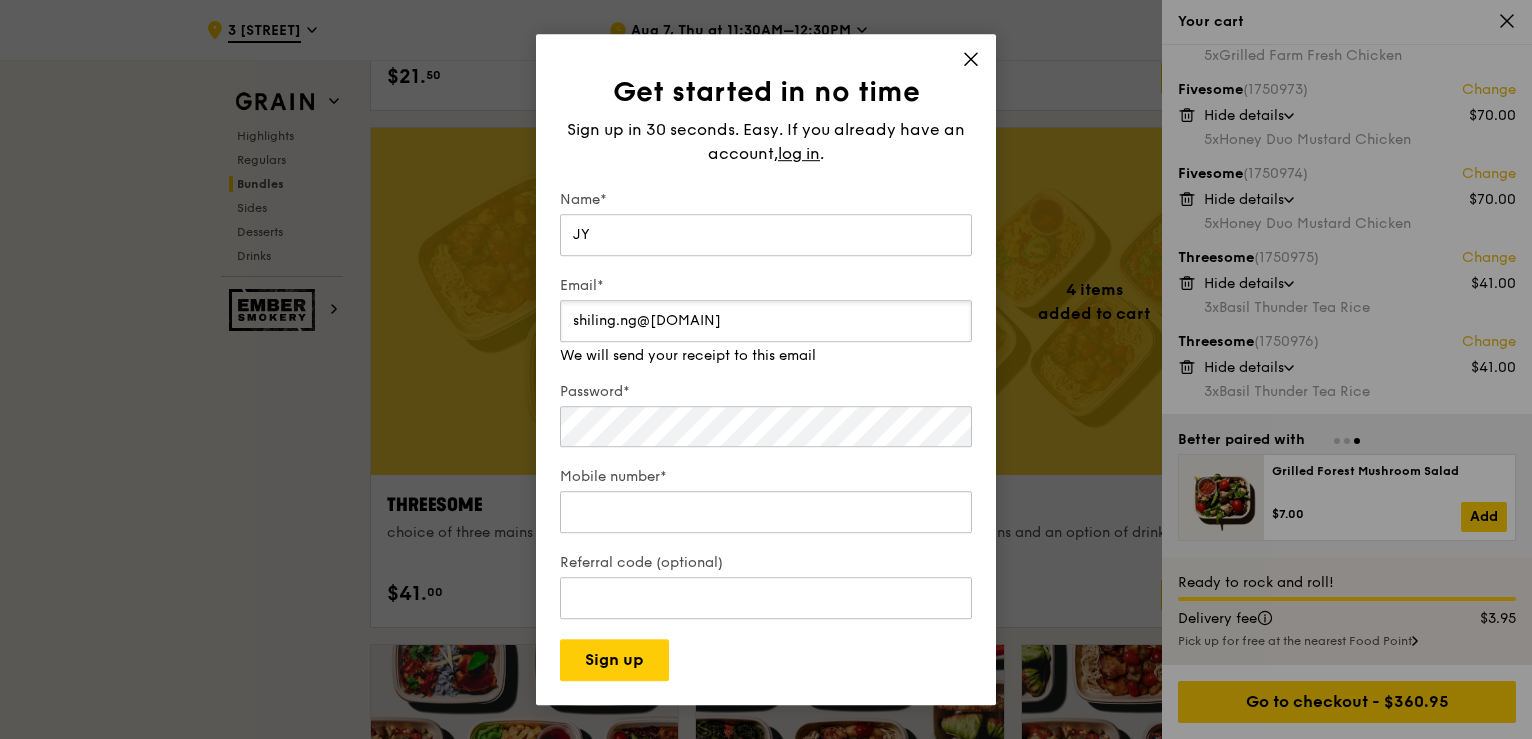 type on "shiling.ng@[DOMAIN]" 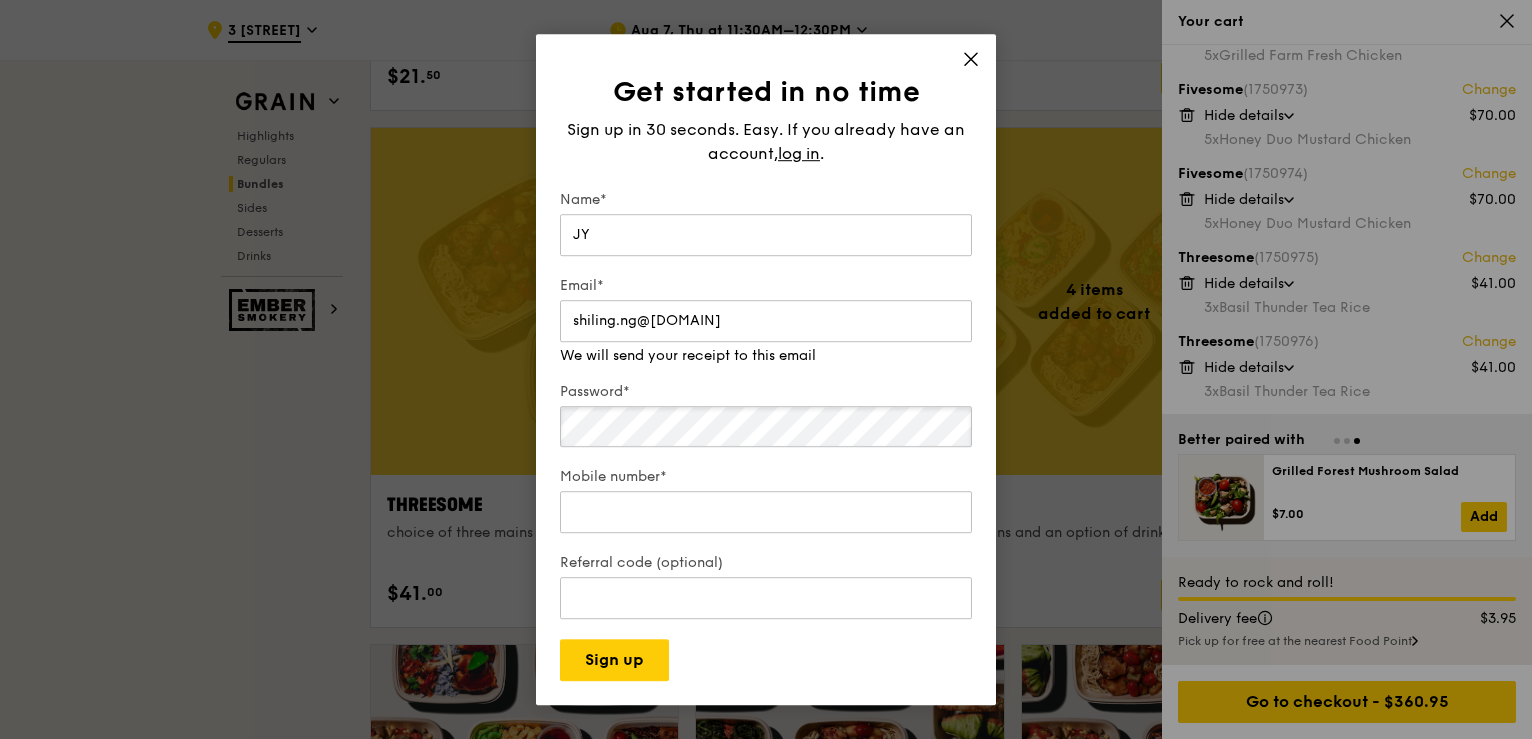 click on "Password*" at bounding box center [766, 417] 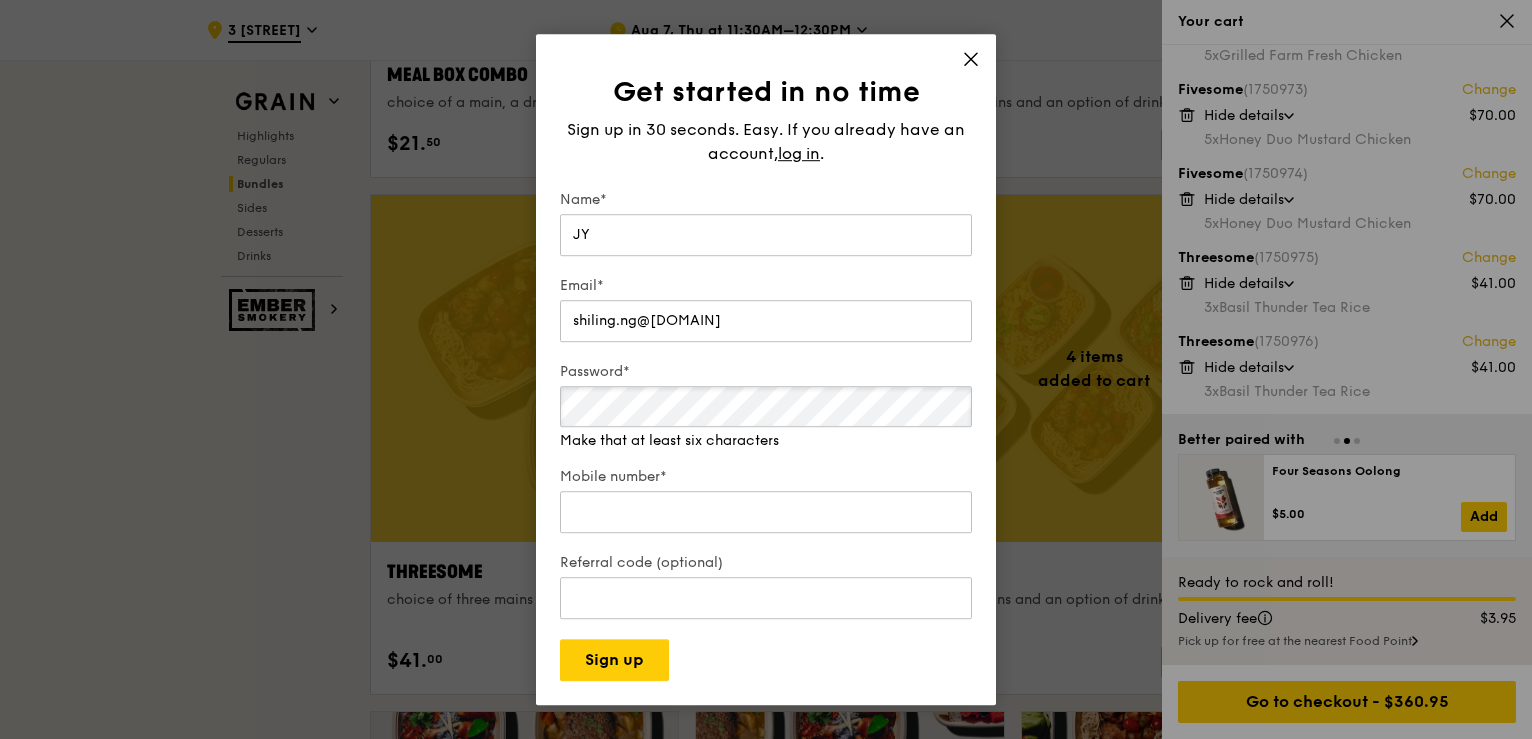 scroll, scrollTop: 3214, scrollLeft: 0, axis: vertical 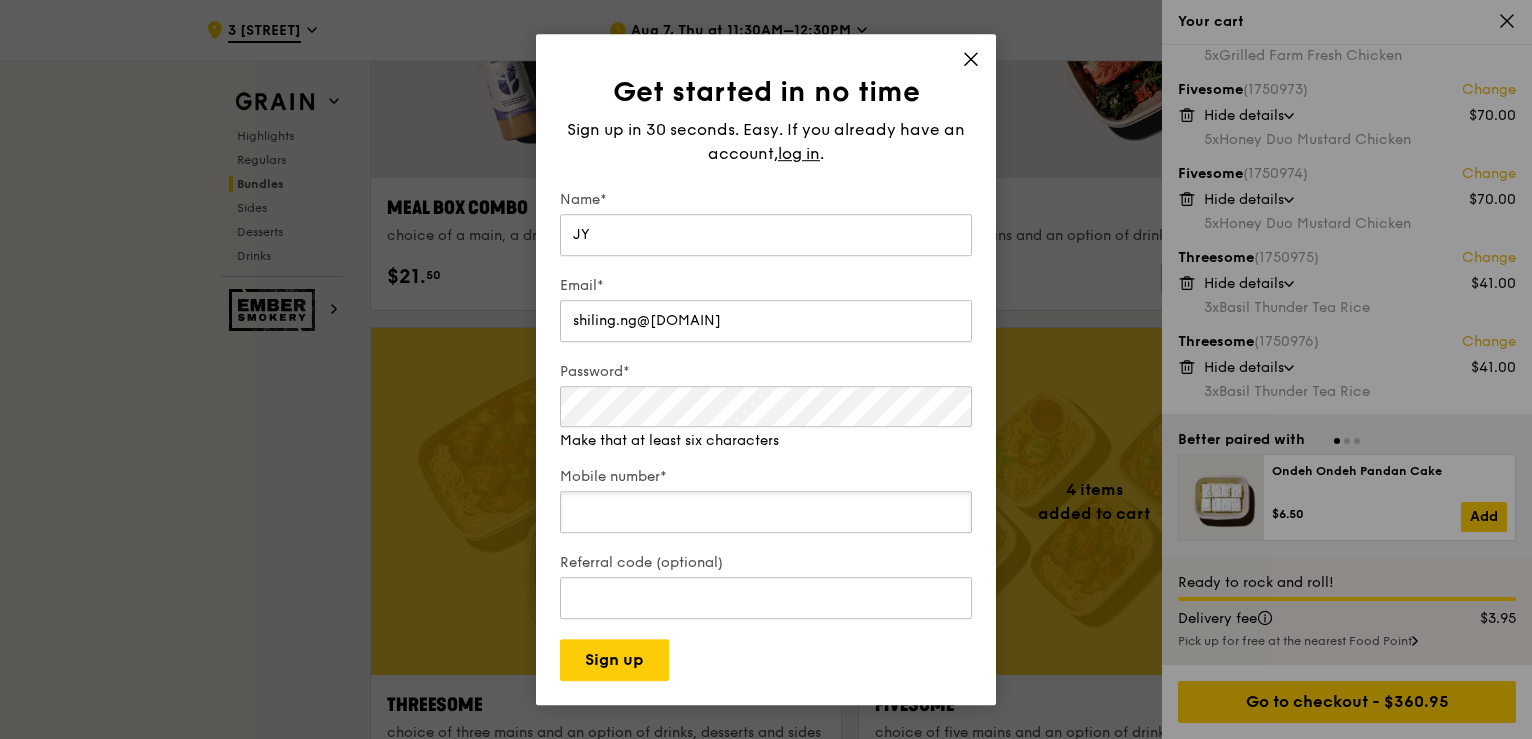 click on "Mobile number*" at bounding box center [766, 502] 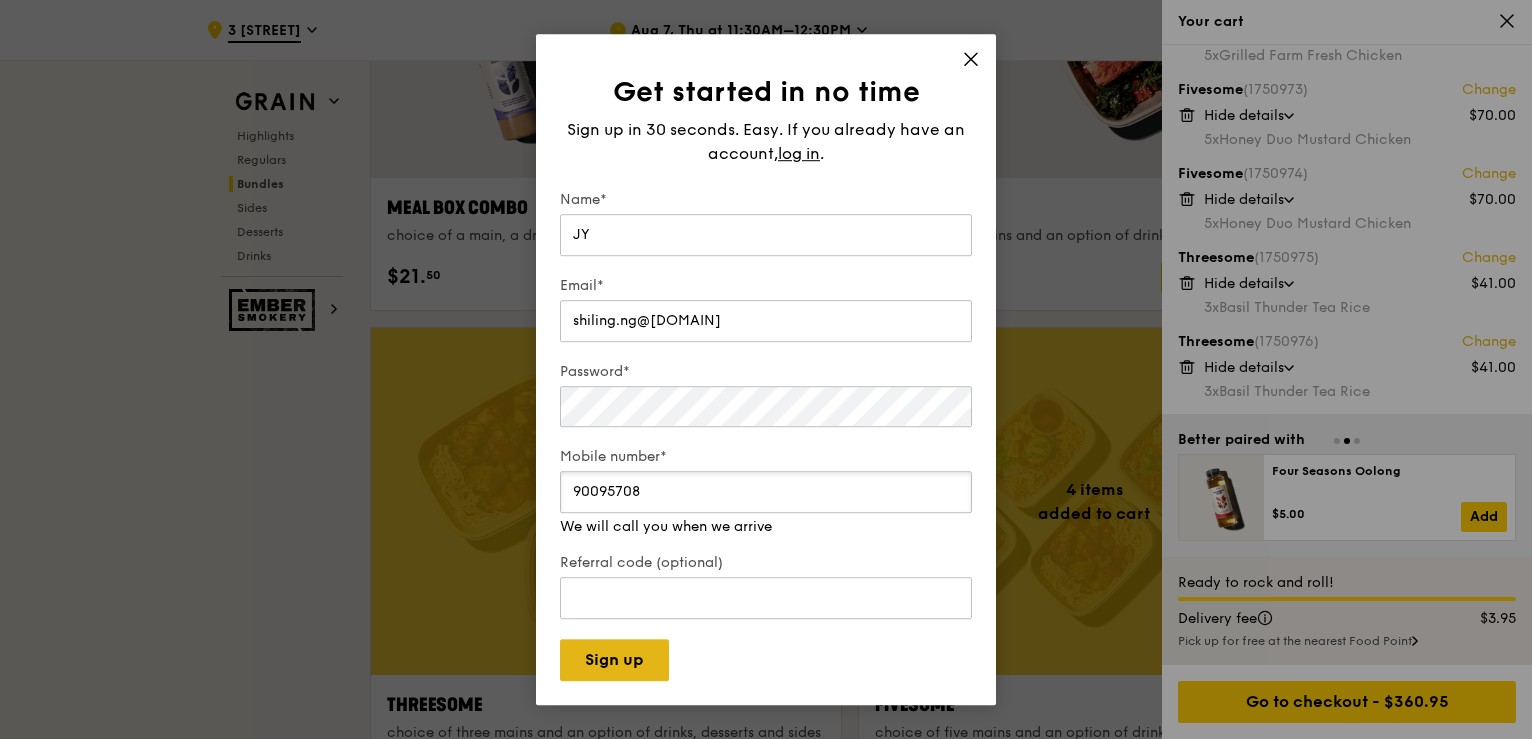 type on "90095708" 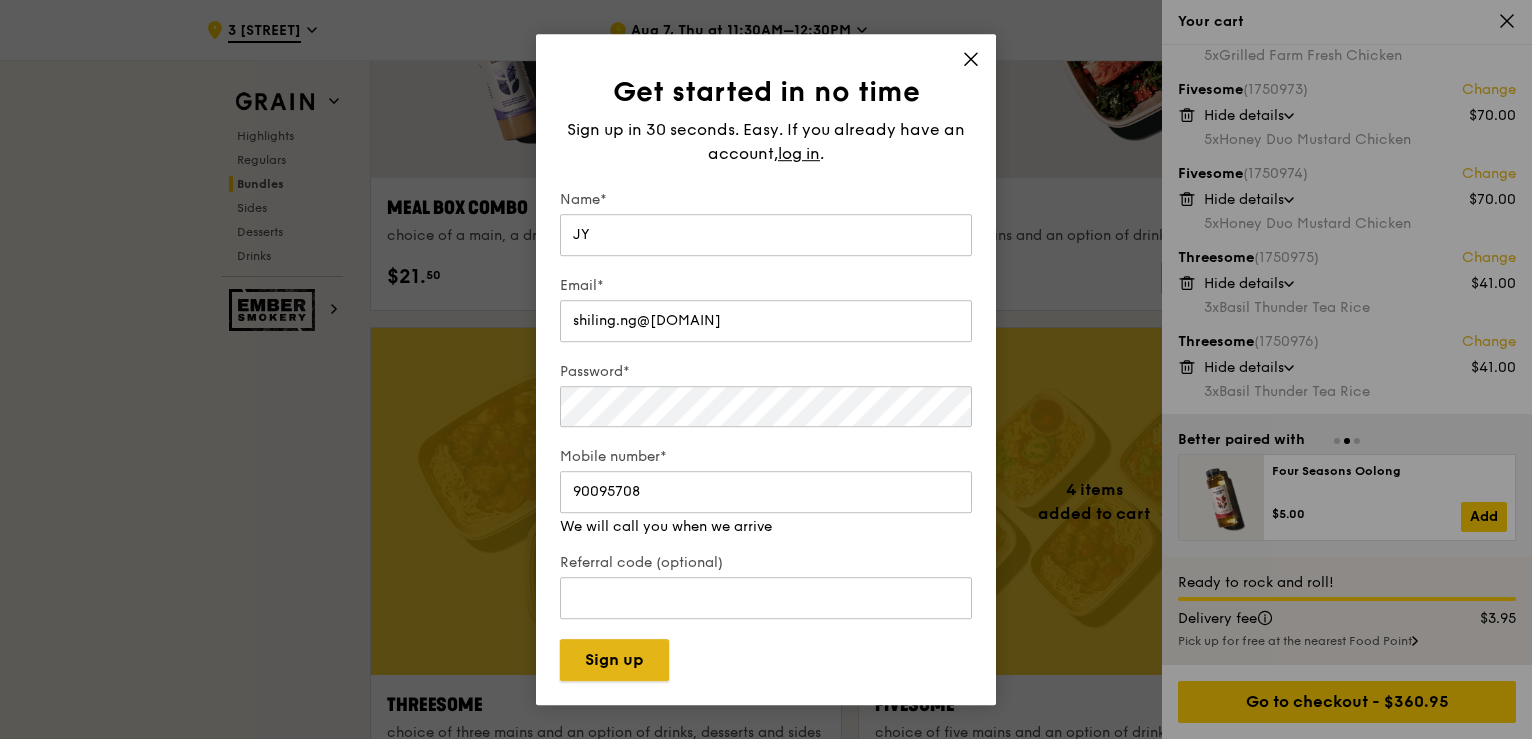 click on "Sign up" at bounding box center (614, 660) 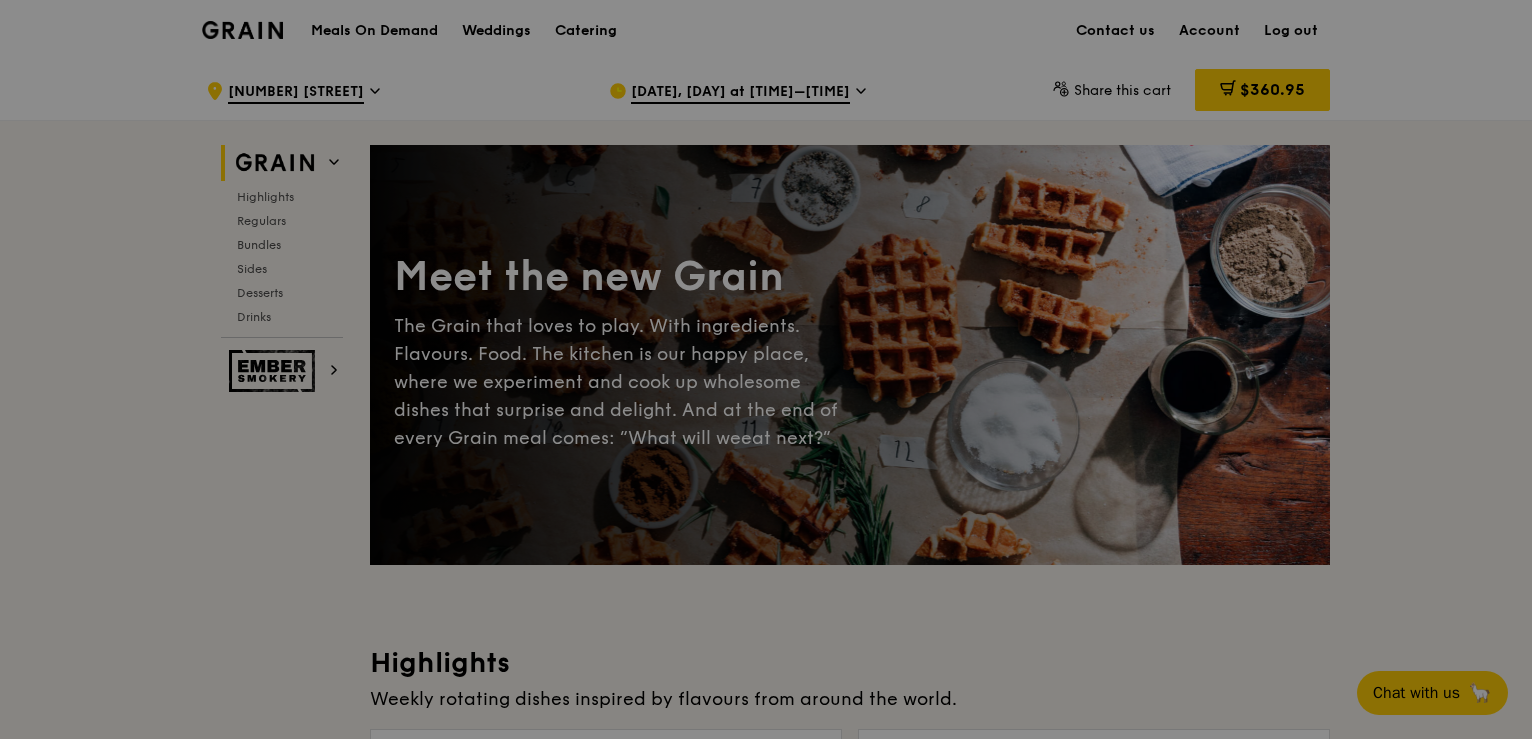 scroll, scrollTop: 0, scrollLeft: 0, axis: both 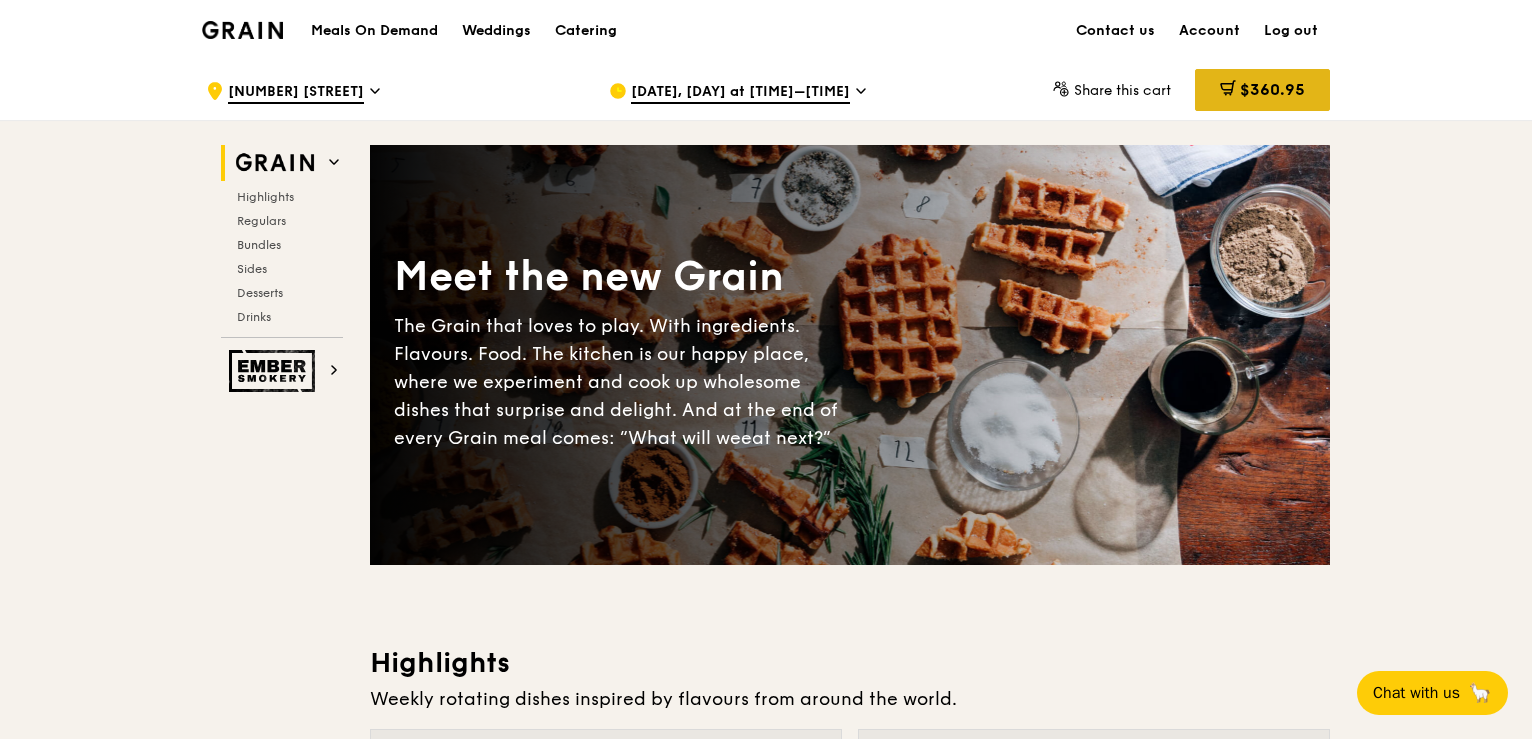 click on "$360.95" at bounding box center (1272, 89) 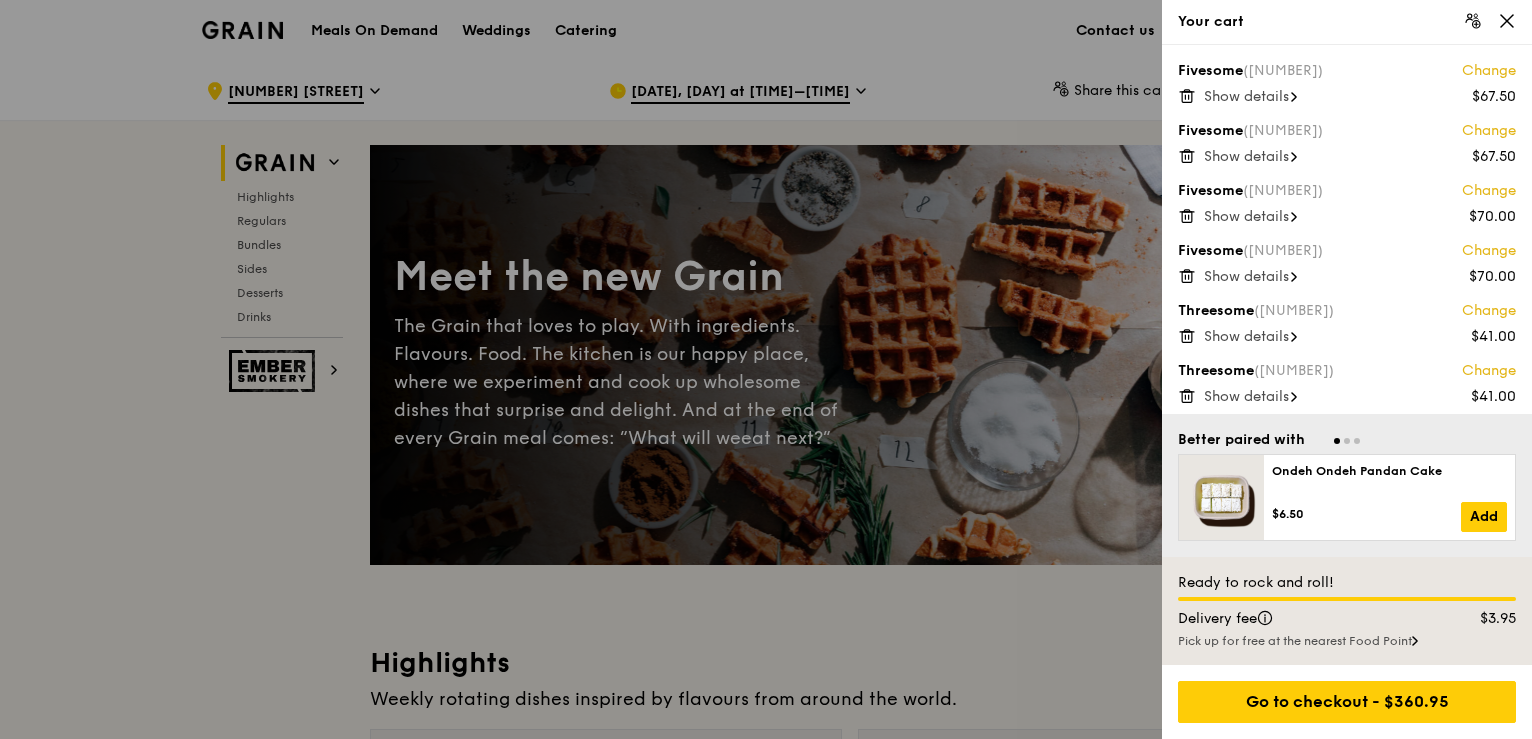 click on "Show details" at bounding box center [1246, 96] 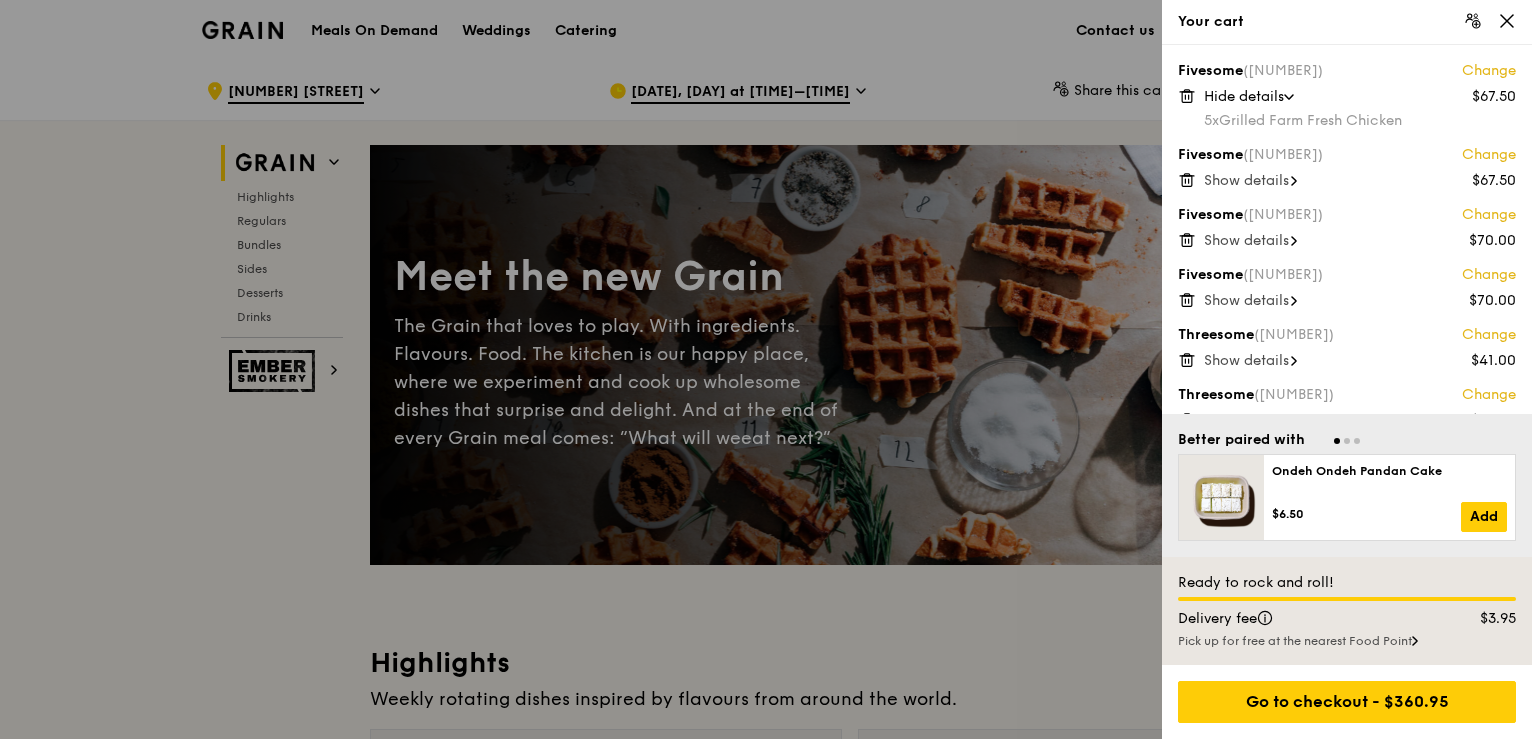 click on "Show details" at bounding box center (1246, 180) 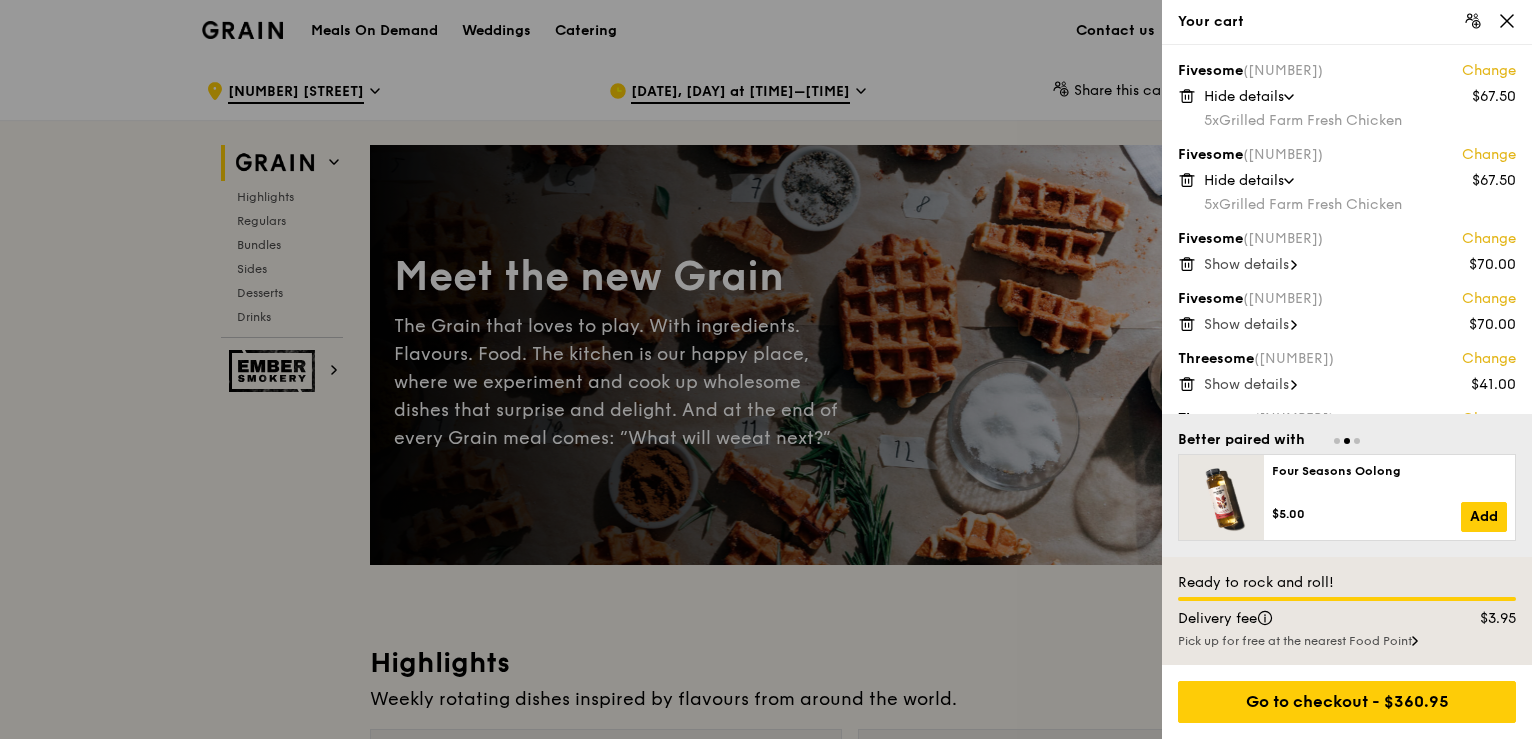 click on "Show details" at bounding box center (1246, 264) 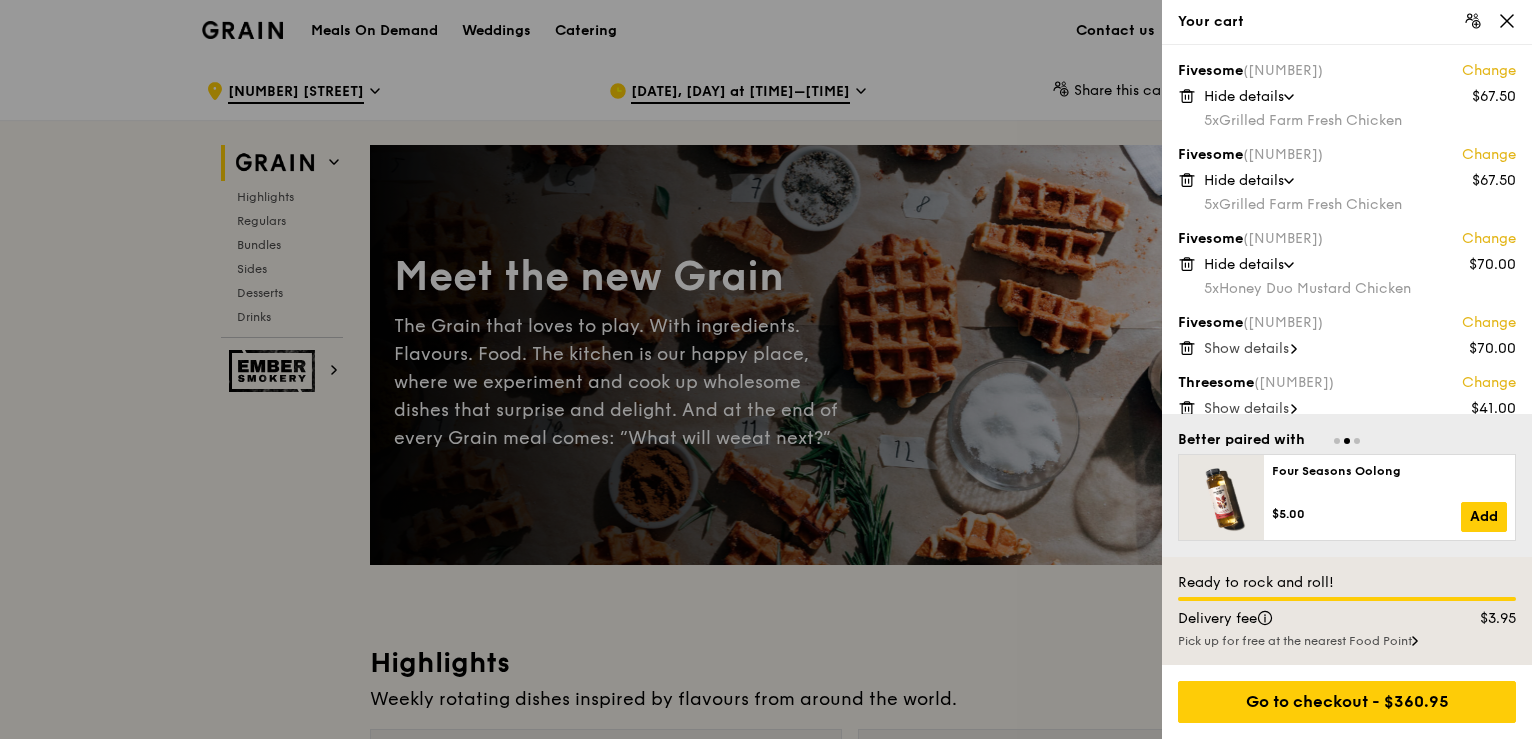 click on "Show details" at bounding box center [1246, 348] 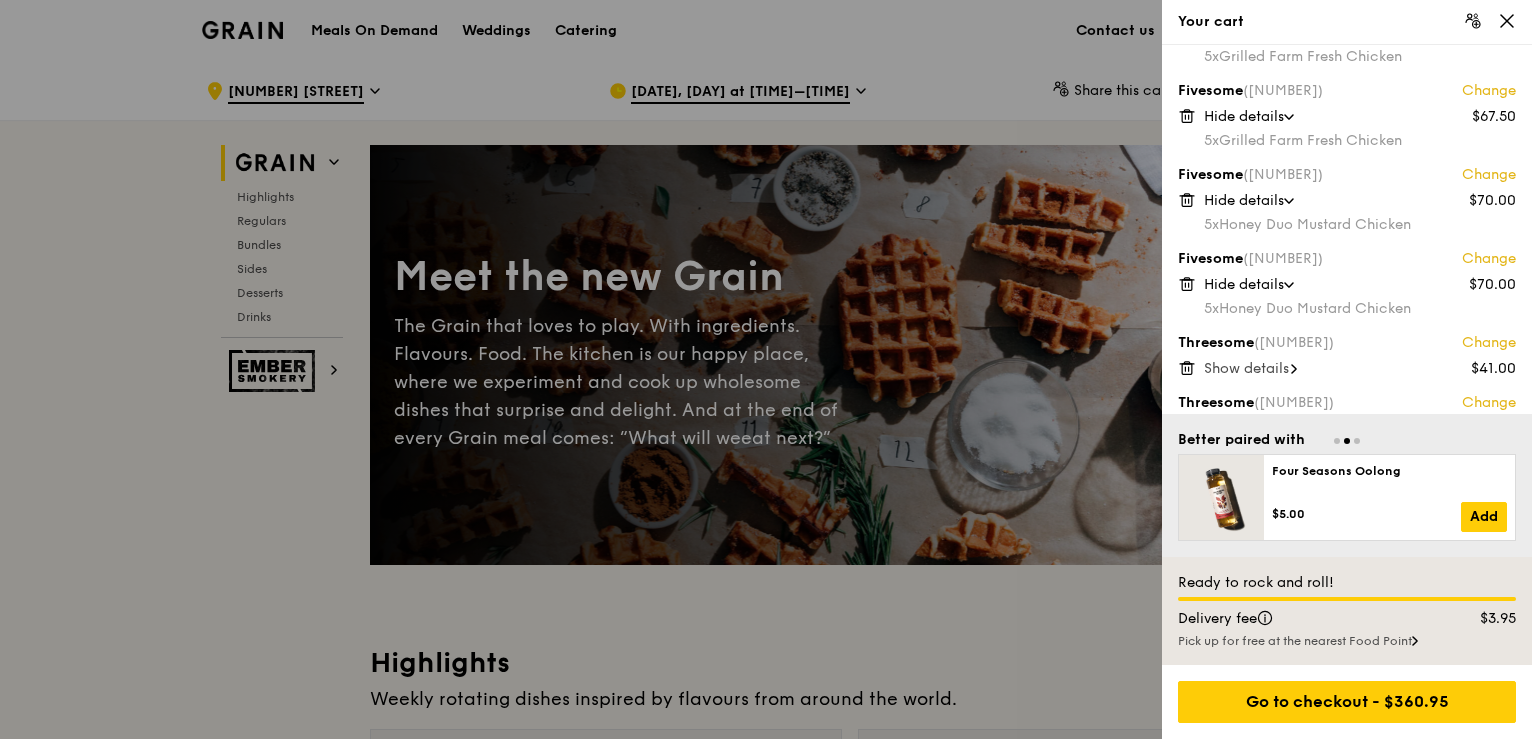 scroll, scrollTop: 101, scrollLeft: 0, axis: vertical 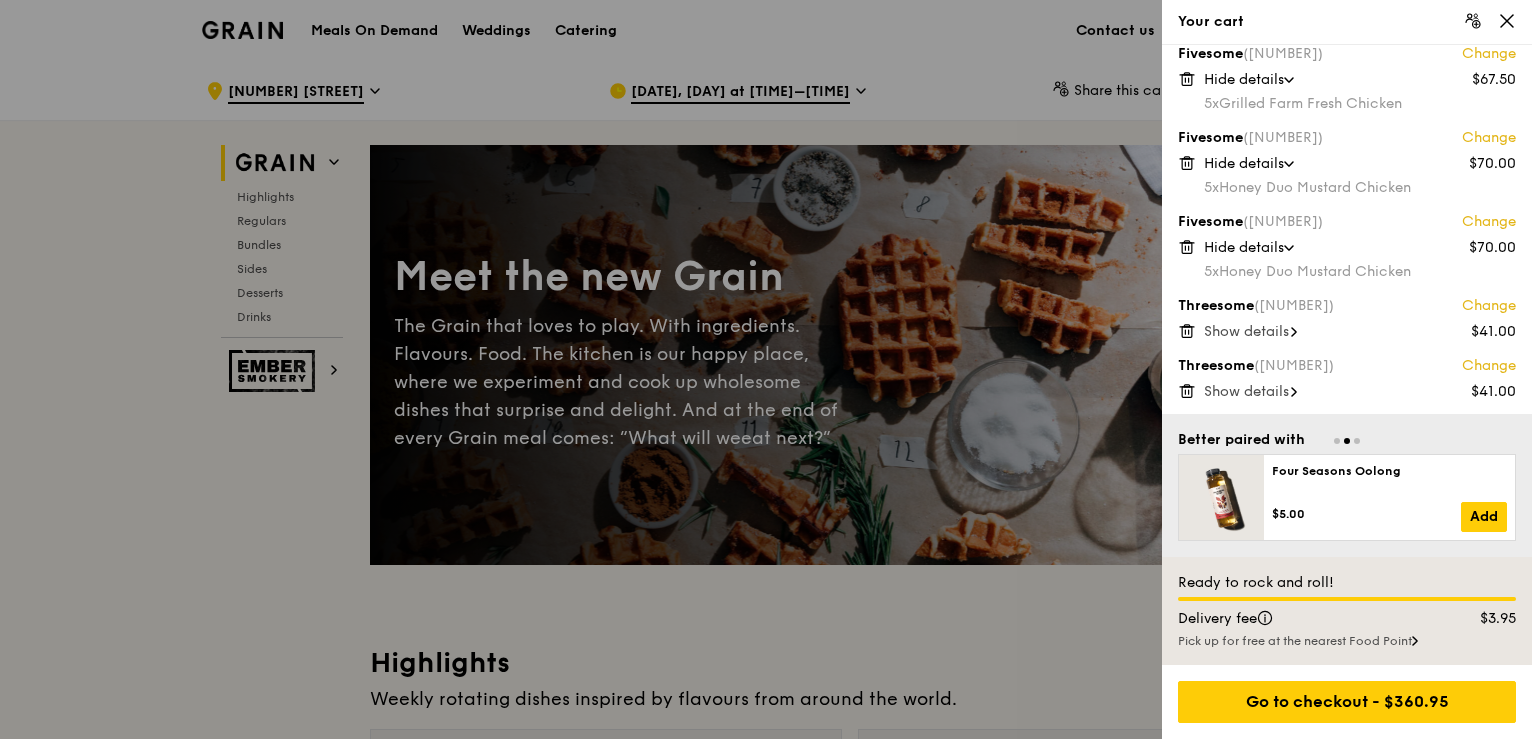 click on "Show details" at bounding box center [1246, 331] 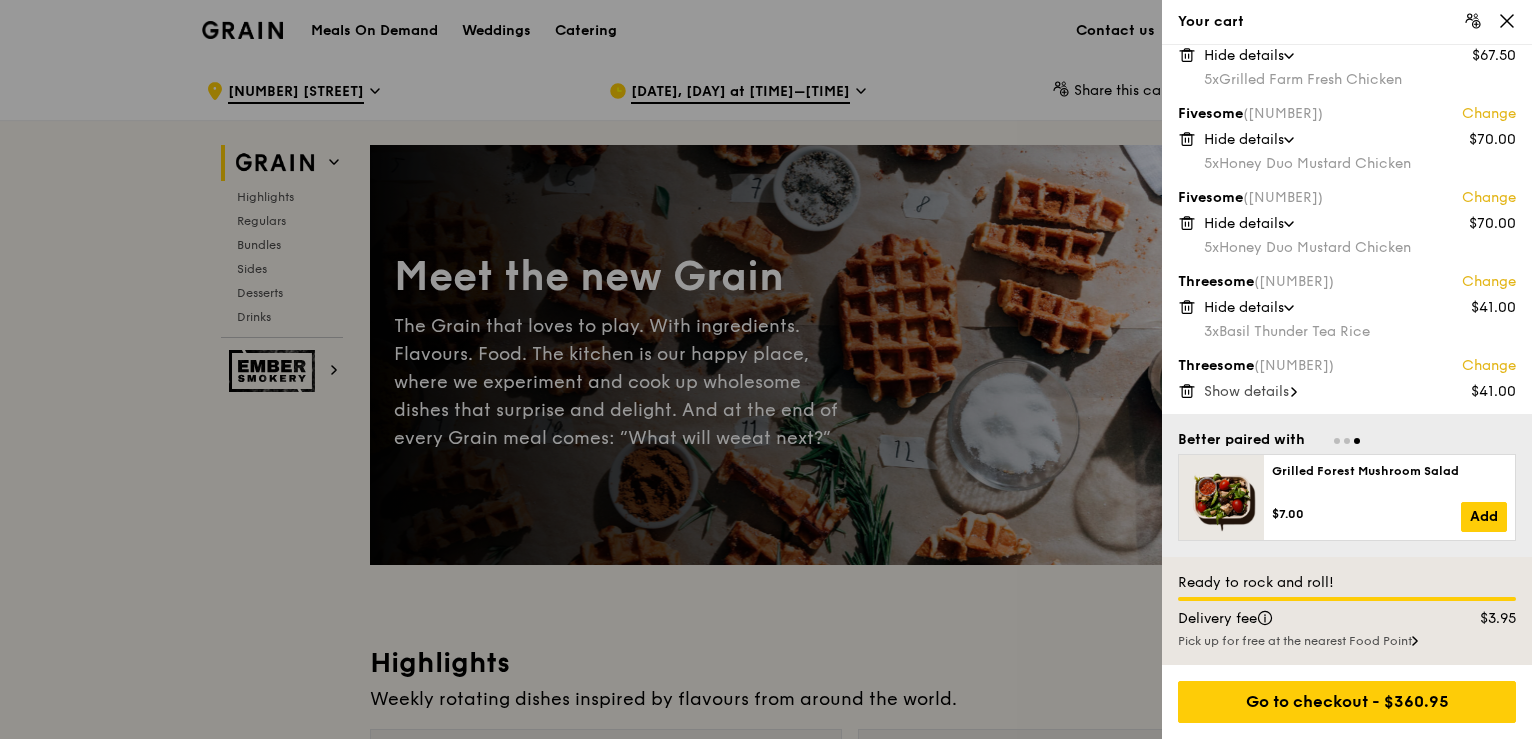 click on "Show details" at bounding box center [1246, 391] 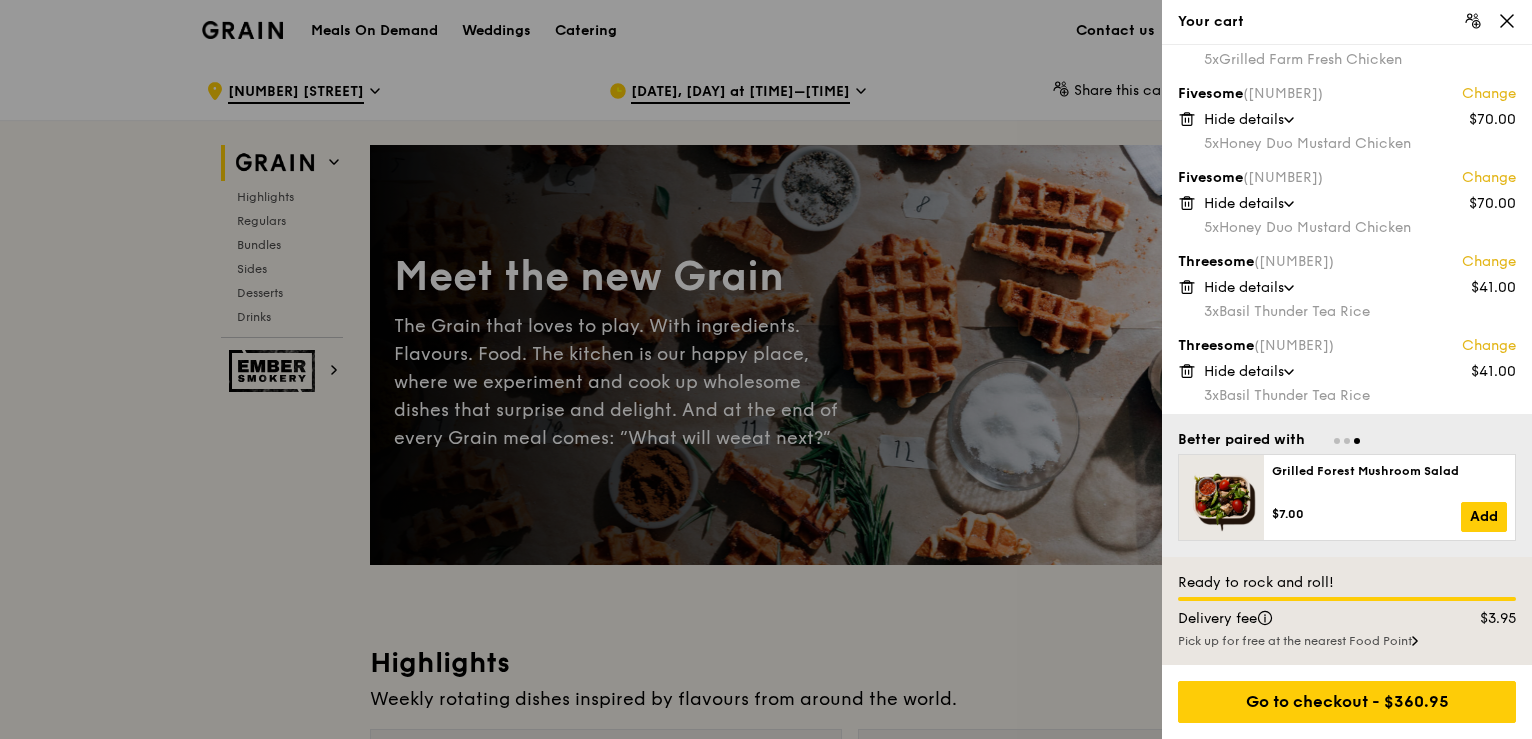 scroll, scrollTop: 149, scrollLeft: 0, axis: vertical 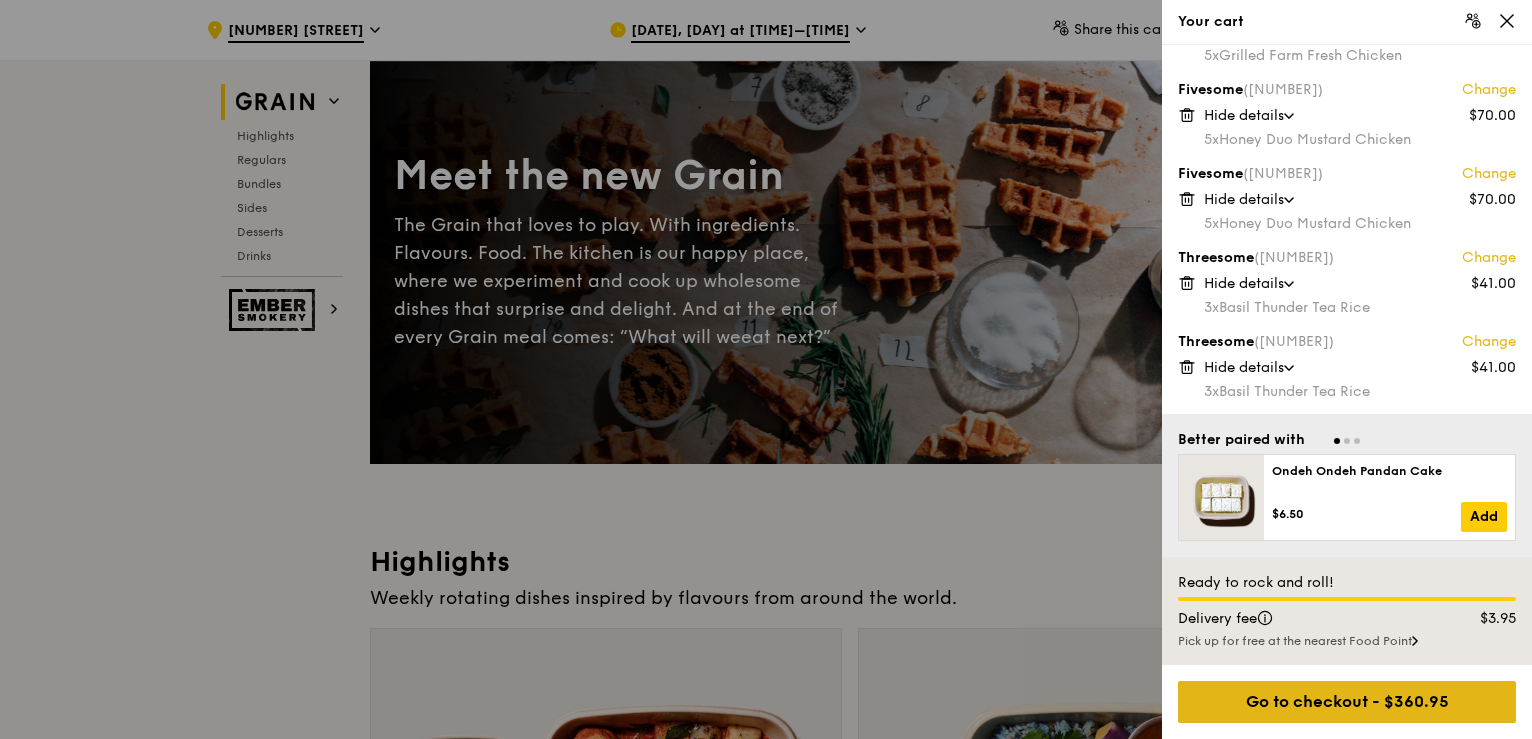 click on "Go to checkout - $360.95" at bounding box center (1347, 702) 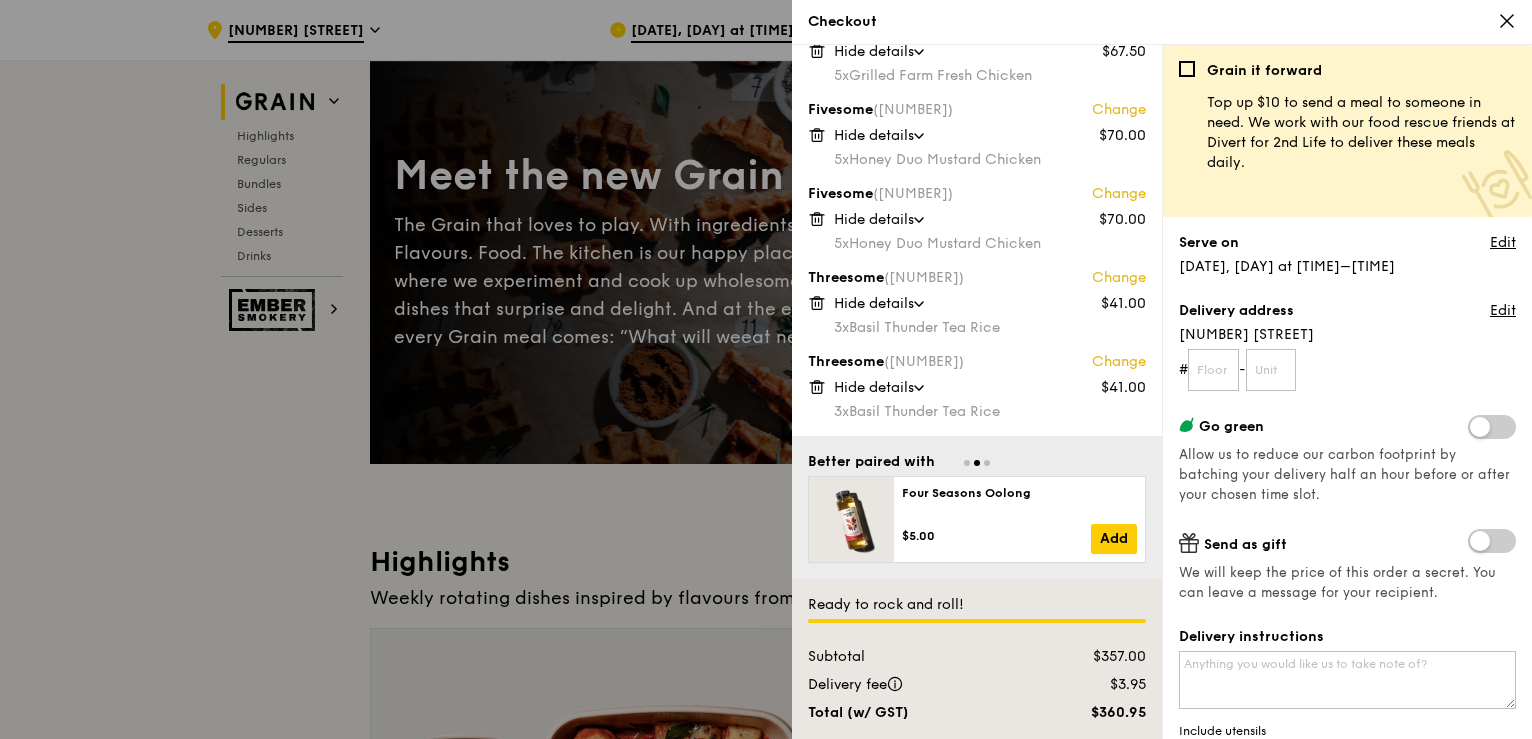 scroll, scrollTop: 128, scrollLeft: 0, axis: vertical 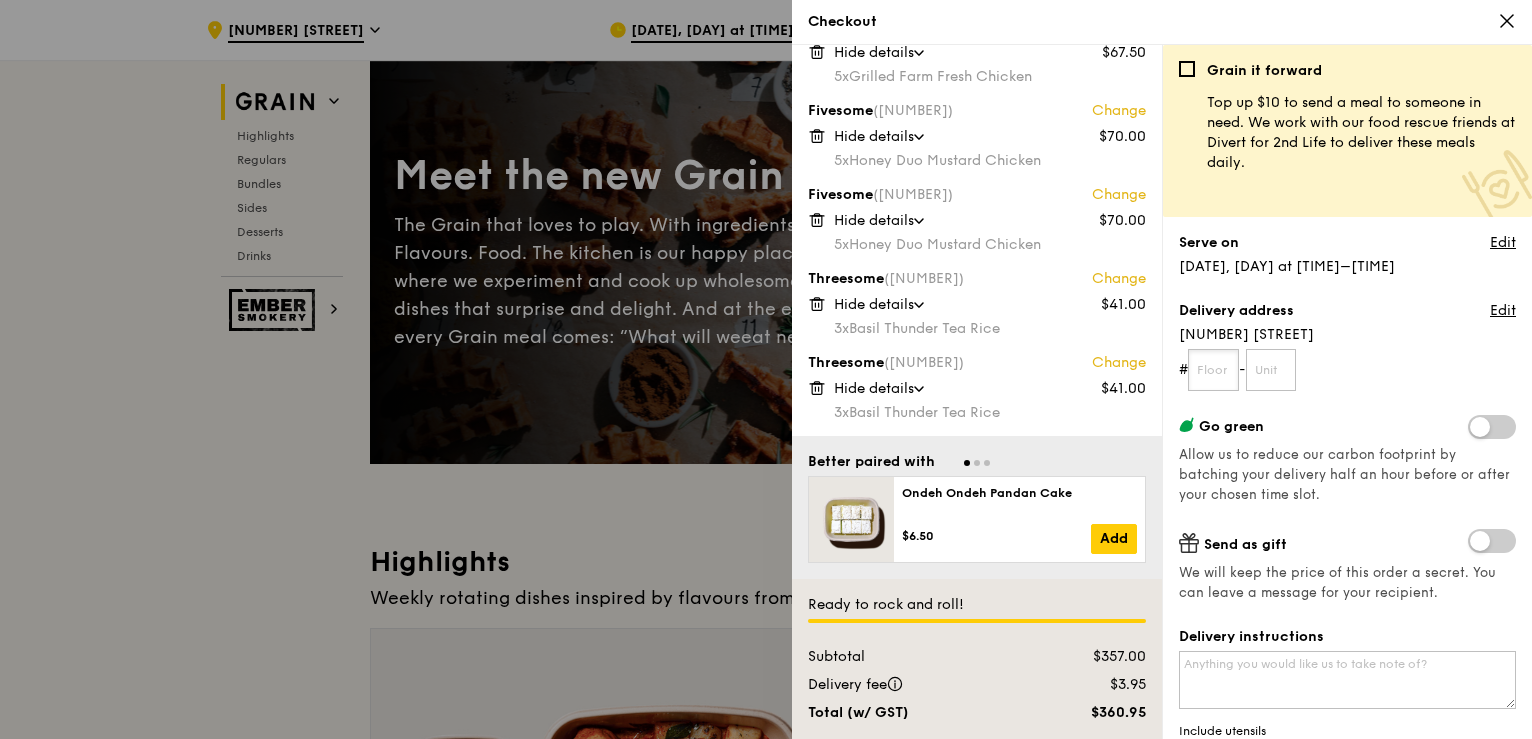click at bounding box center (1213, 370) 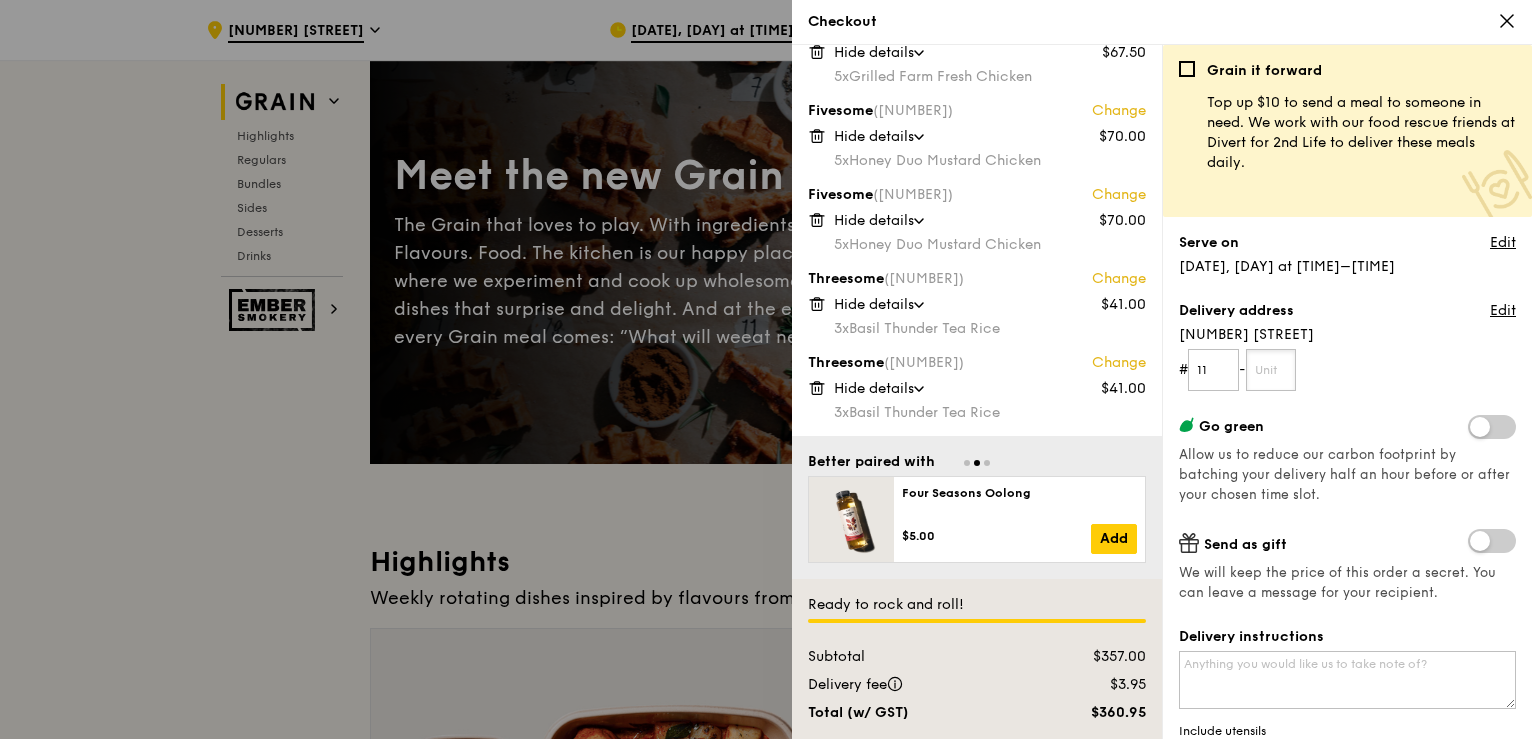 click at bounding box center [1271, 370] 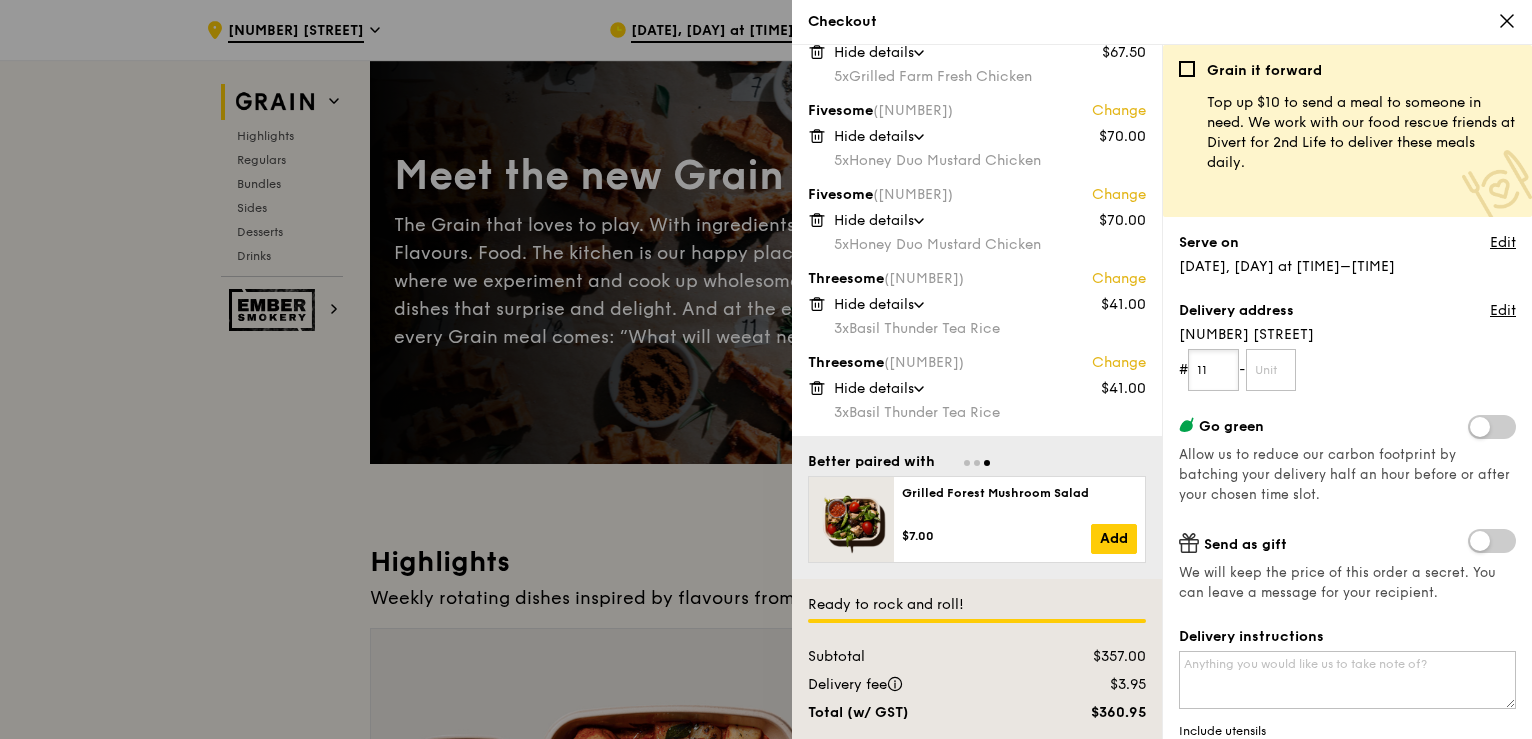 drag, startPoint x: 1231, startPoint y: 375, endPoint x: 1111, endPoint y: 375, distance: 120 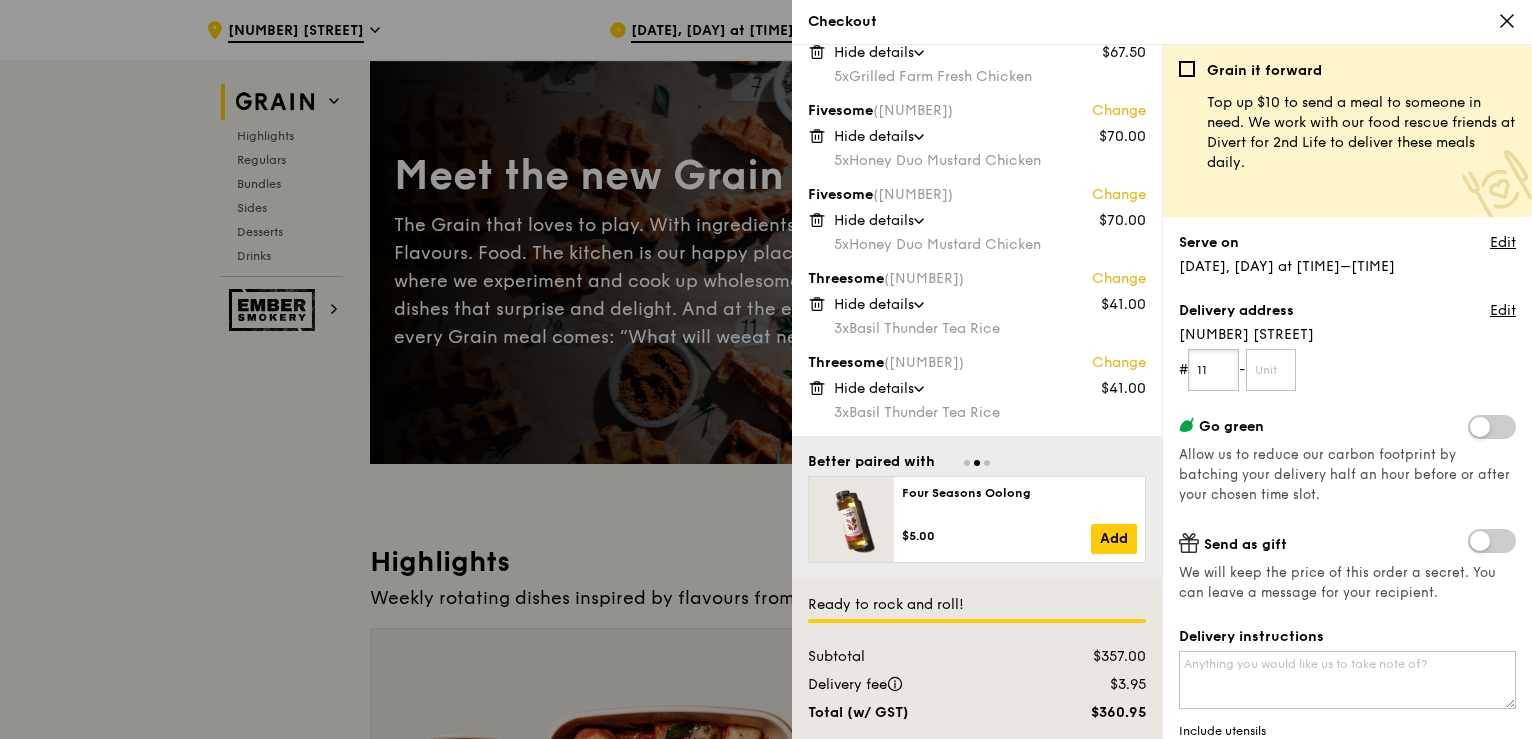 click on "11" at bounding box center [1213, 370] 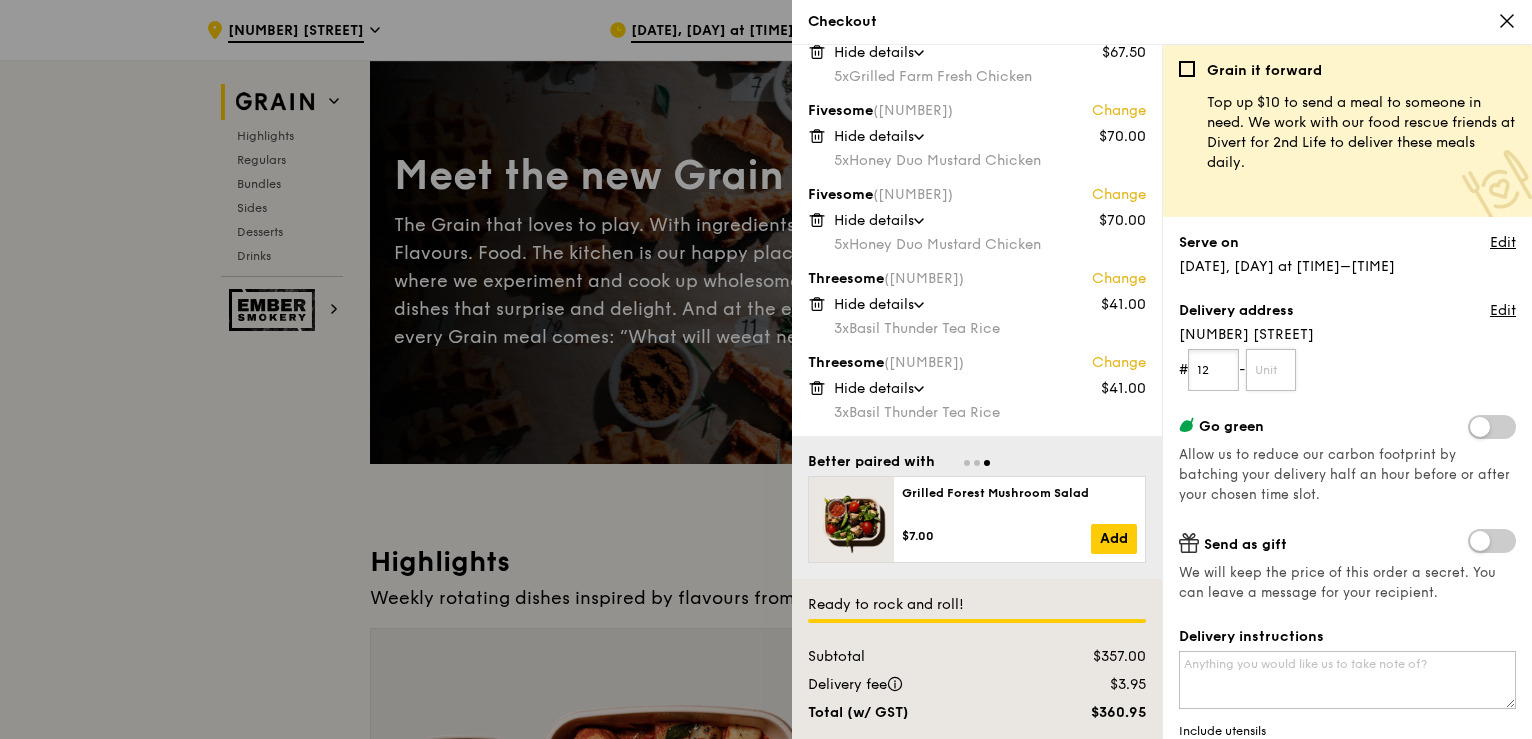 type on "12" 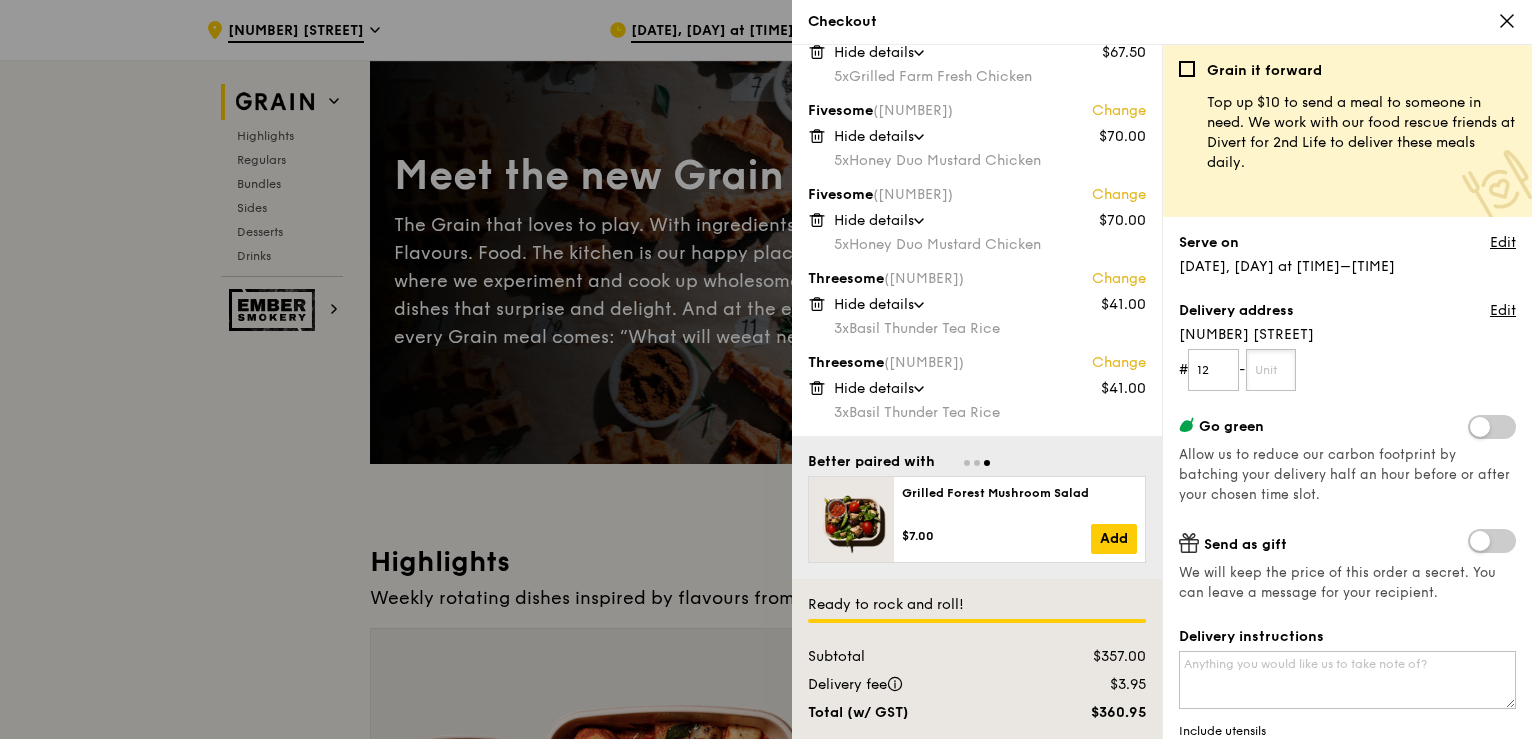 click at bounding box center [1271, 370] 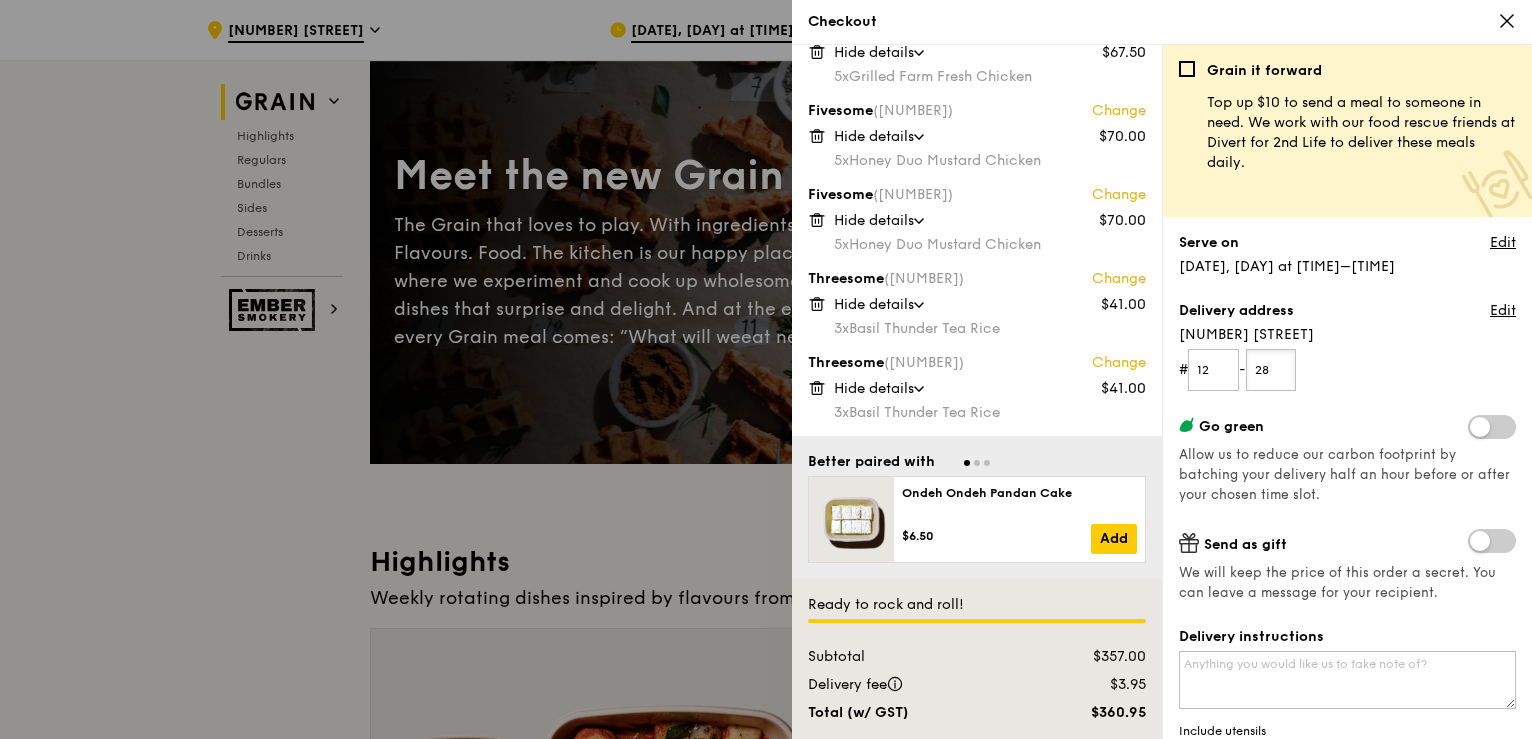 type on "28" 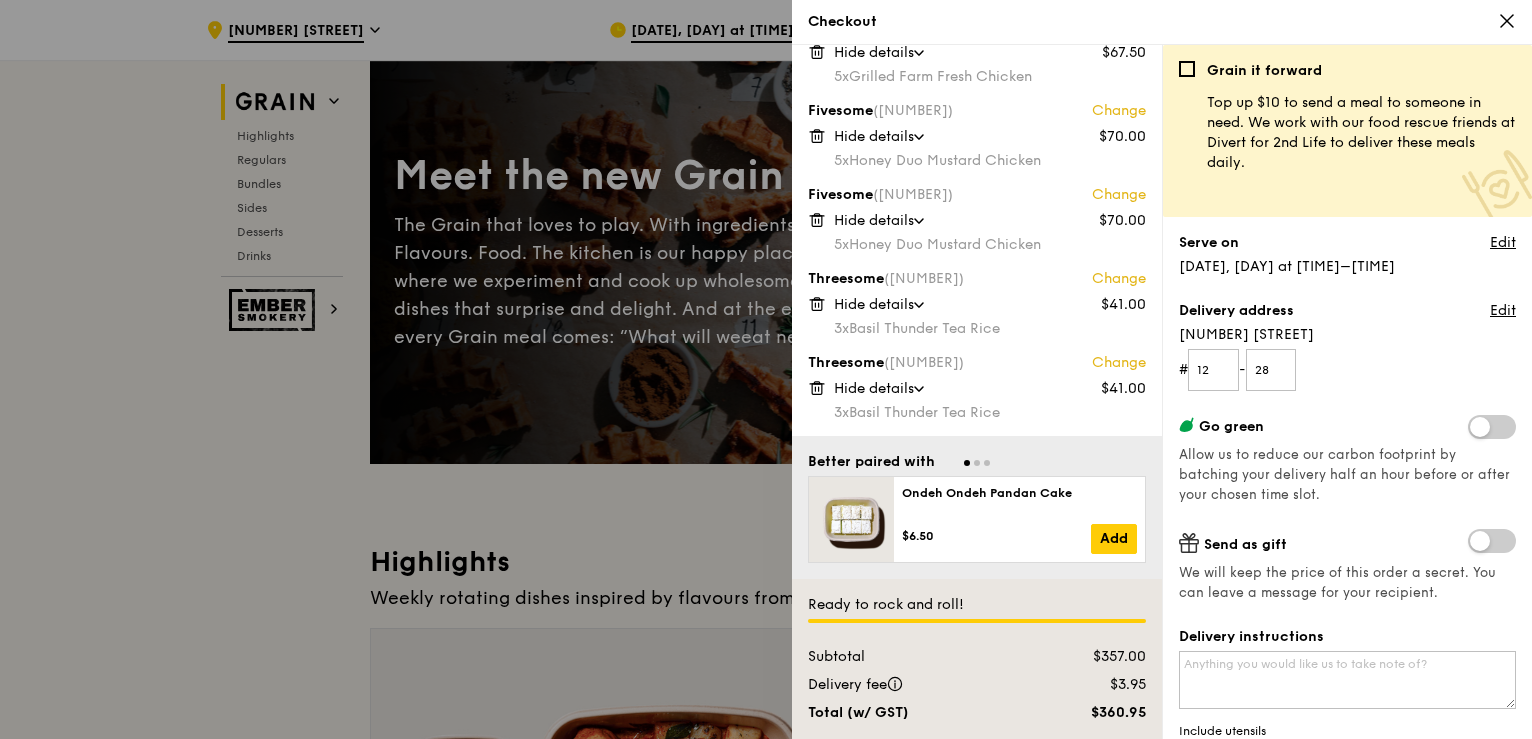 click on "#
12
-
28" at bounding box center (1347, 370) 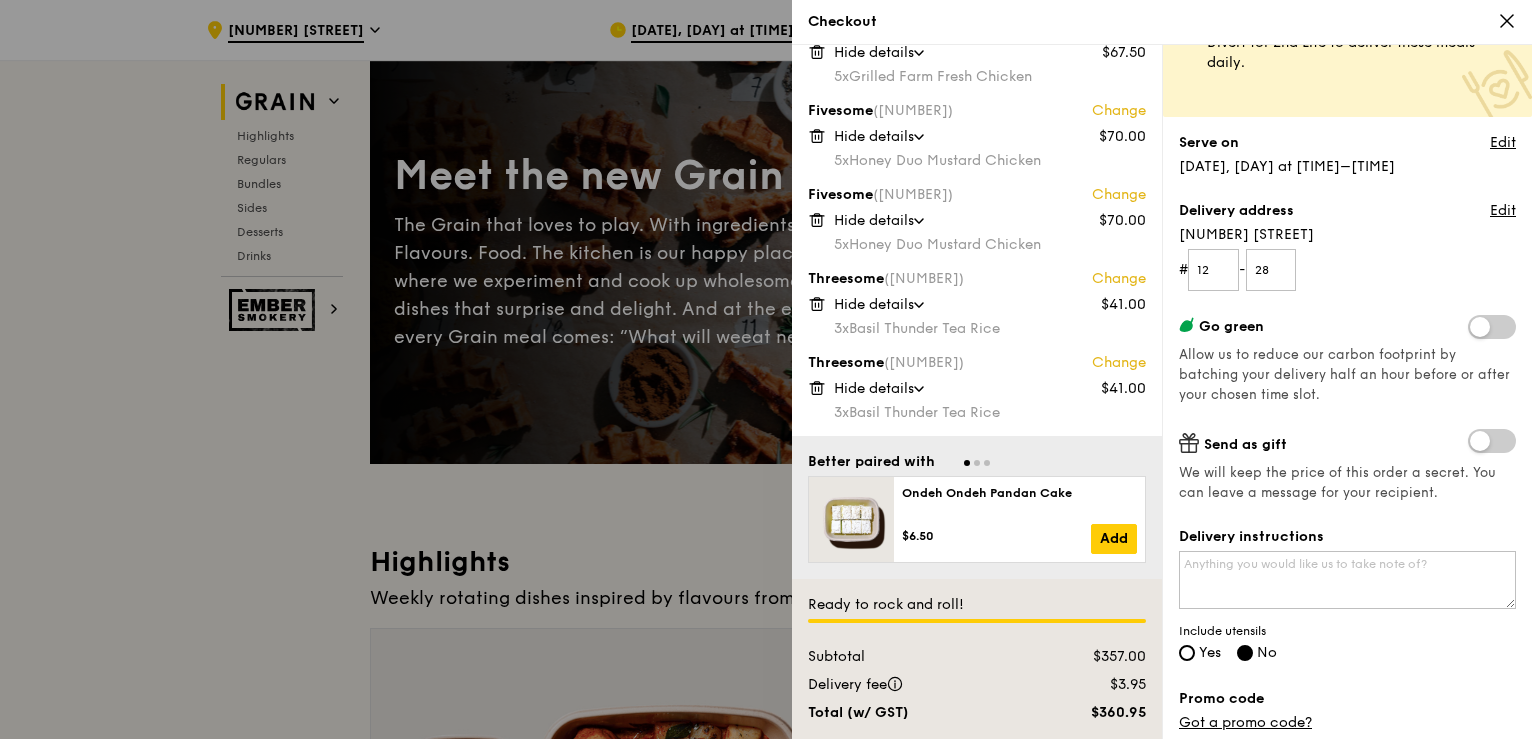 scroll, scrollTop: 200, scrollLeft: 0, axis: vertical 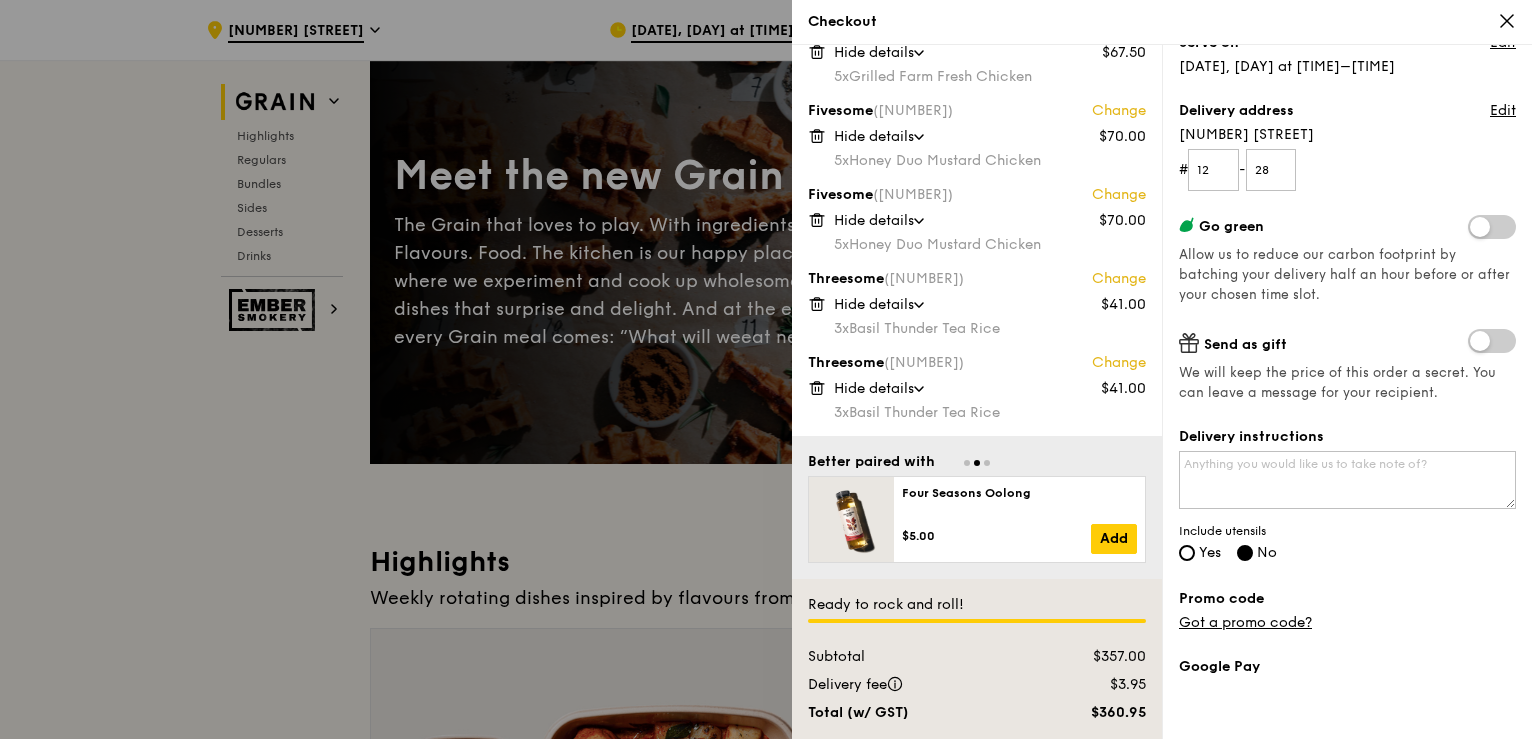 click on "Yes" at bounding box center [1210, 552] 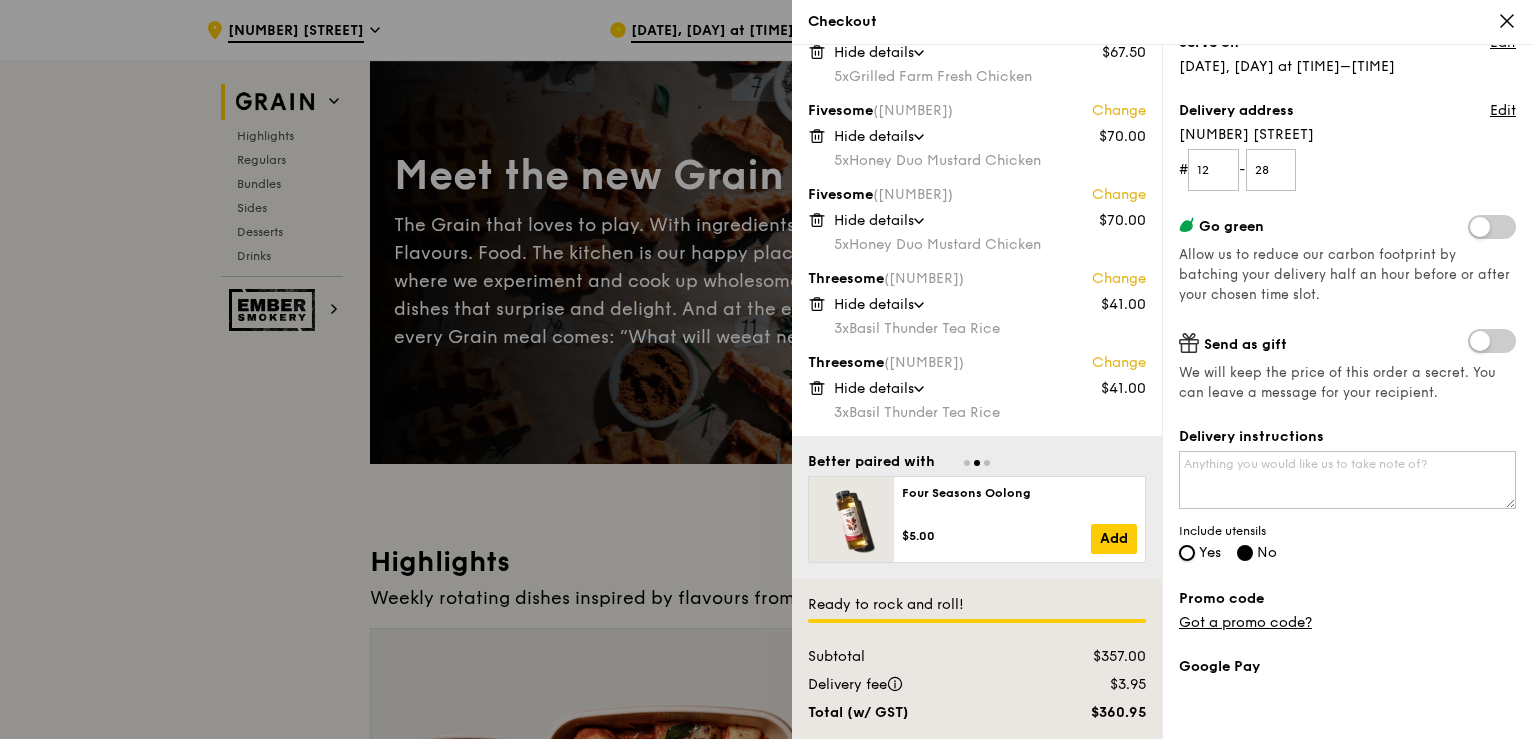 click on "Yes" at bounding box center [1187, 553] 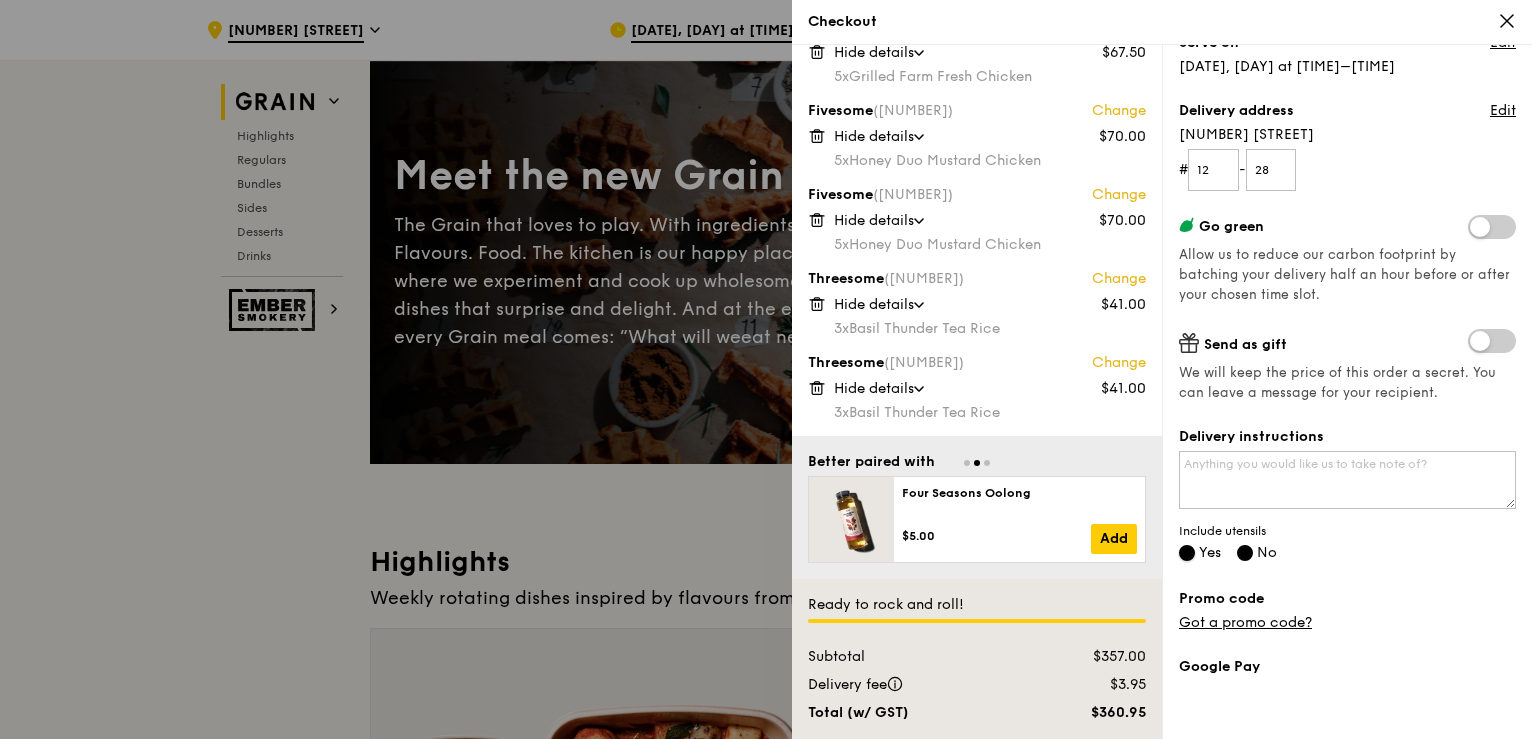 radio on "false" 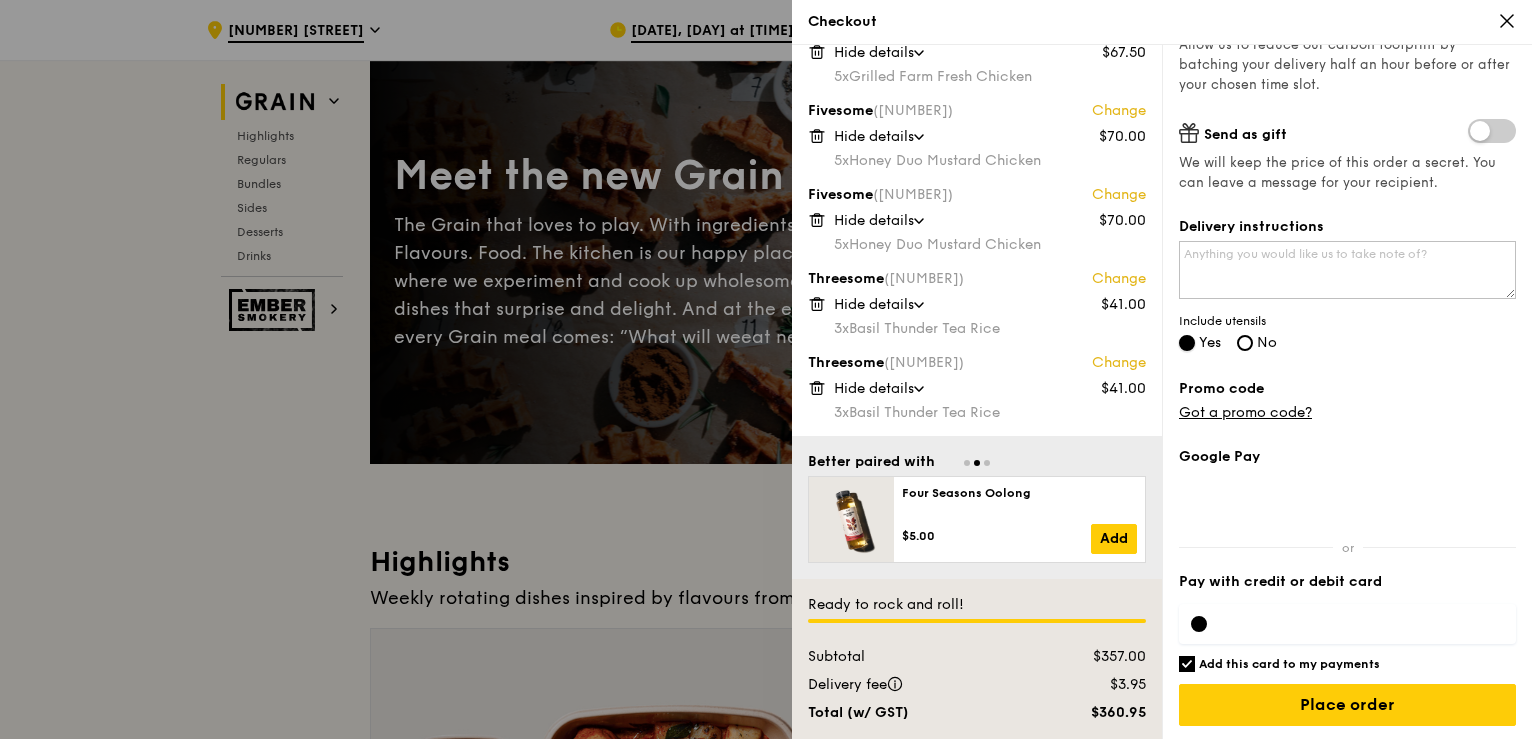 scroll, scrollTop: 412, scrollLeft: 0, axis: vertical 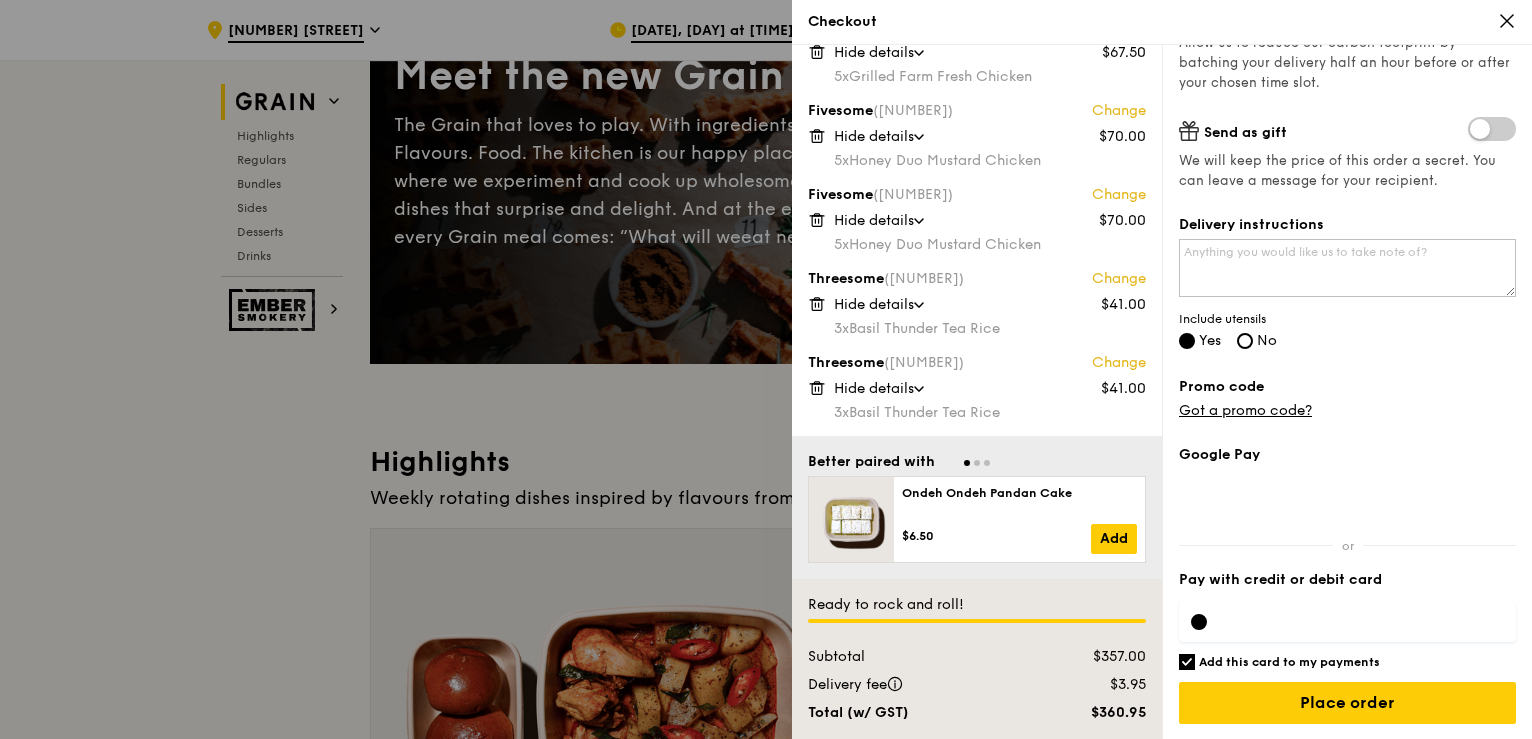 click on "Add this card to my payments" at bounding box center [1347, 662] 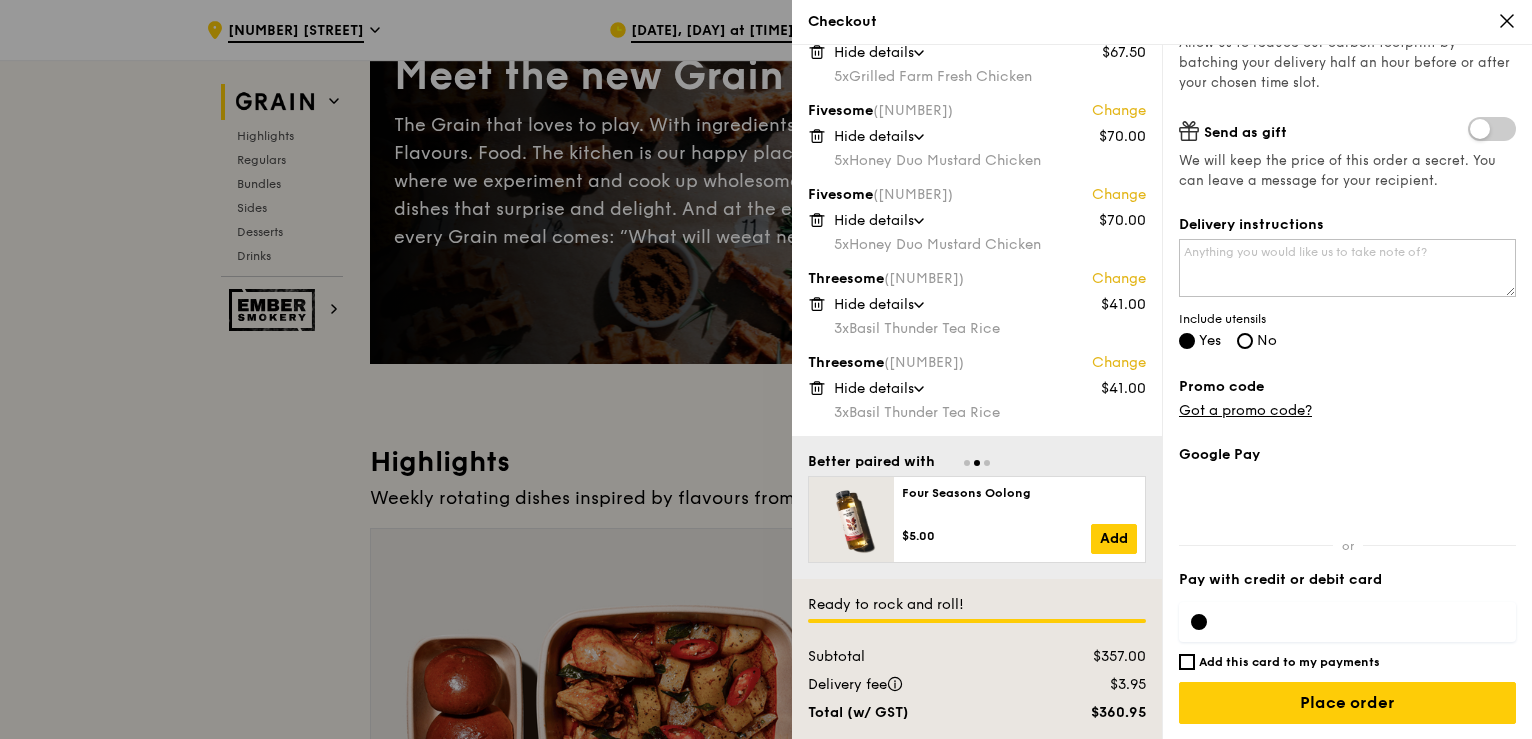 click at bounding box center (1347, 622) 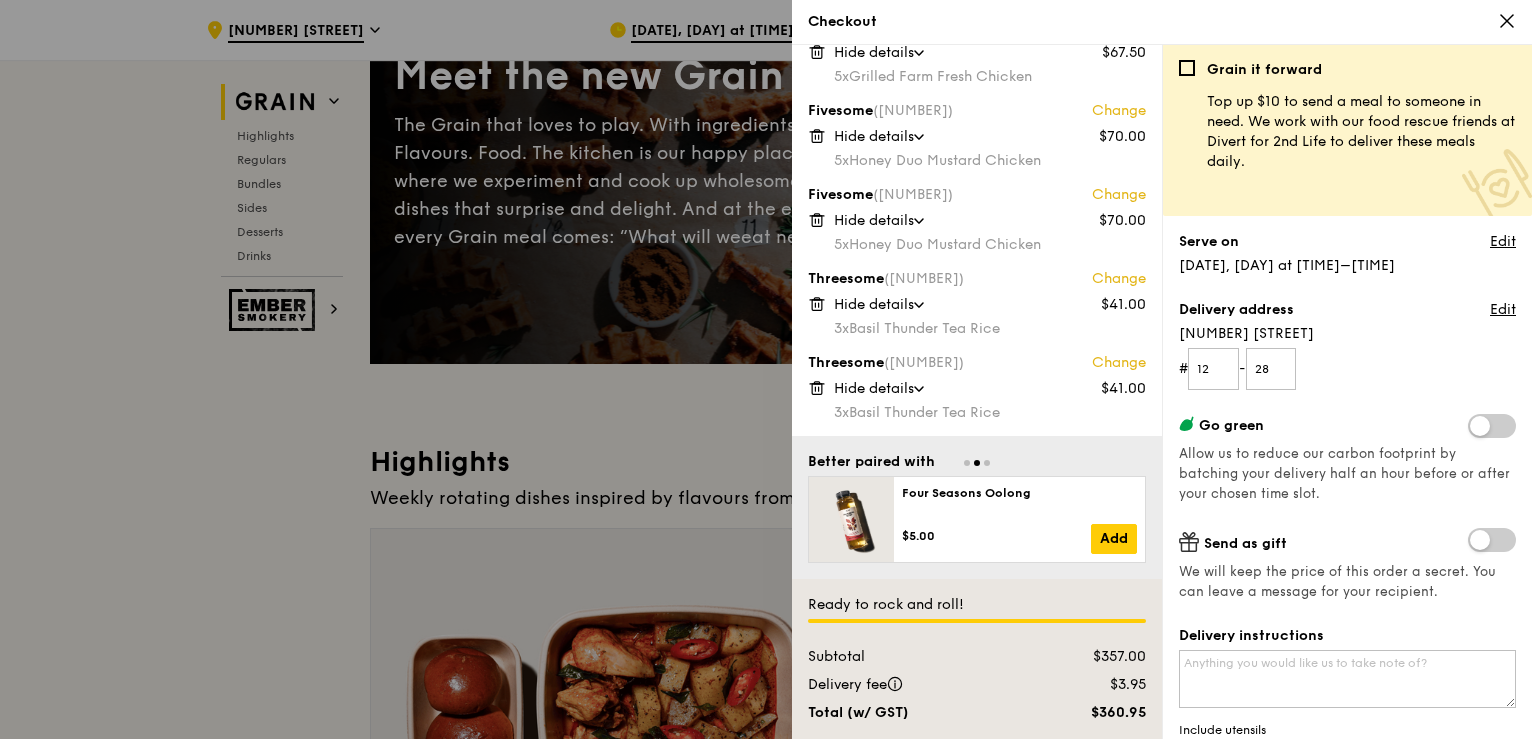 scroll, scrollTop: 0, scrollLeft: 0, axis: both 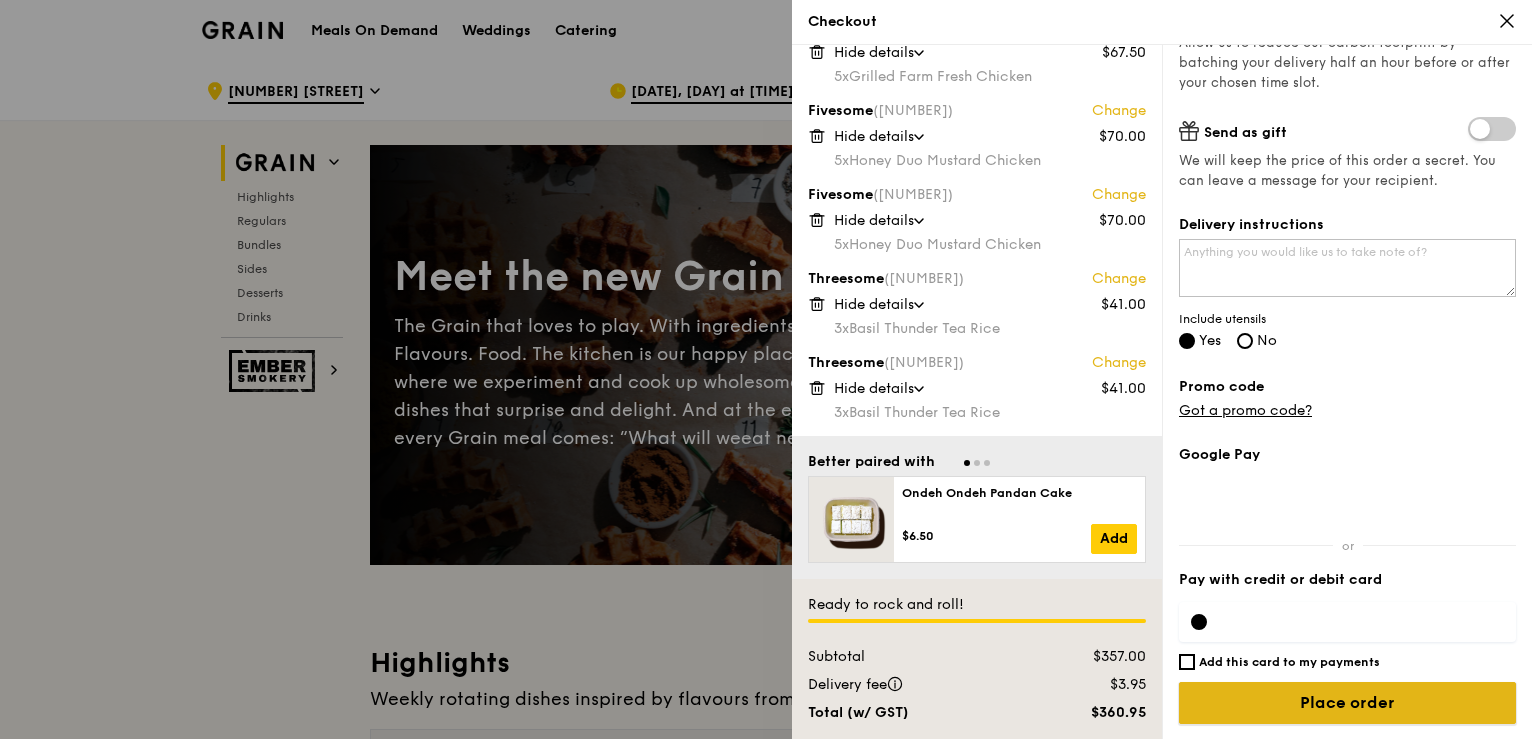 click on "Place order" at bounding box center (1347, 703) 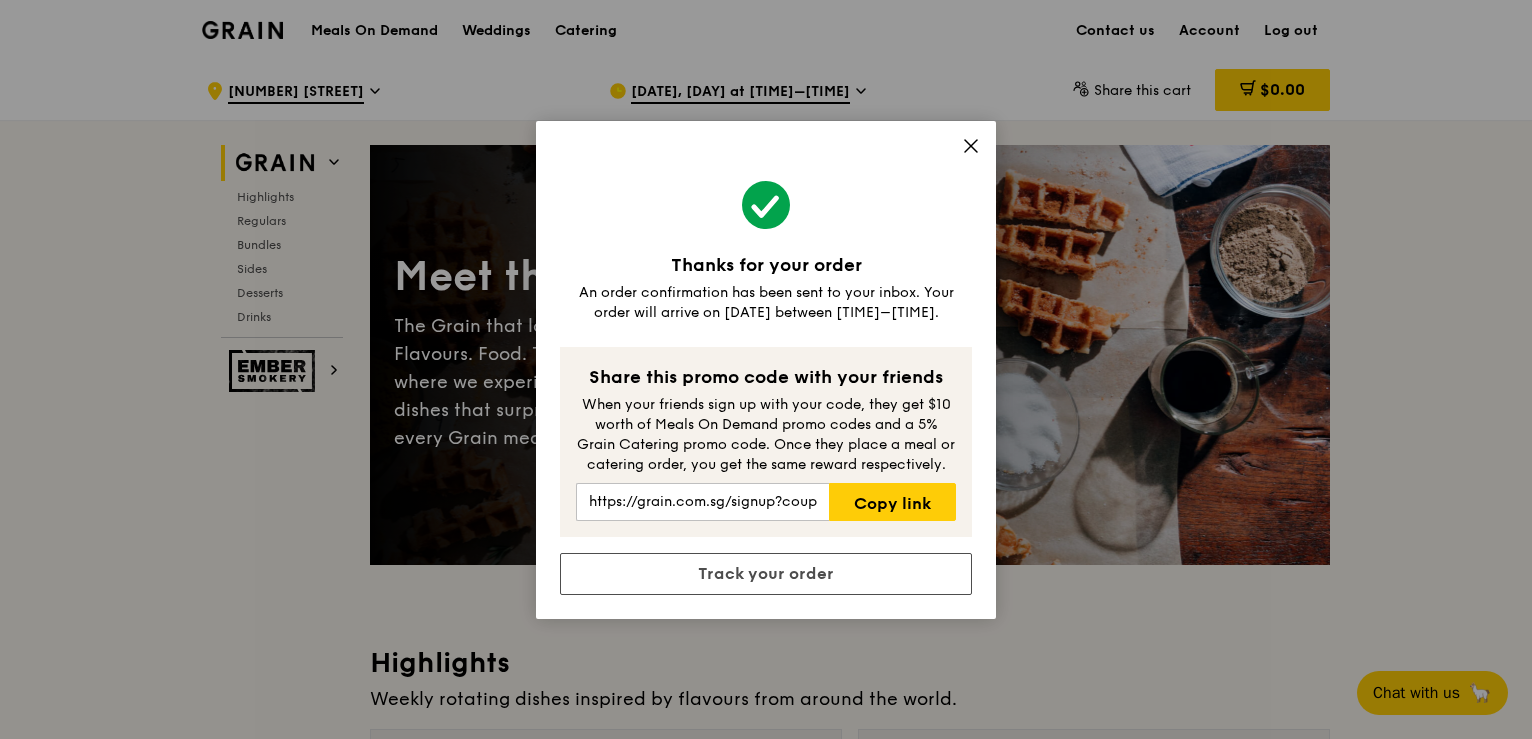 click on "Thanks for your order
An order confirmation has been sent to your inbox. Your order will arrive on Thu, Aug 7 between 11:30AM–12:30PM.
Share this promo code with your friends
When your friends sign up with your code, they get $10 worth of Meals On Demand promo codes and a 5% Grain Catering promo code. Once they place a meal or catering order, you get the same reward respectively. https://grain.com.sg/signup?coupon=RF3727120
Copy link
Track your order" at bounding box center [766, 369] 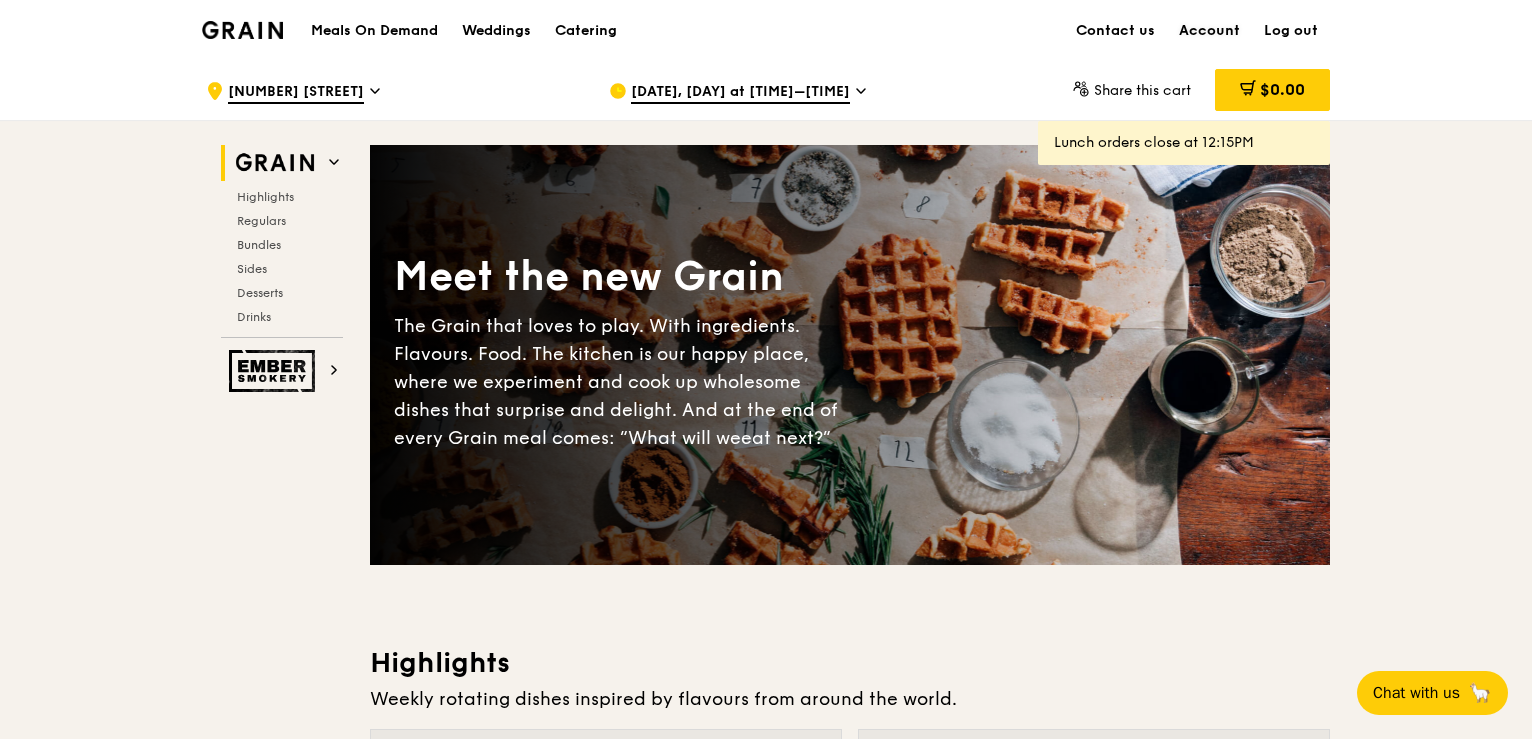 click on "Account" at bounding box center [1209, 31] 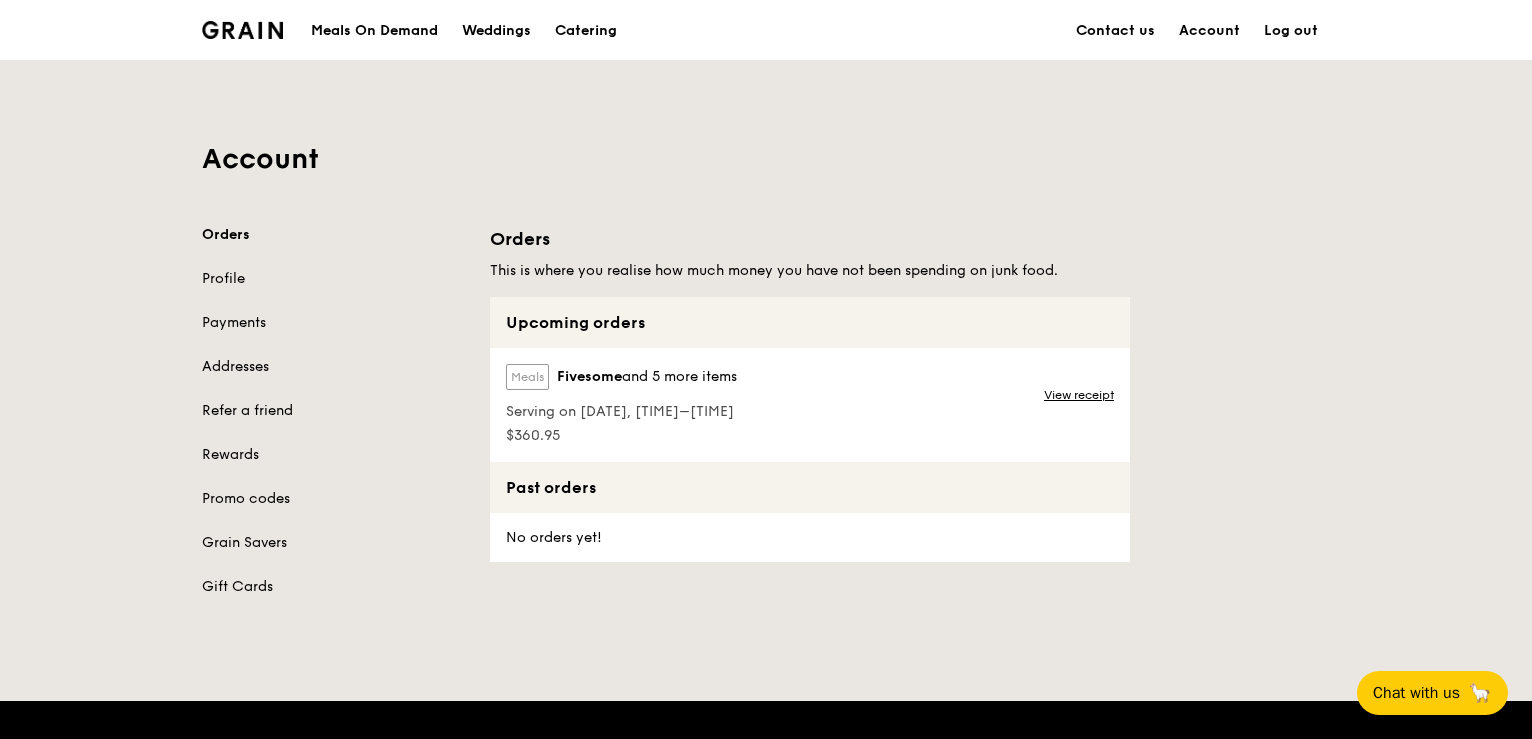 click on "Meals
Fivesome
and 5 more items" at bounding box center [621, 381] 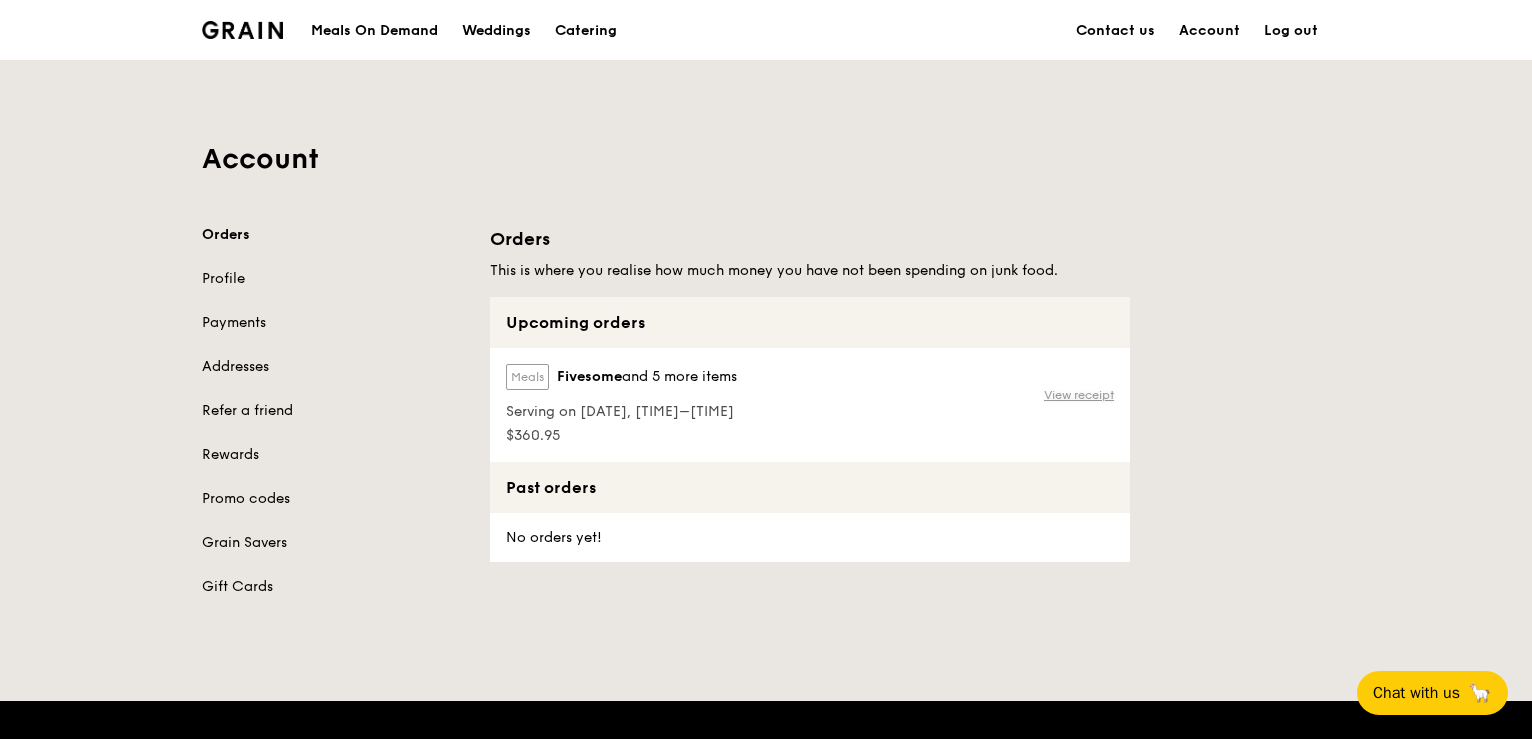 click on "View receipt" at bounding box center (1079, 395) 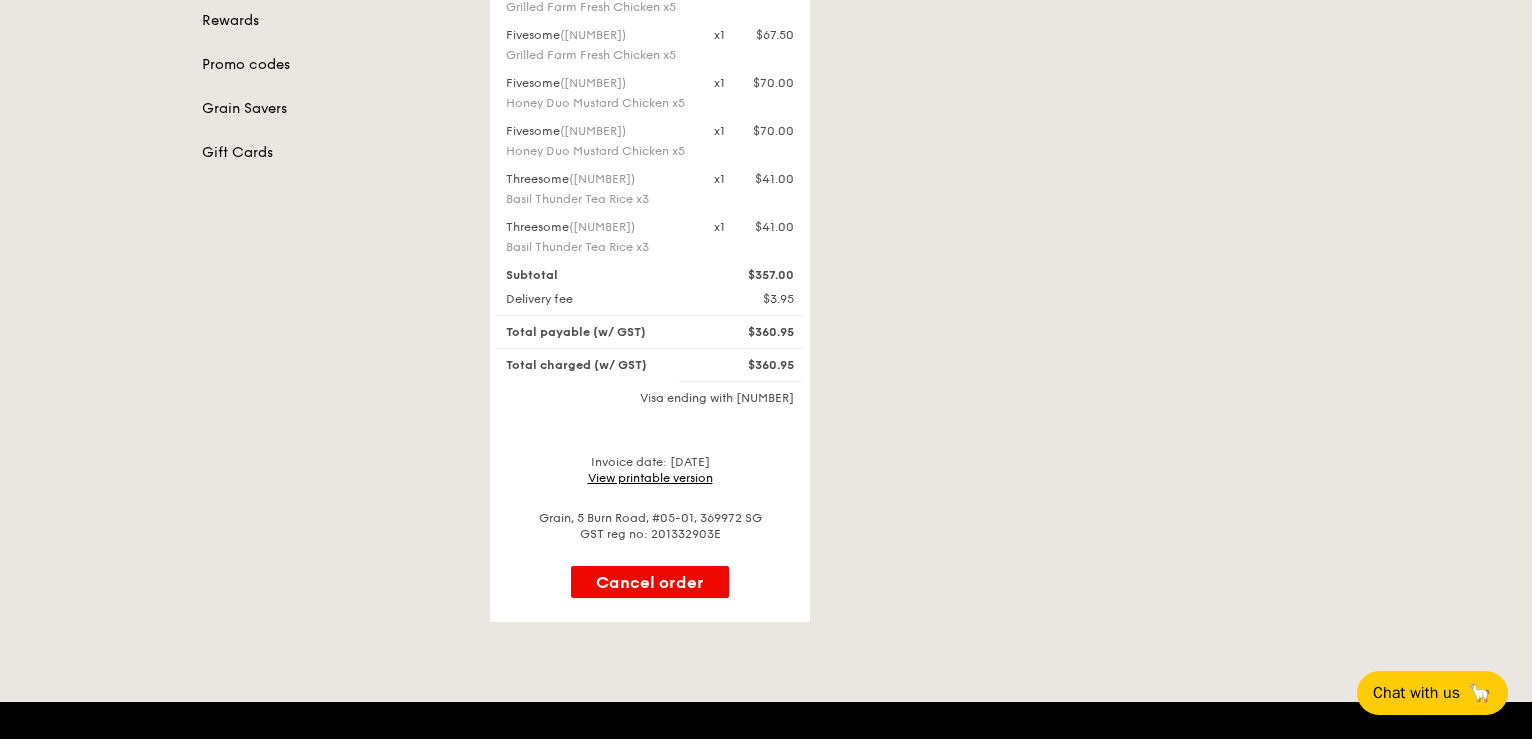 scroll, scrollTop: 400, scrollLeft: 0, axis: vertical 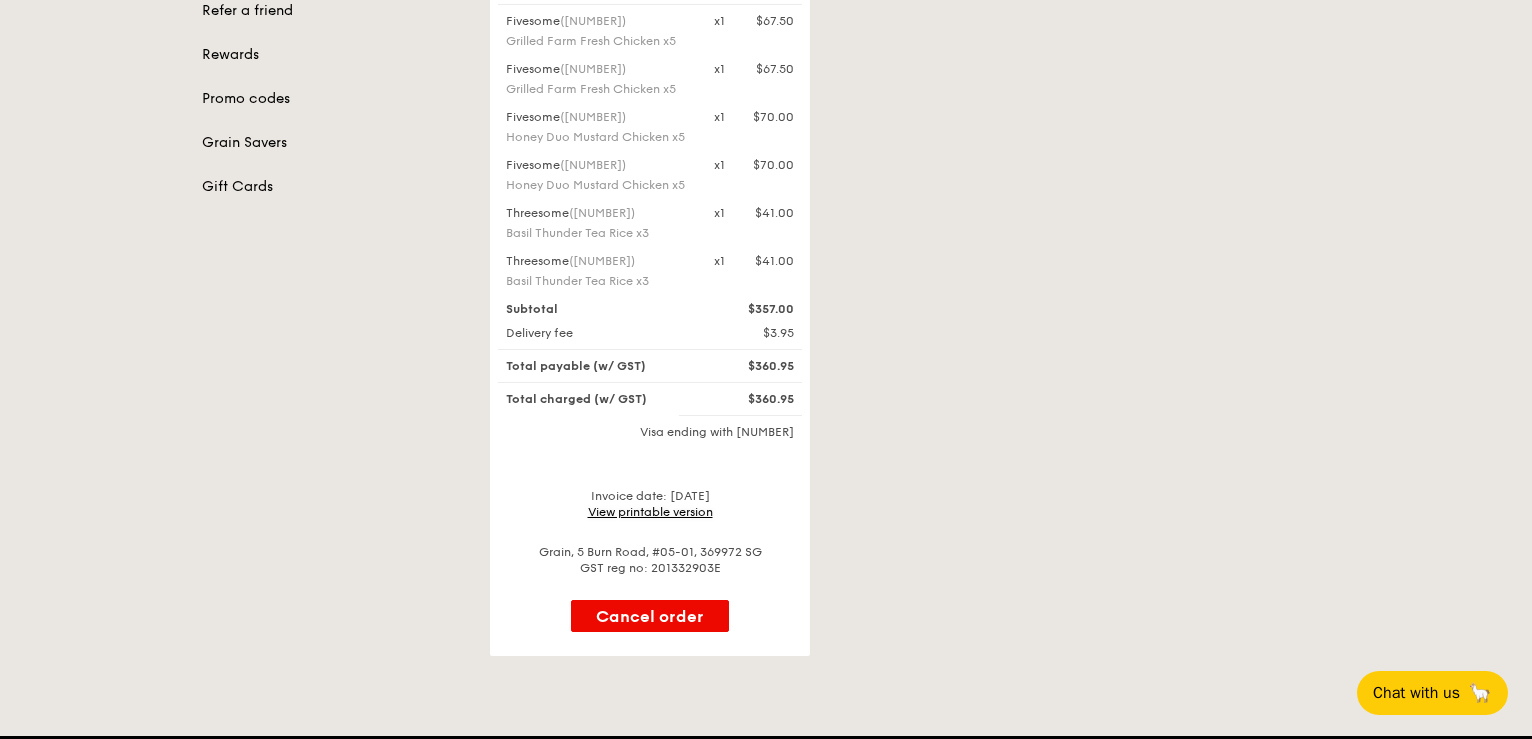 click on "View printable version" at bounding box center (650, 512) 